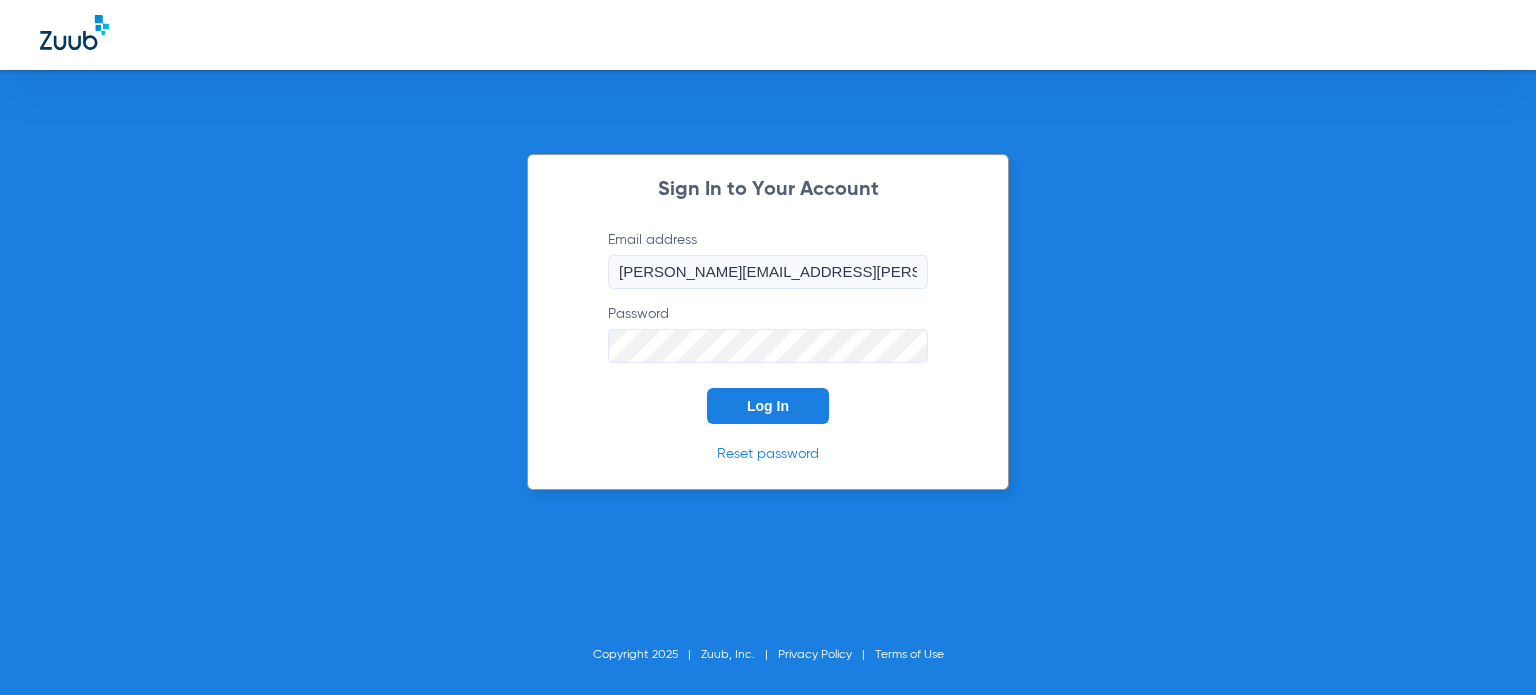 scroll, scrollTop: 0, scrollLeft: 0, axis: both 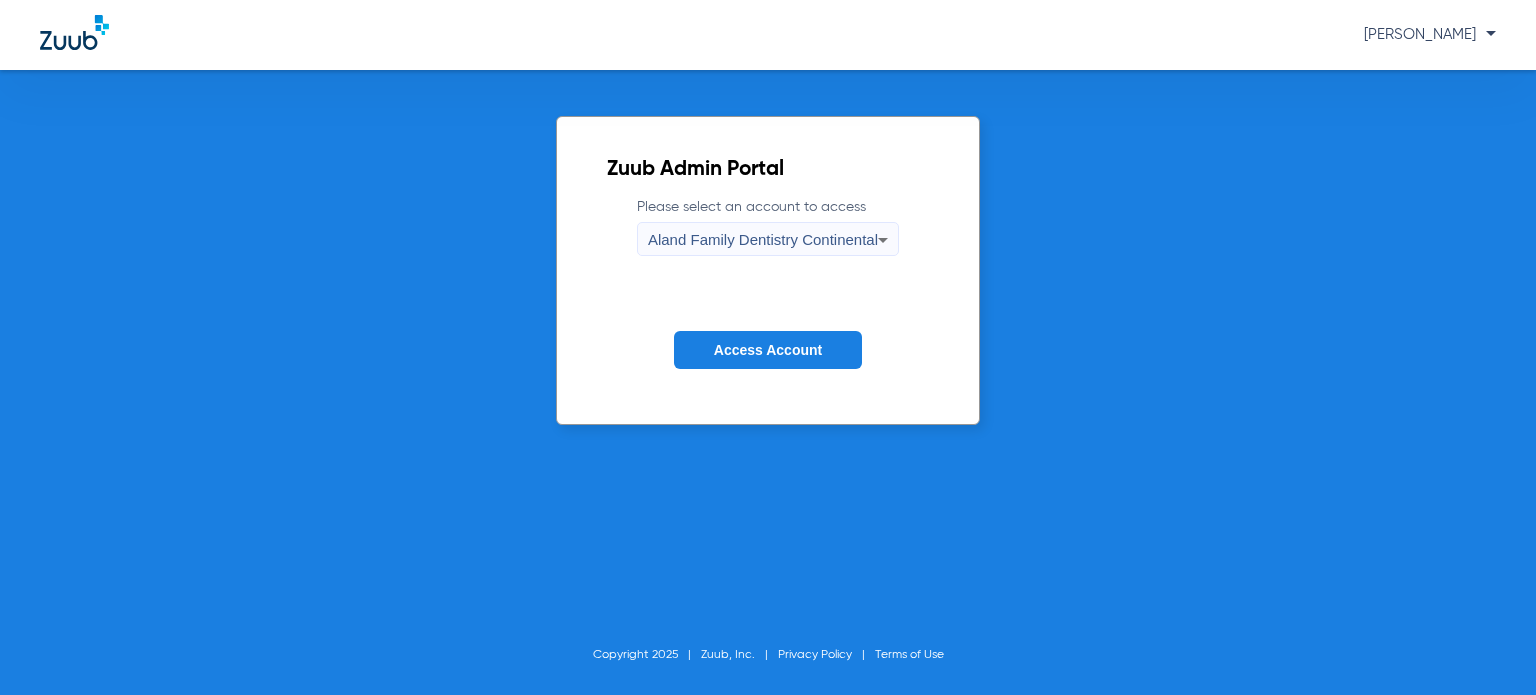 click on "Aland Family Dentistry Continental" at bounding box center [763, 240] 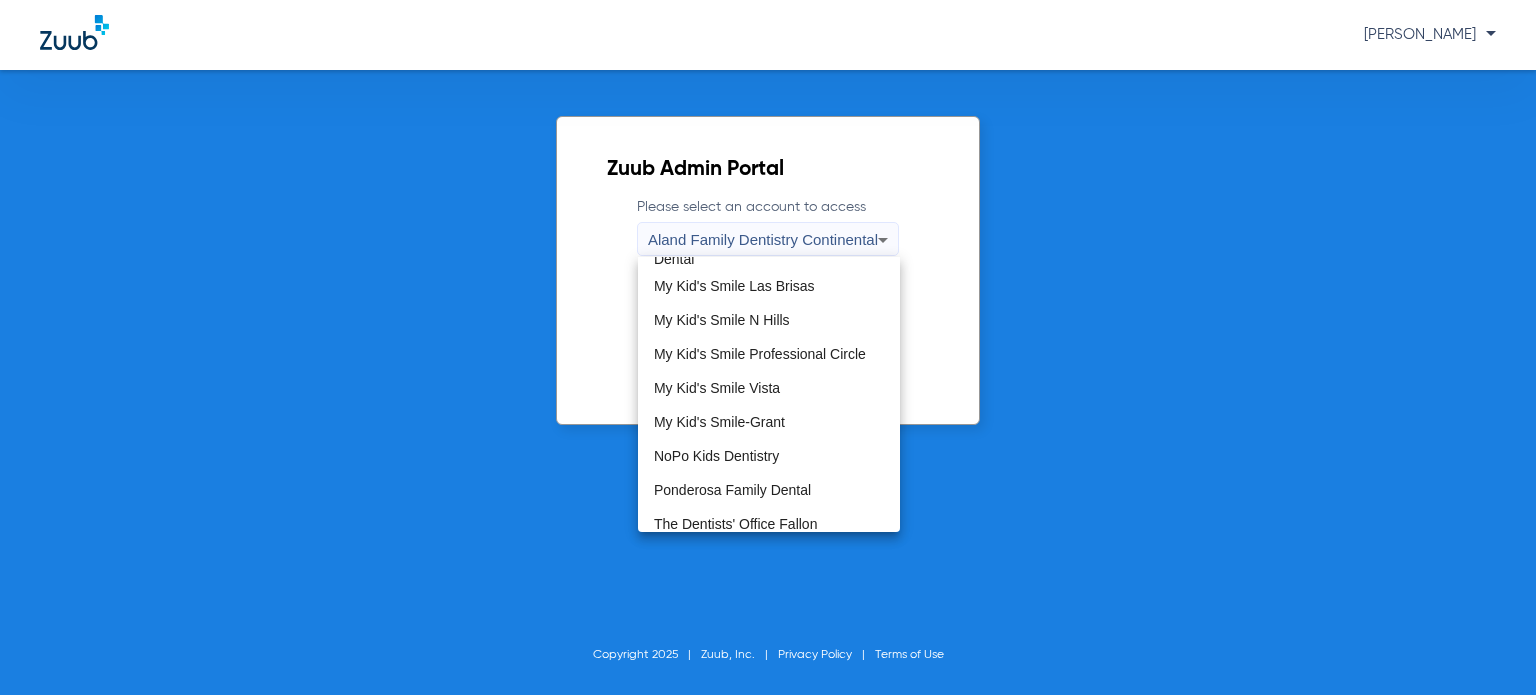 scroll, scrollTop: 500, scrollLeft: 0, axis: vertical 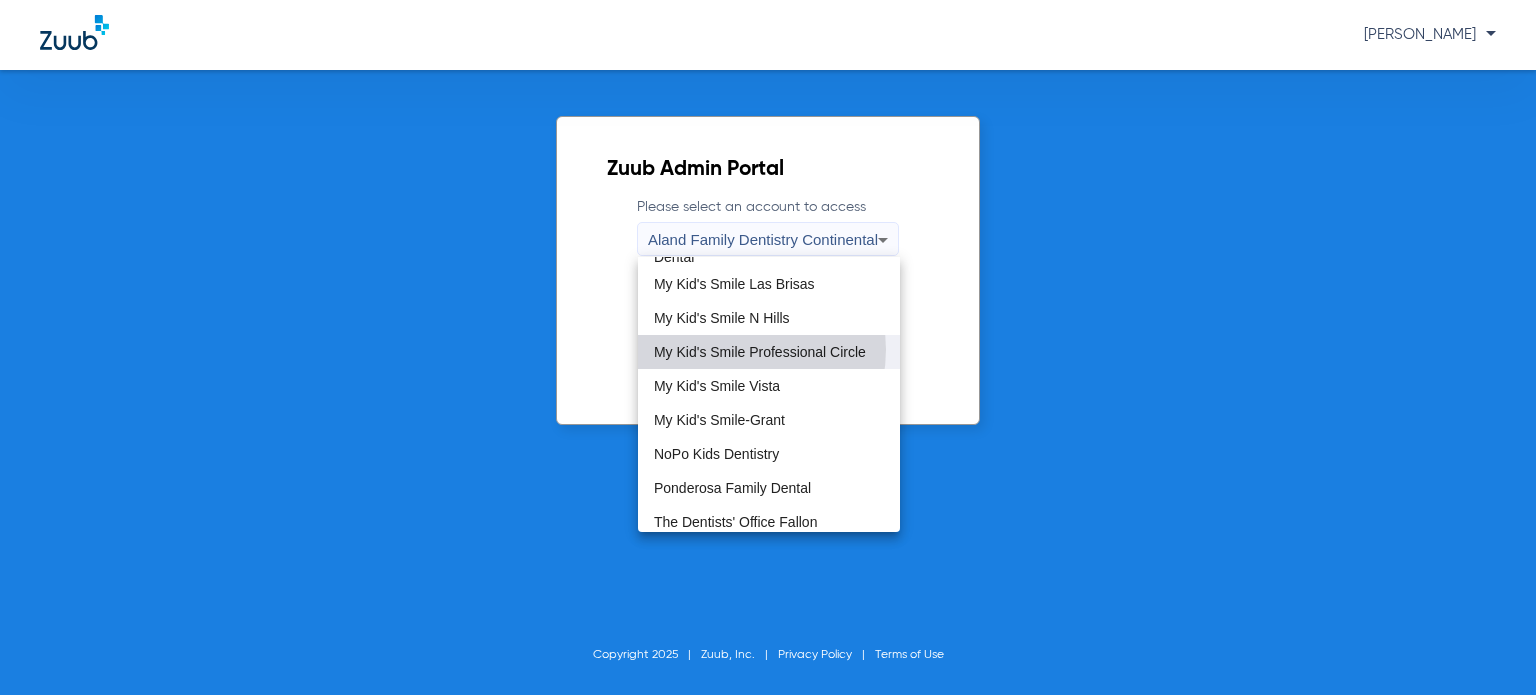 click on "My Kid's Smile Professional Circle" at bounding box center (760, 352) 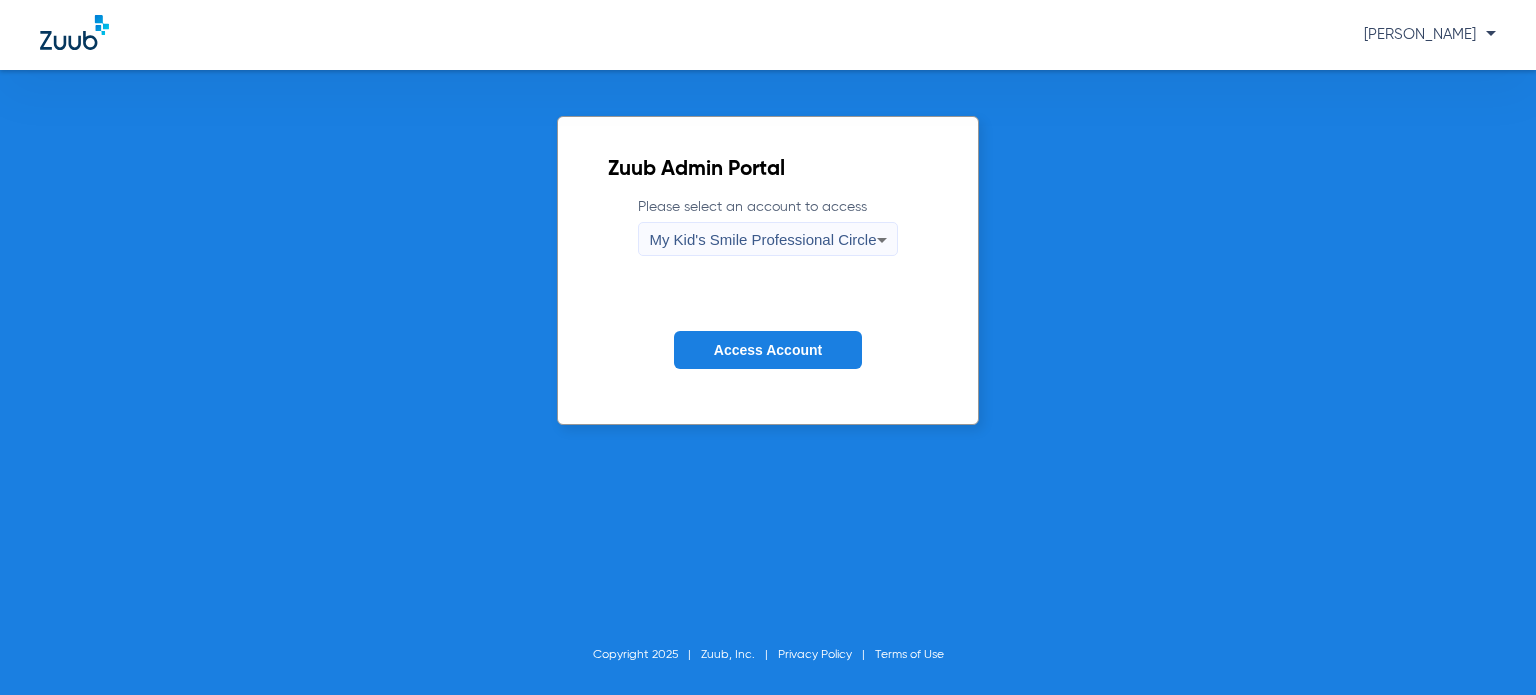 click on "Access Account" 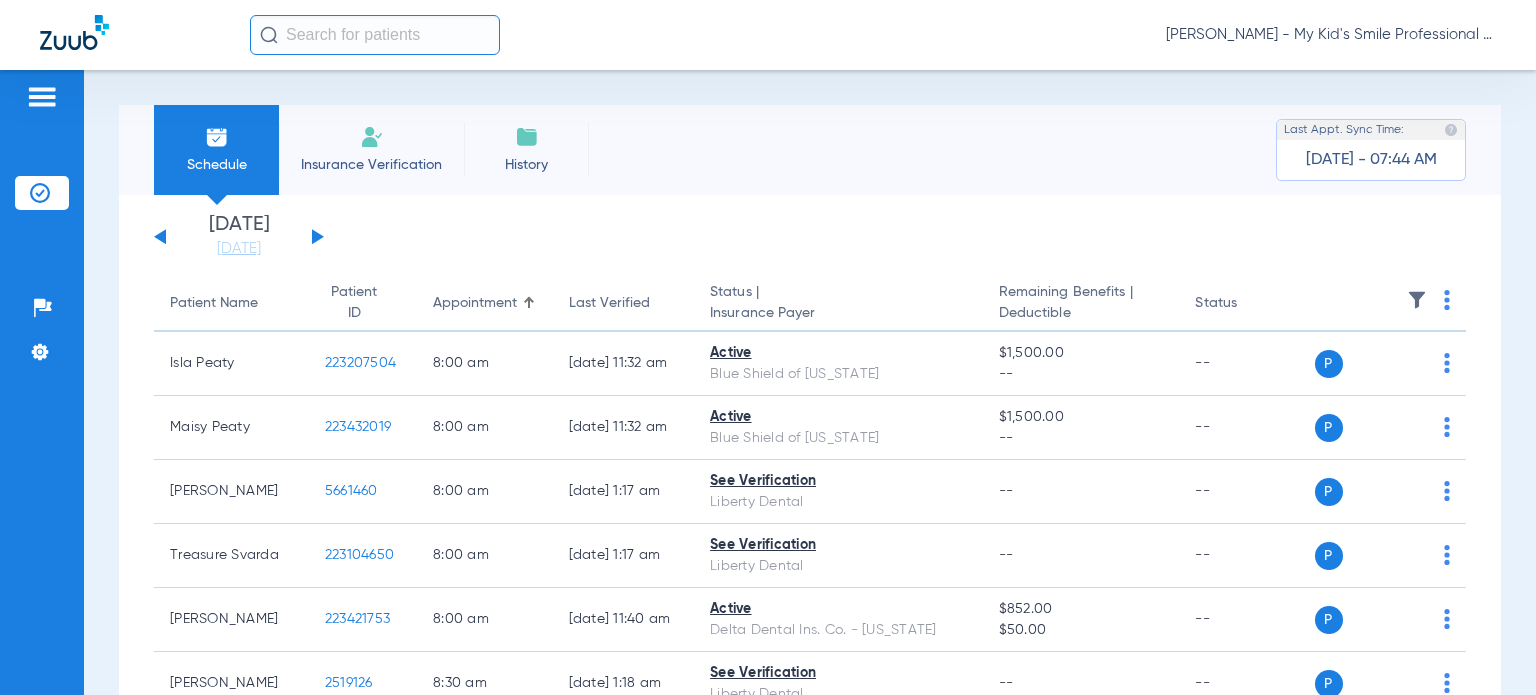 click 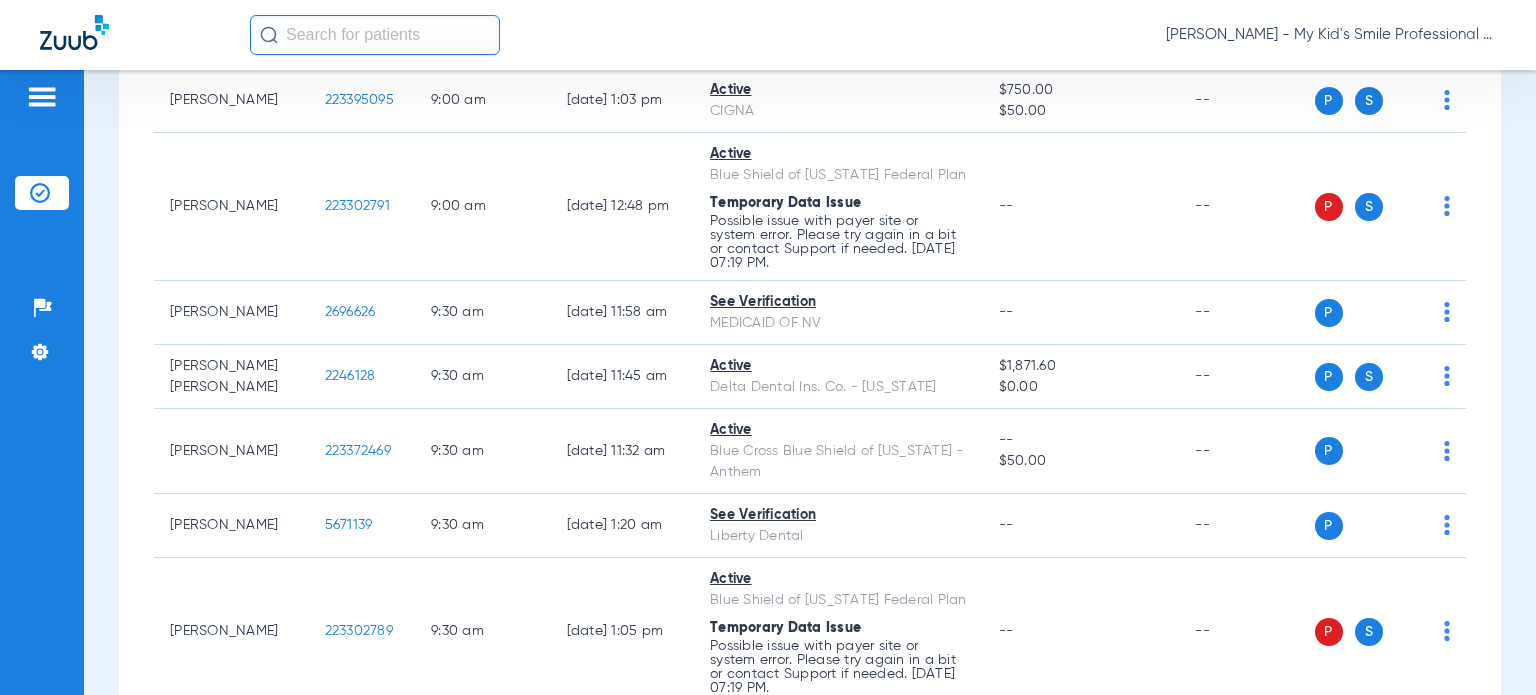scroll, scrollTop: 915, scrollLeft: 0, axis: vertical 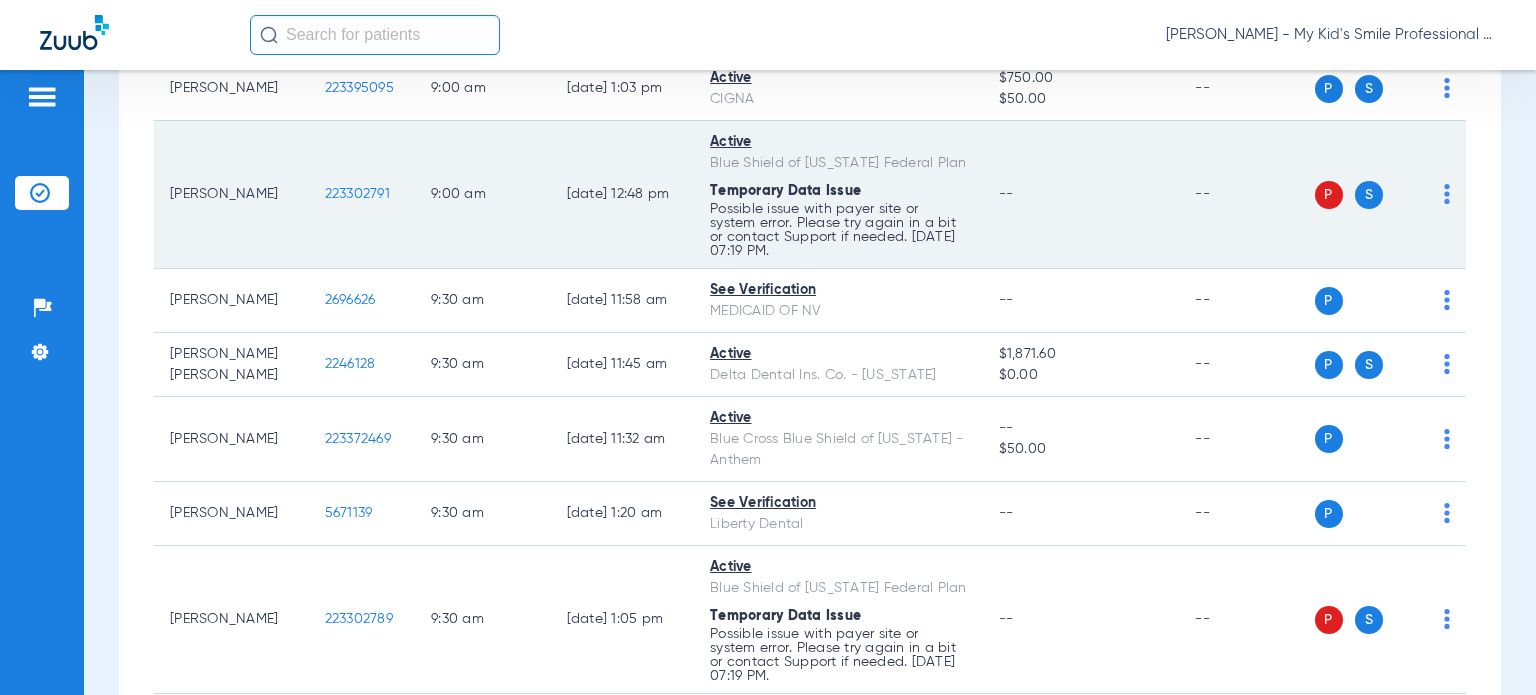 click on "223302791" 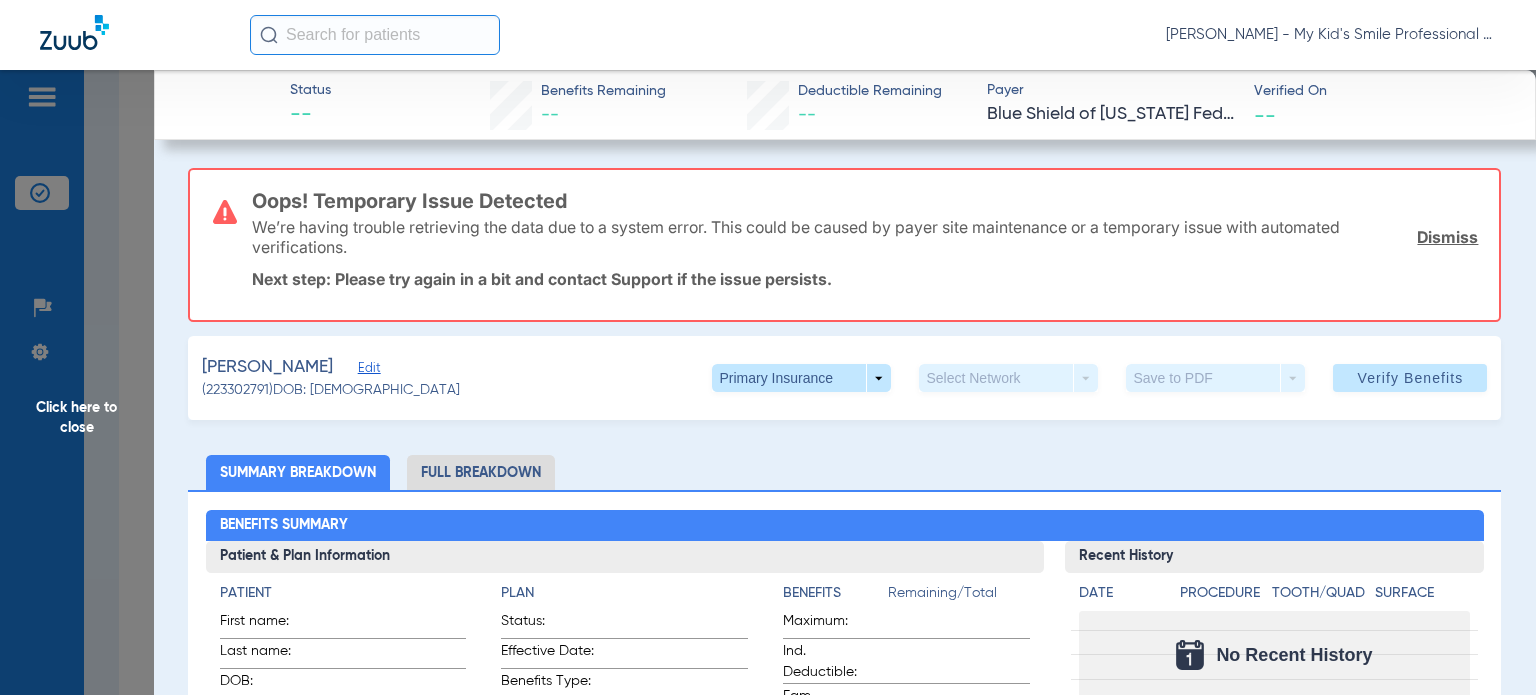 click on "Edit" 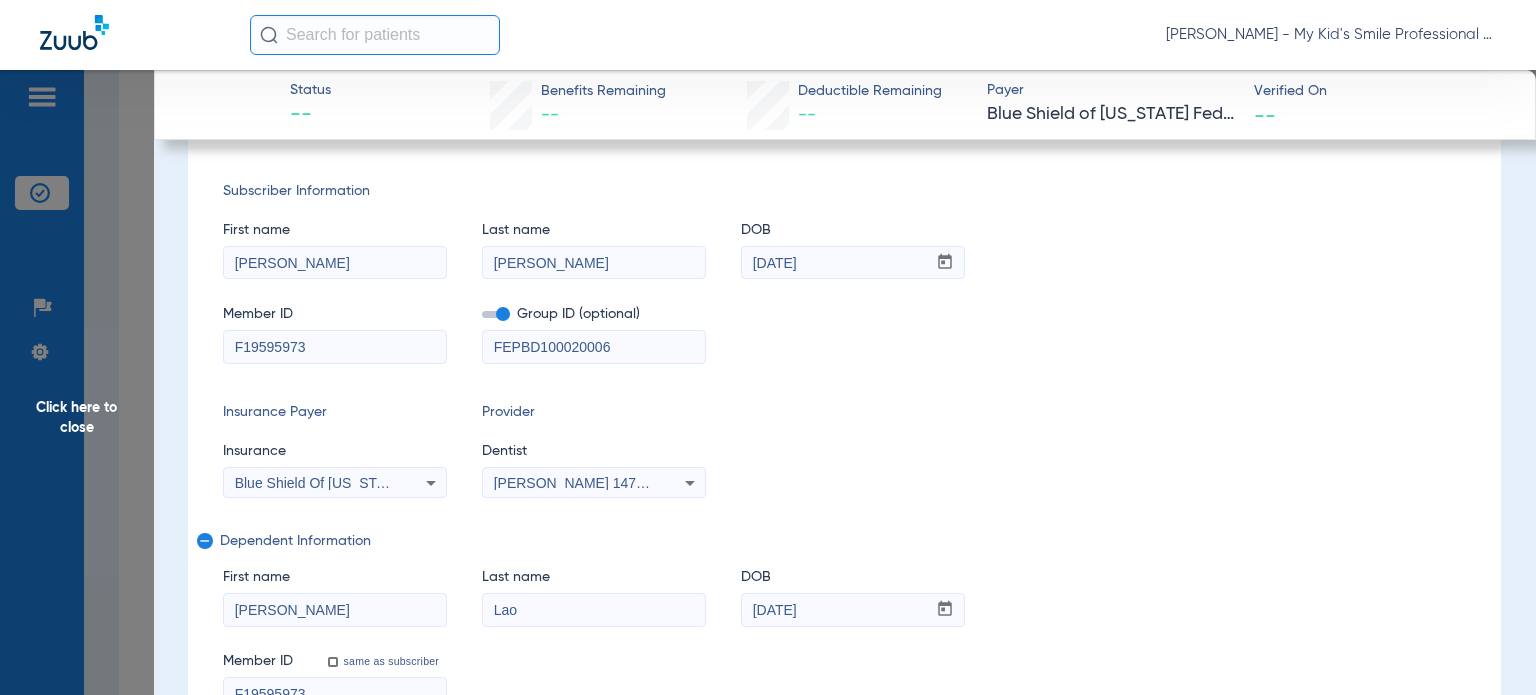 scroll, scrollTop: 272, scrollLeft: 0, axis: vertical 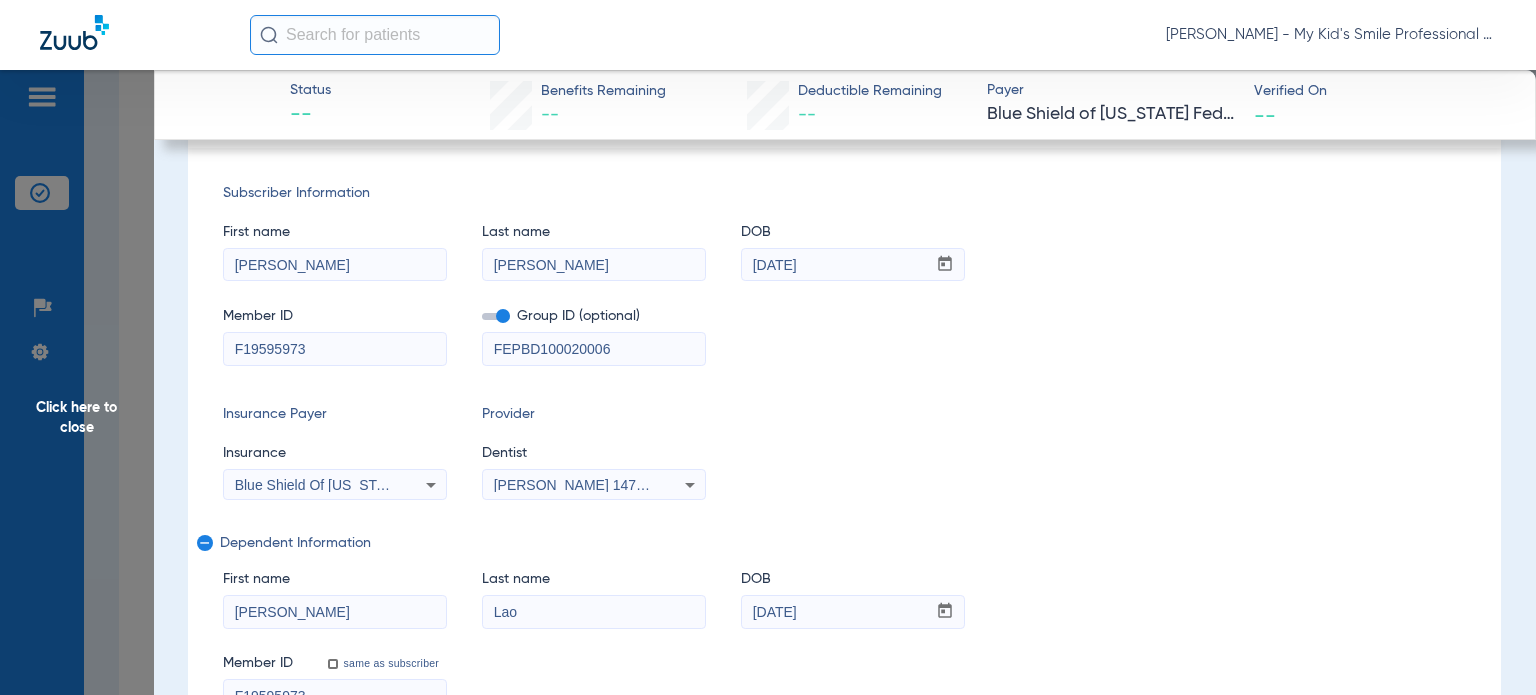 click on "Jasmine" 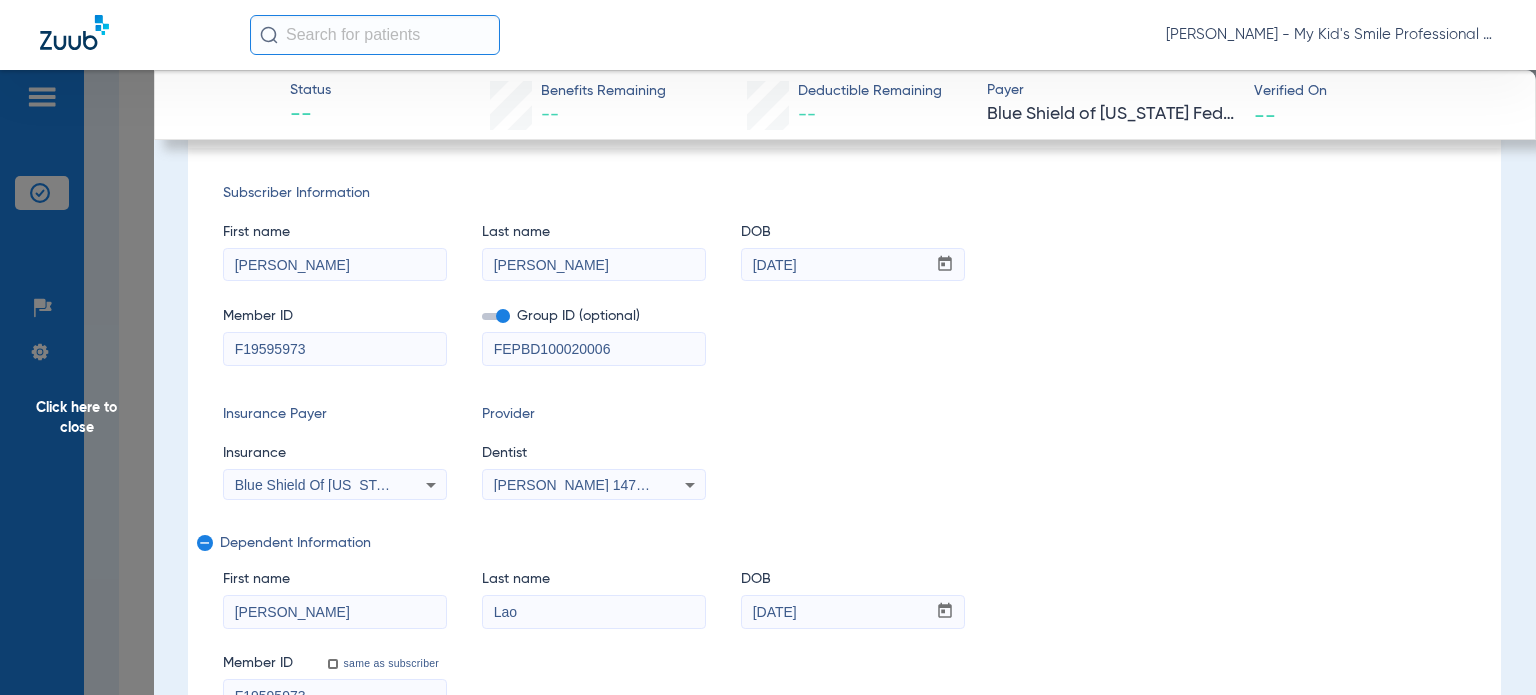 type on "Jasmine Daenerys" 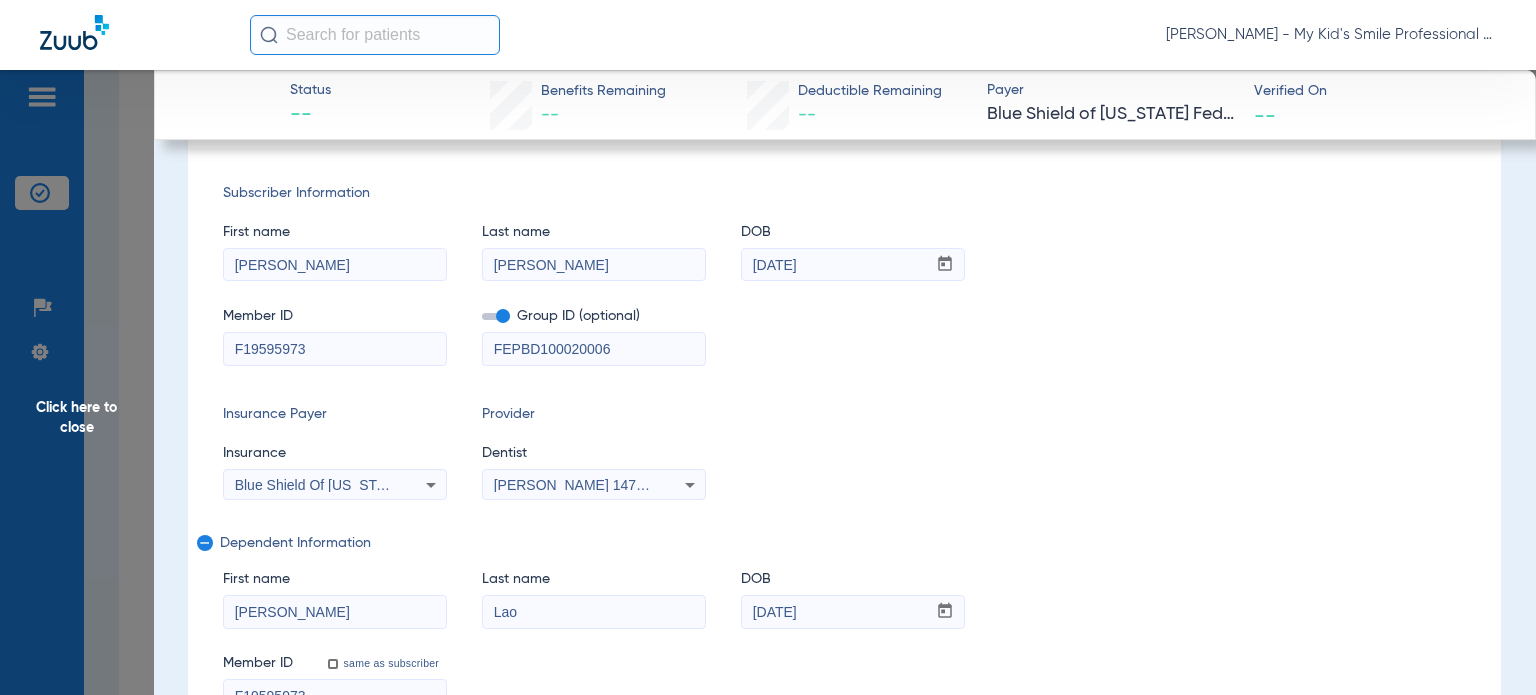 drag, startPoint x: 548, startPoint y: 263, endPoint x: 462, endPoint y: 271, distance: 86.37129 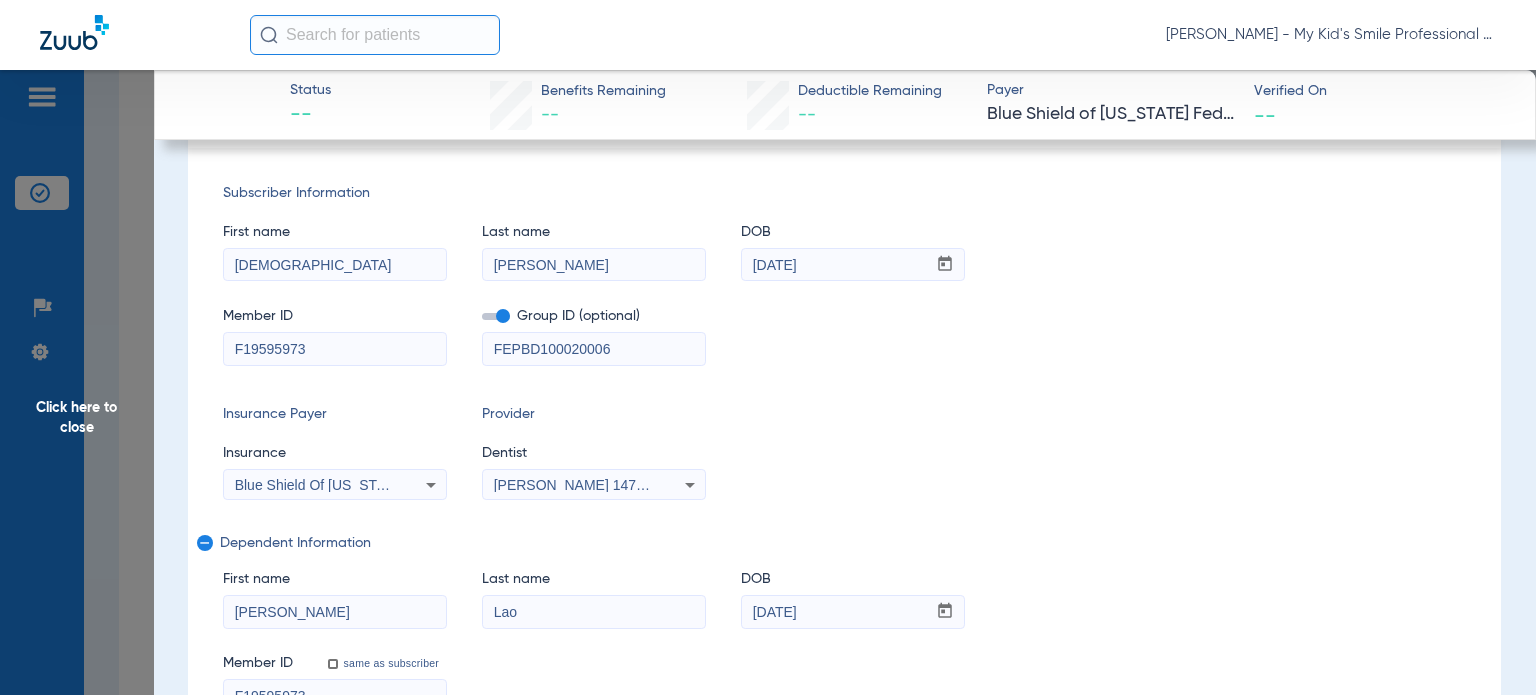 click on "MaryDenneth" at bounding box center (335, 265) 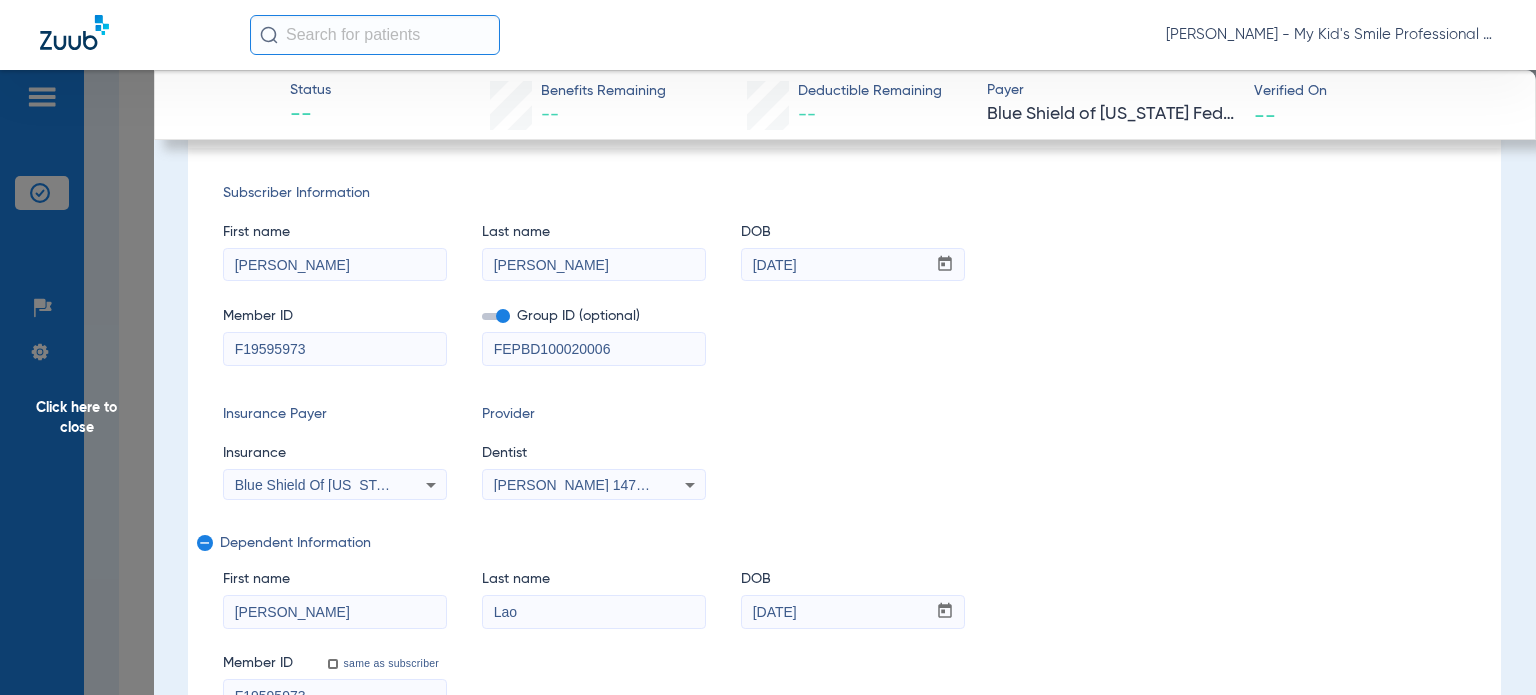 type on "Mary Denneth" 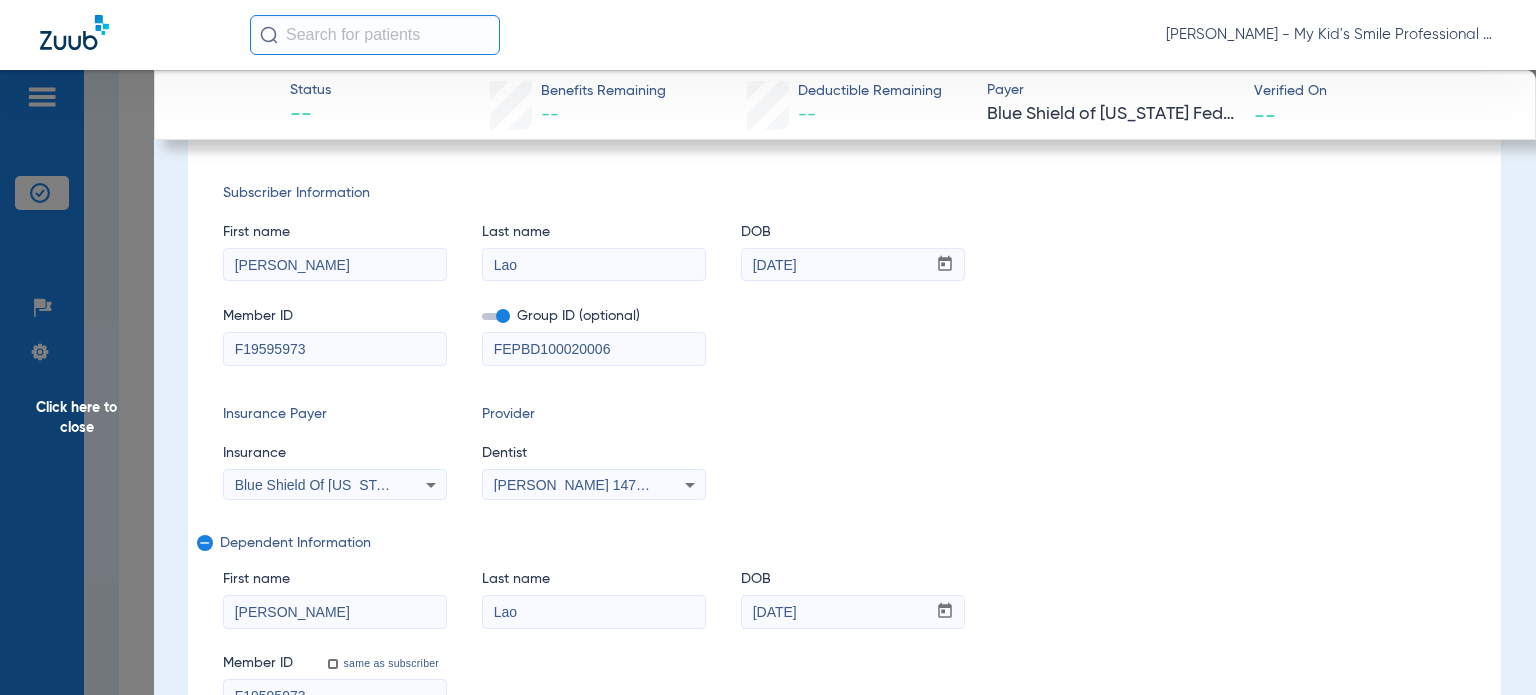 type on "Lao" 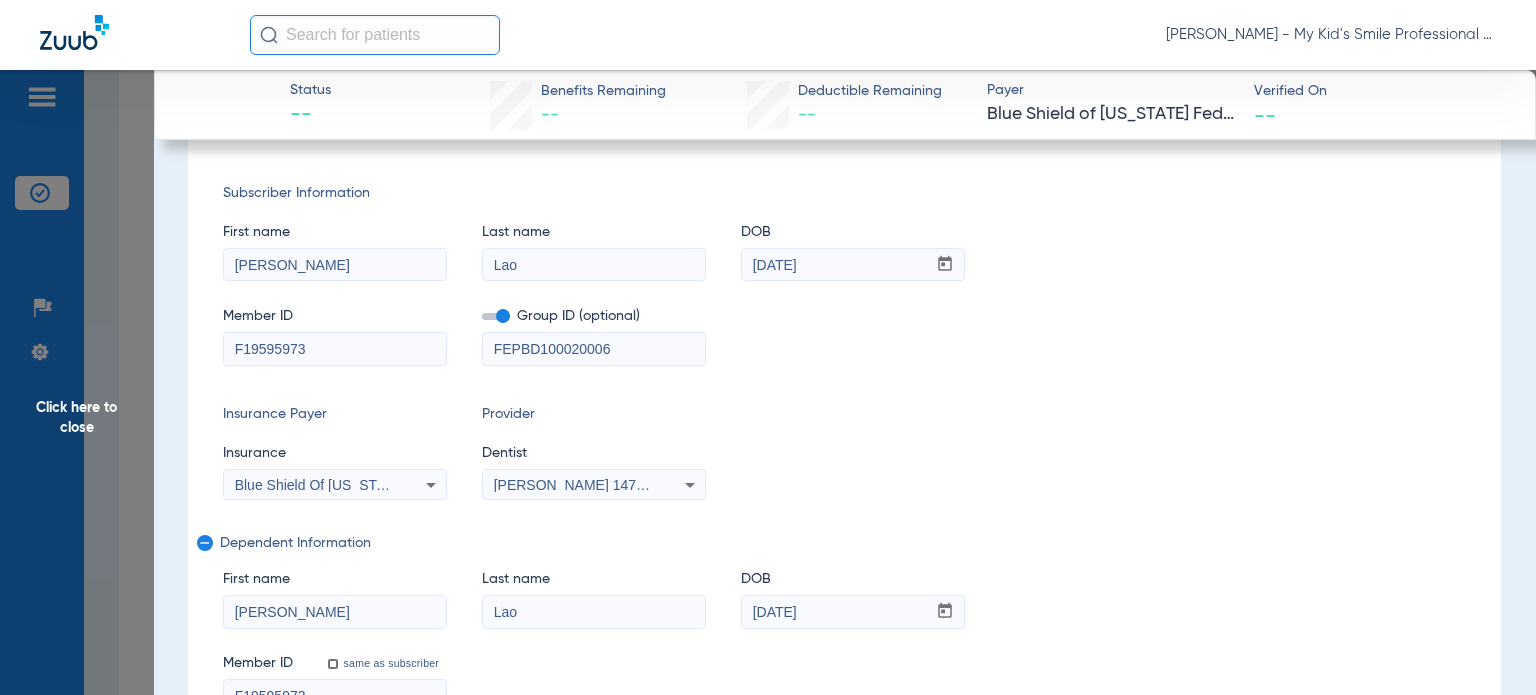 drag, startPoint x: 627, startPoint y: 339, endPoint x: 582, endPoint y: 340, distance: 45.01111 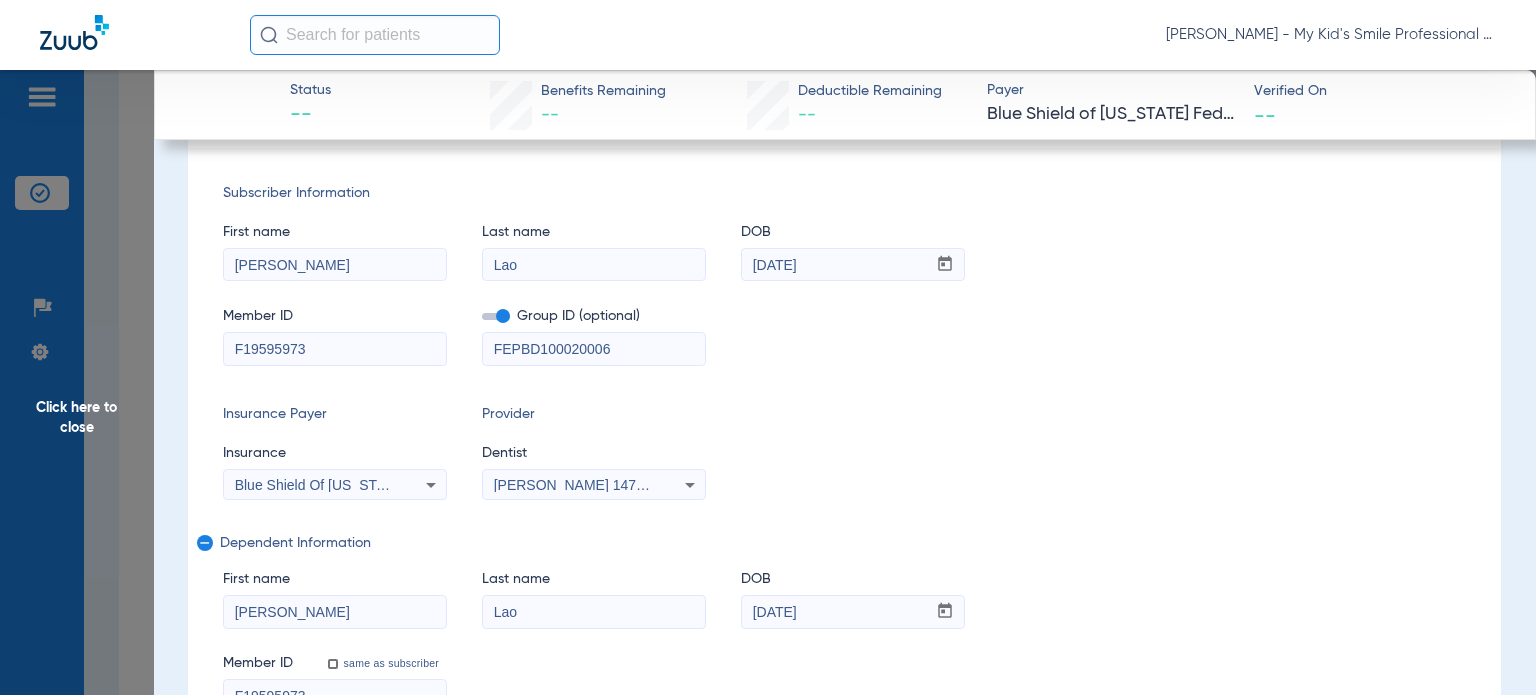 click on "FEPBD100020006" at bounding box center (594, 349) 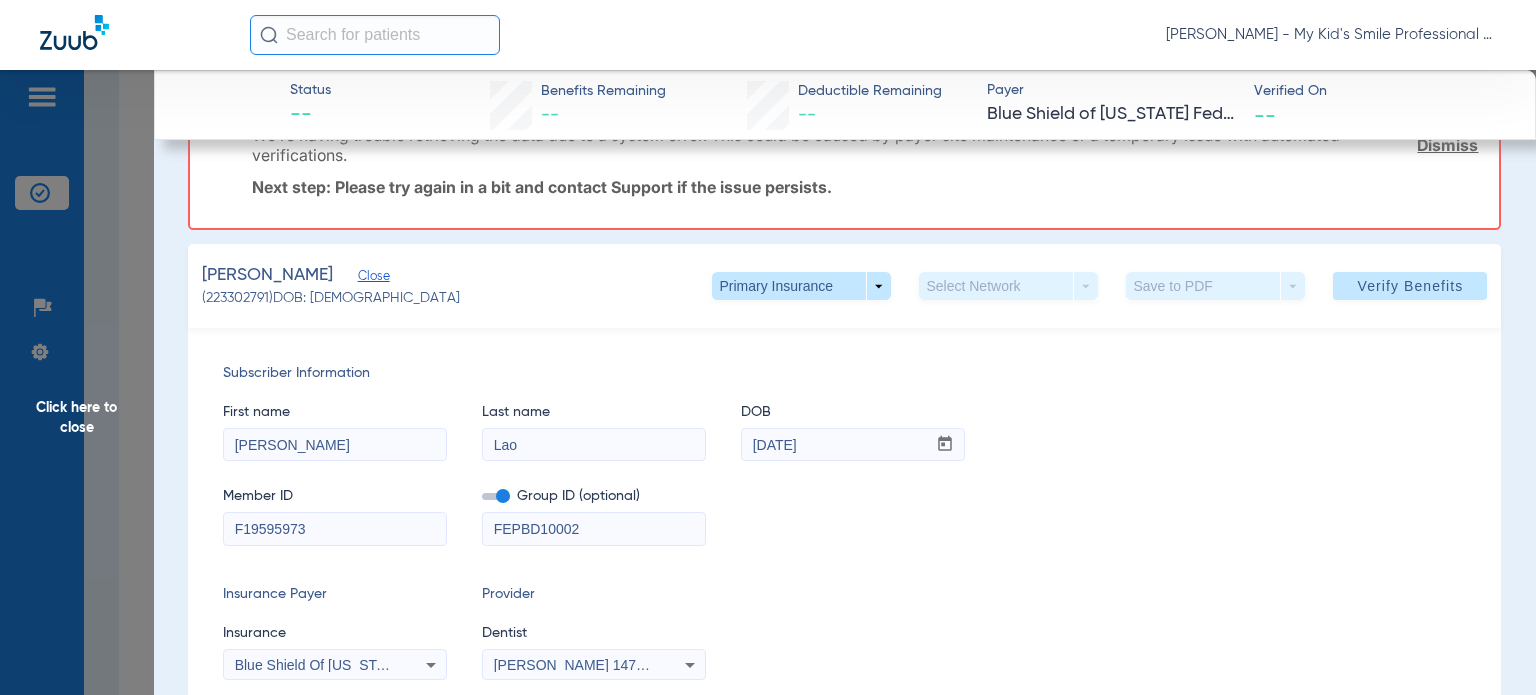 scroll, scrollTop: 91, scrollLeft: 0, axis: vertical 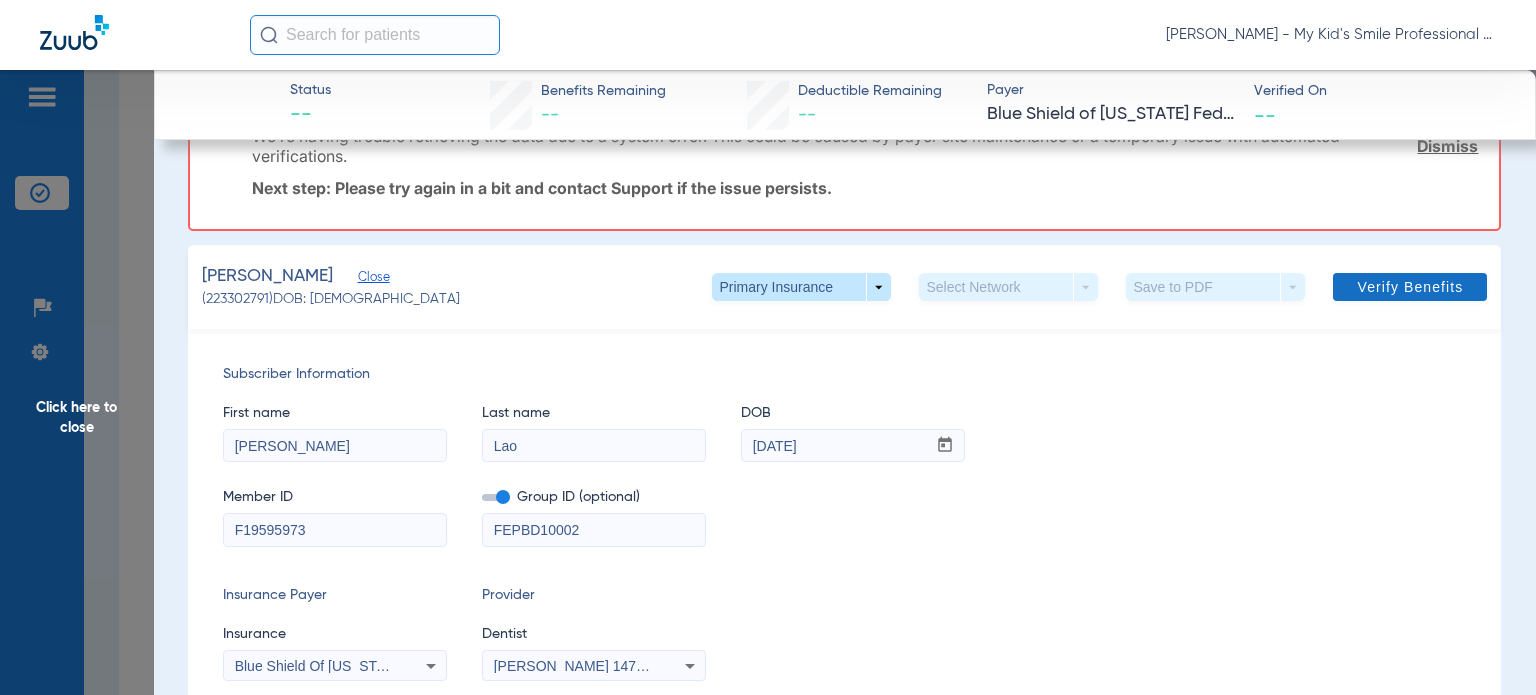 type on "FEPBD10002" 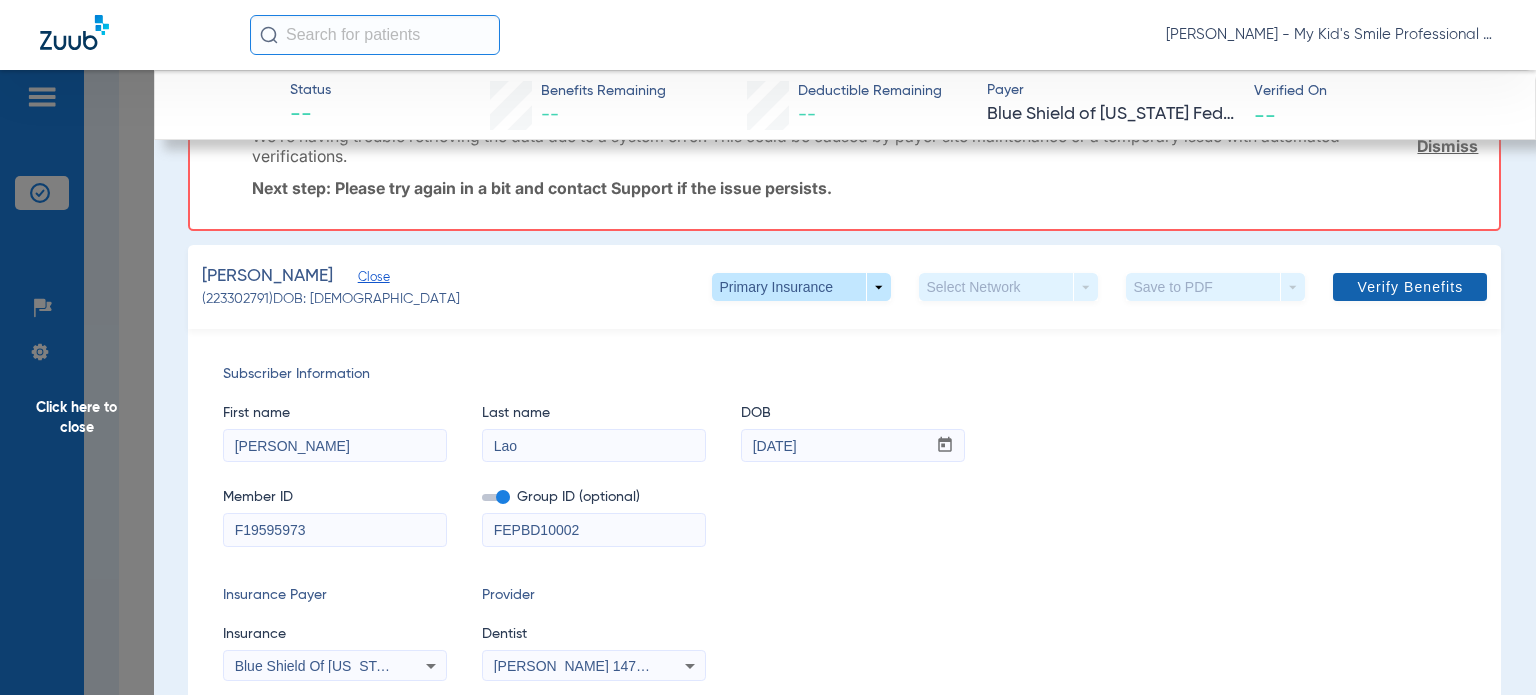 click on "Verify Benefits" 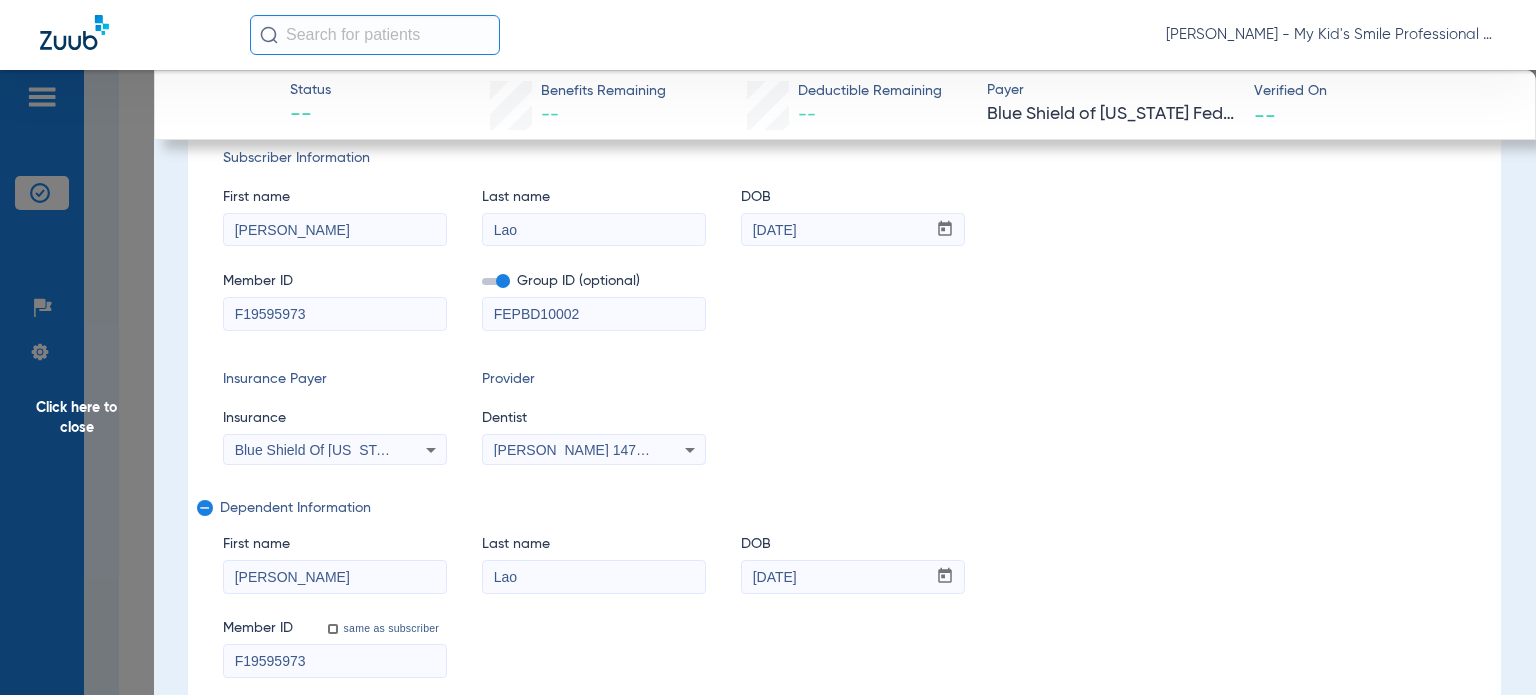 scroll, scrollTop: 160, scrollLeft: 0, axis: vertical 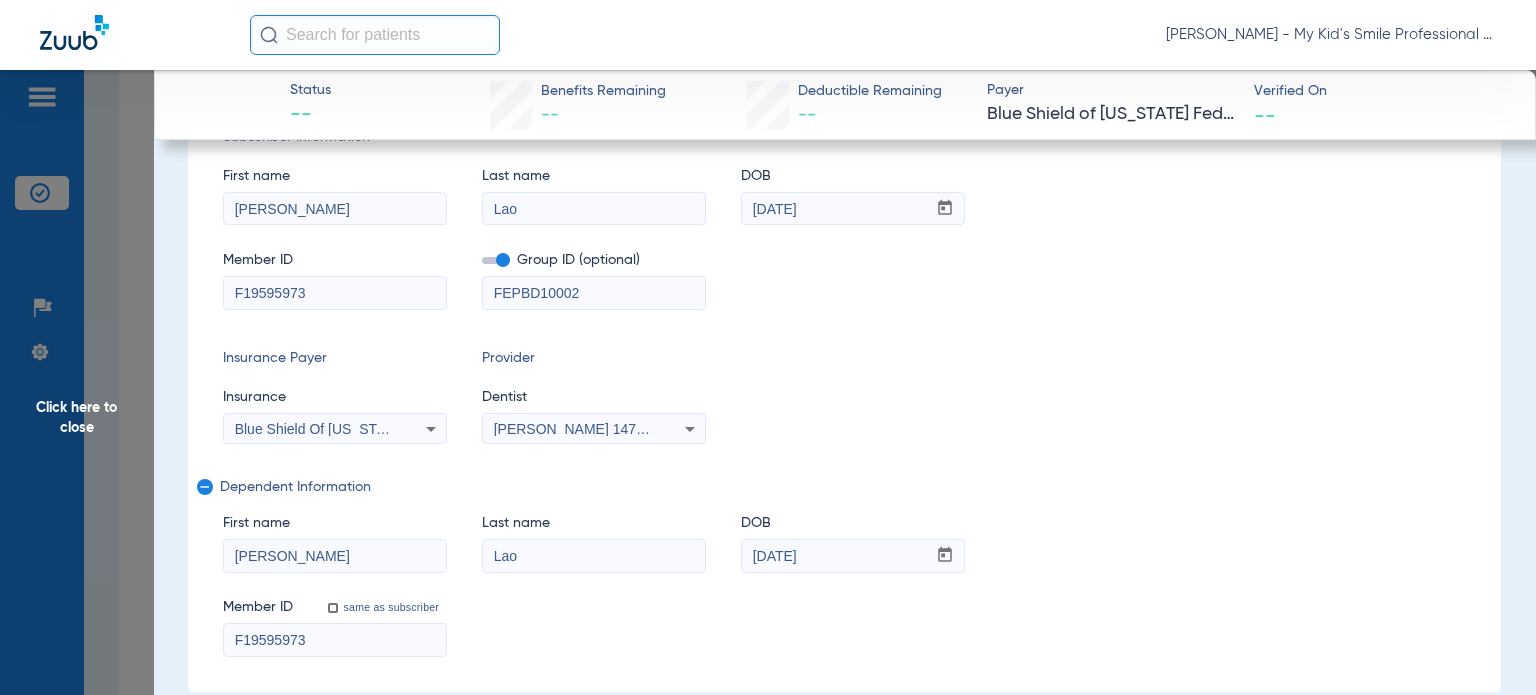 click 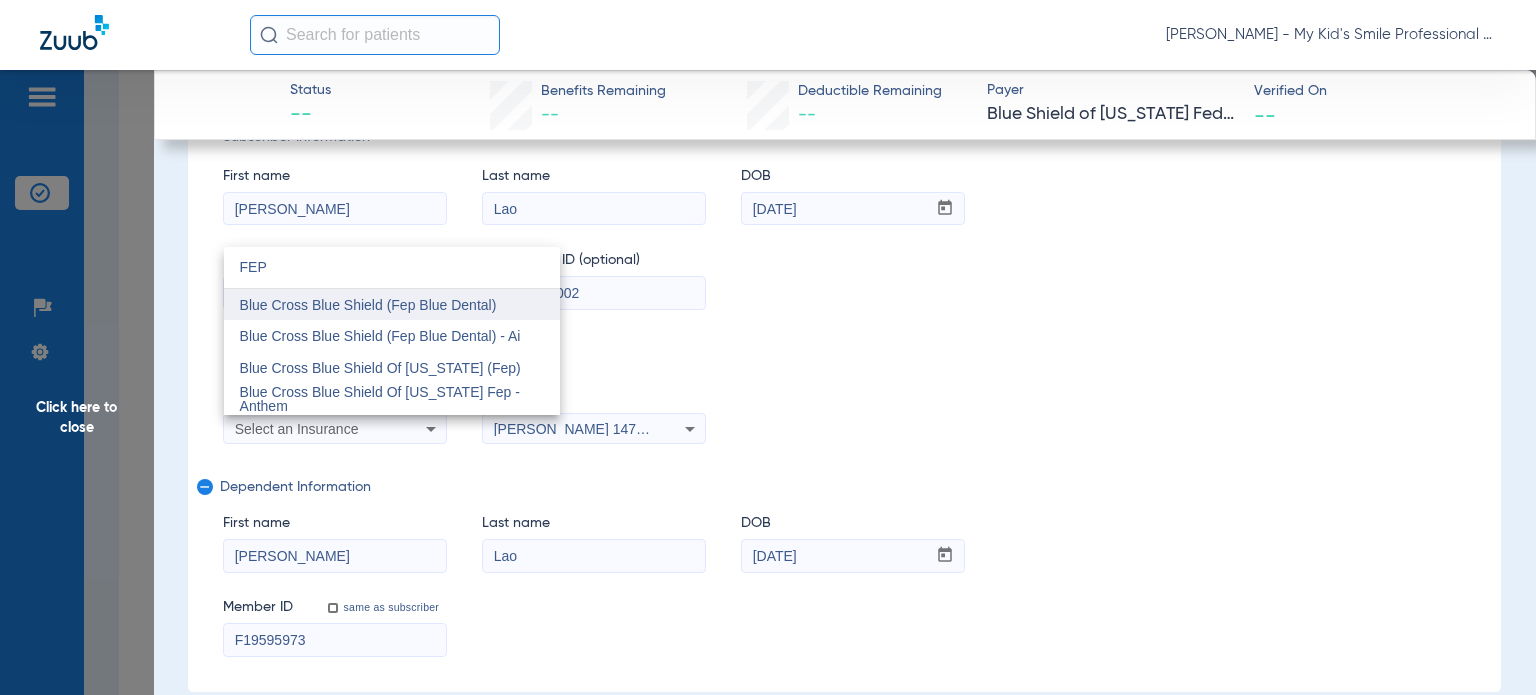 type on "FEP" 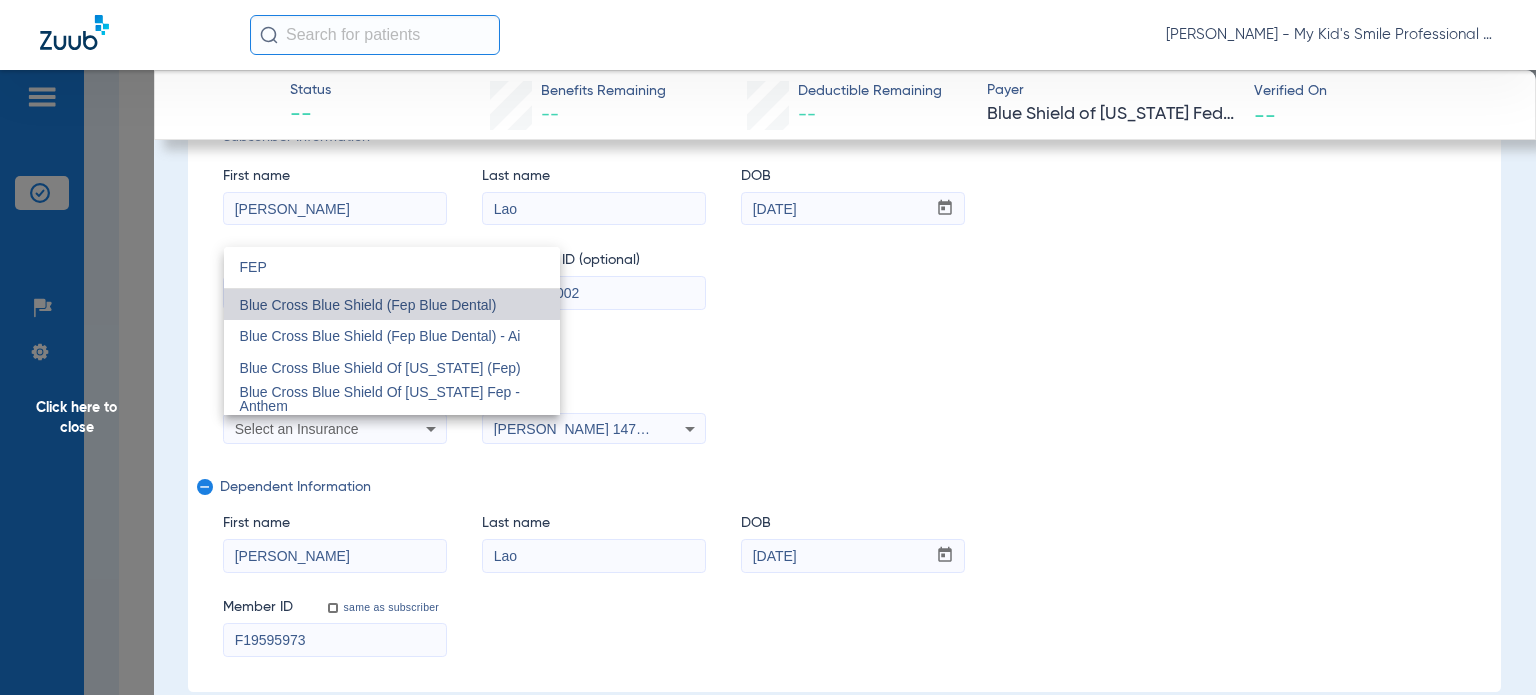 click on "Blue Cross Blue Shield (Fep Blue Dental)" at bounding box center [368, 305] 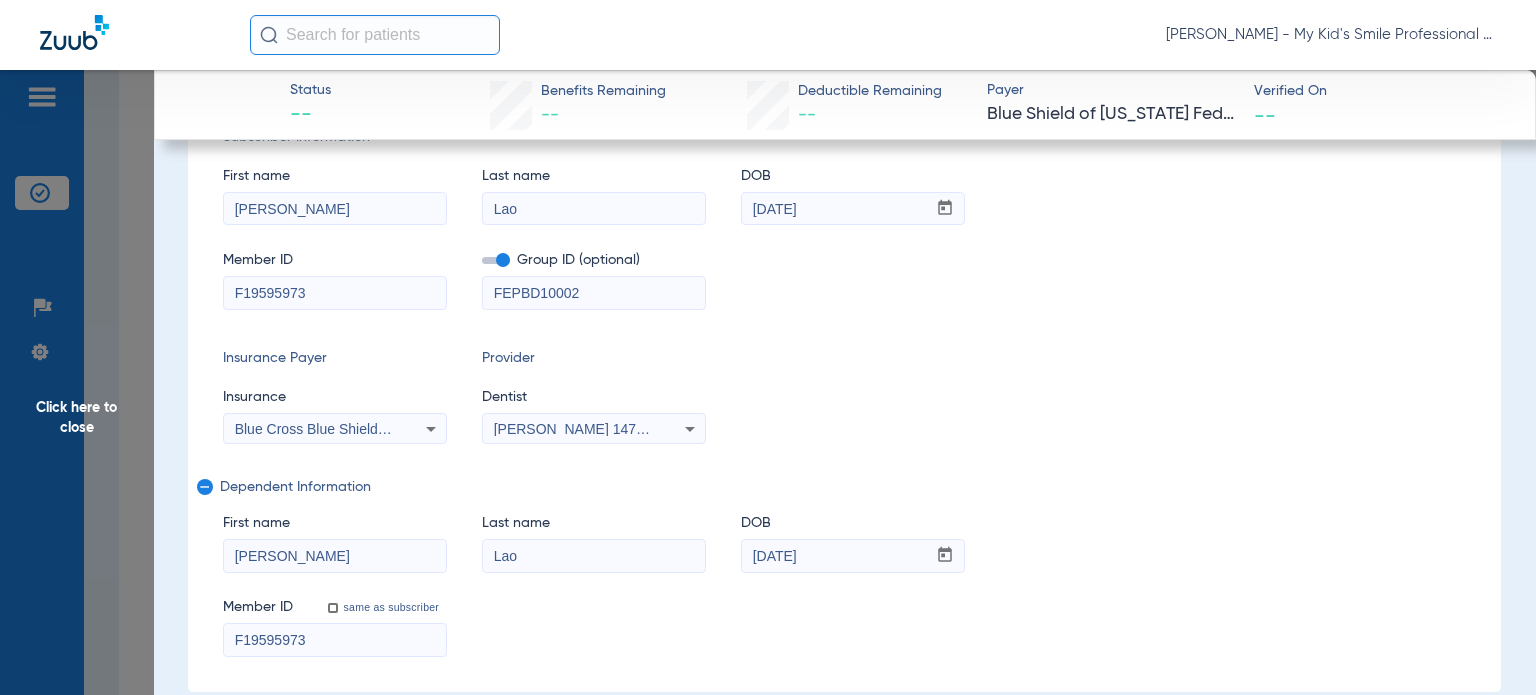 scroll, scrollTop: 0, scrollLeft: 0, axis: both 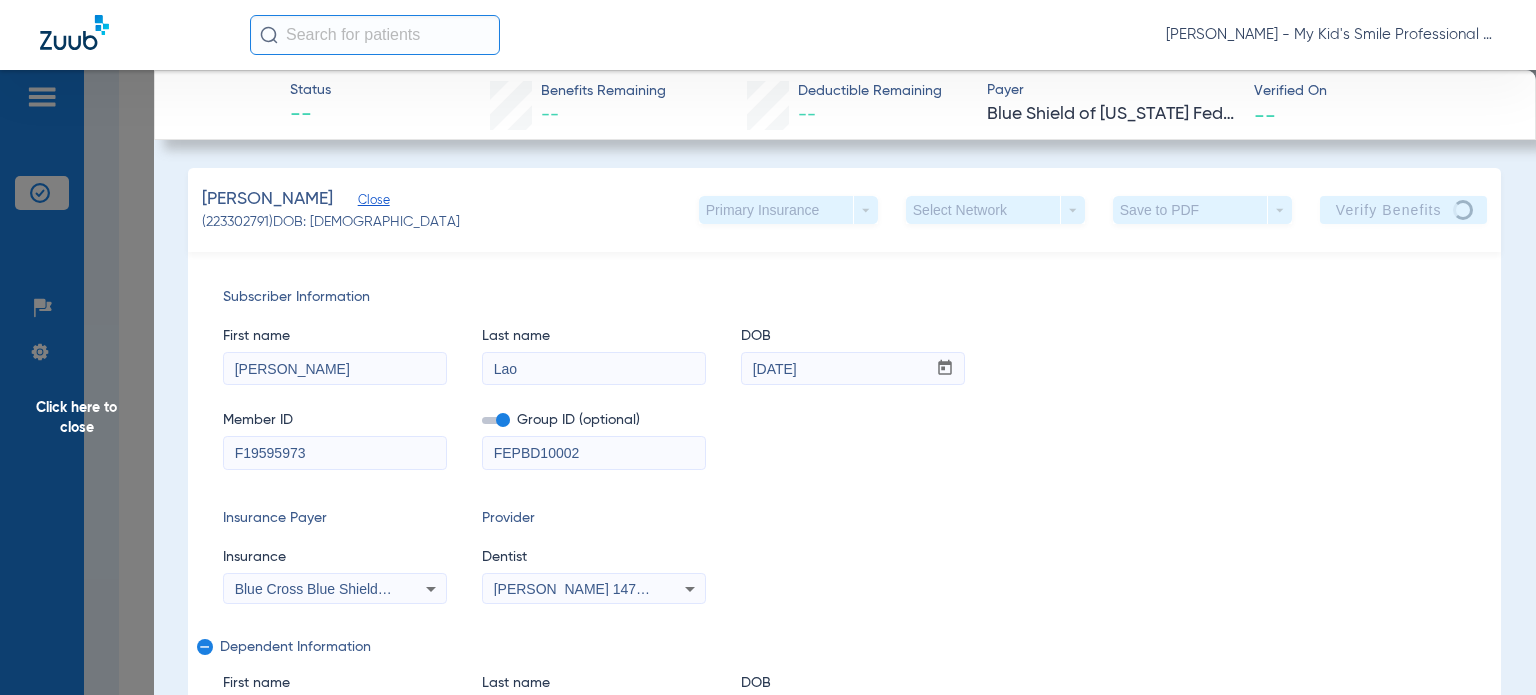 click on "Blue Cross Blue Shield (Fep Blue Dental)" at bounding box center (335, 589) 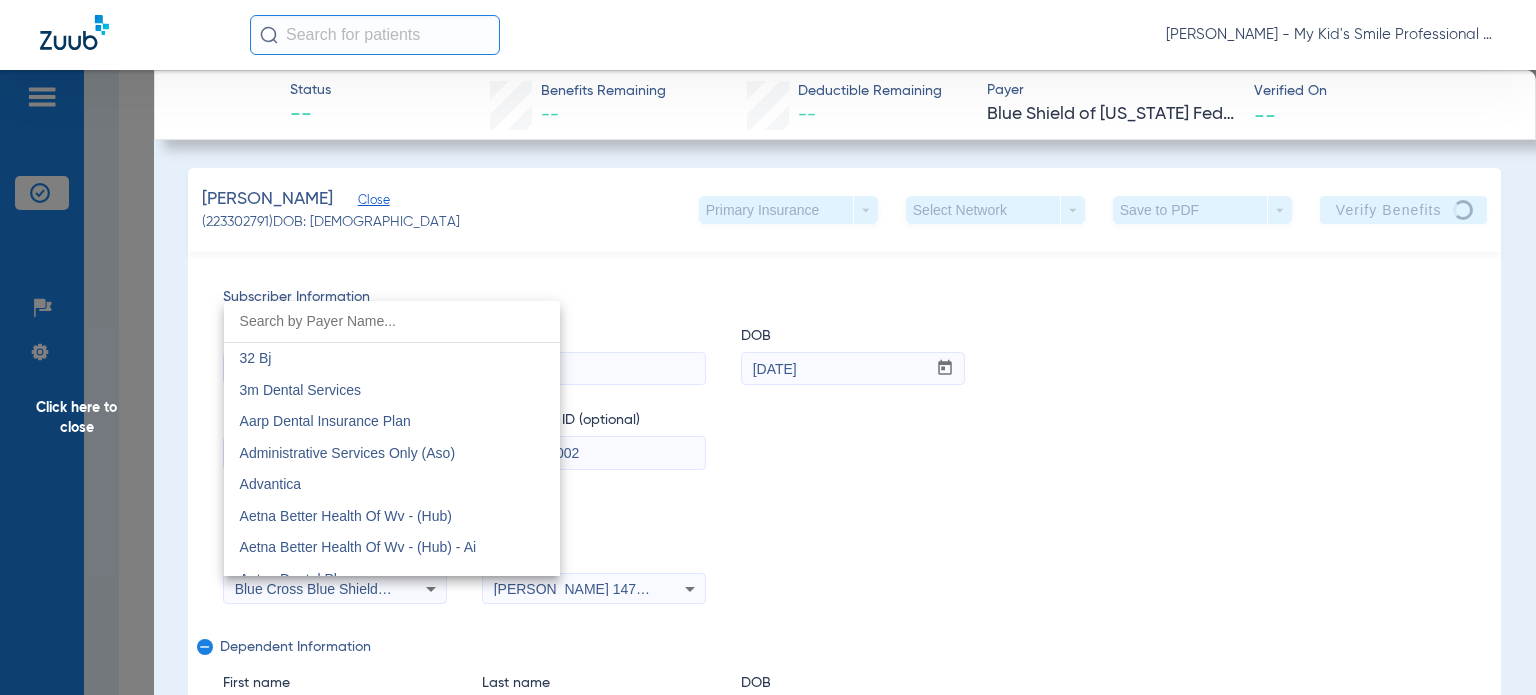 scroll, scrollTop: 1090, scrollLeft: 0, axis: vertical 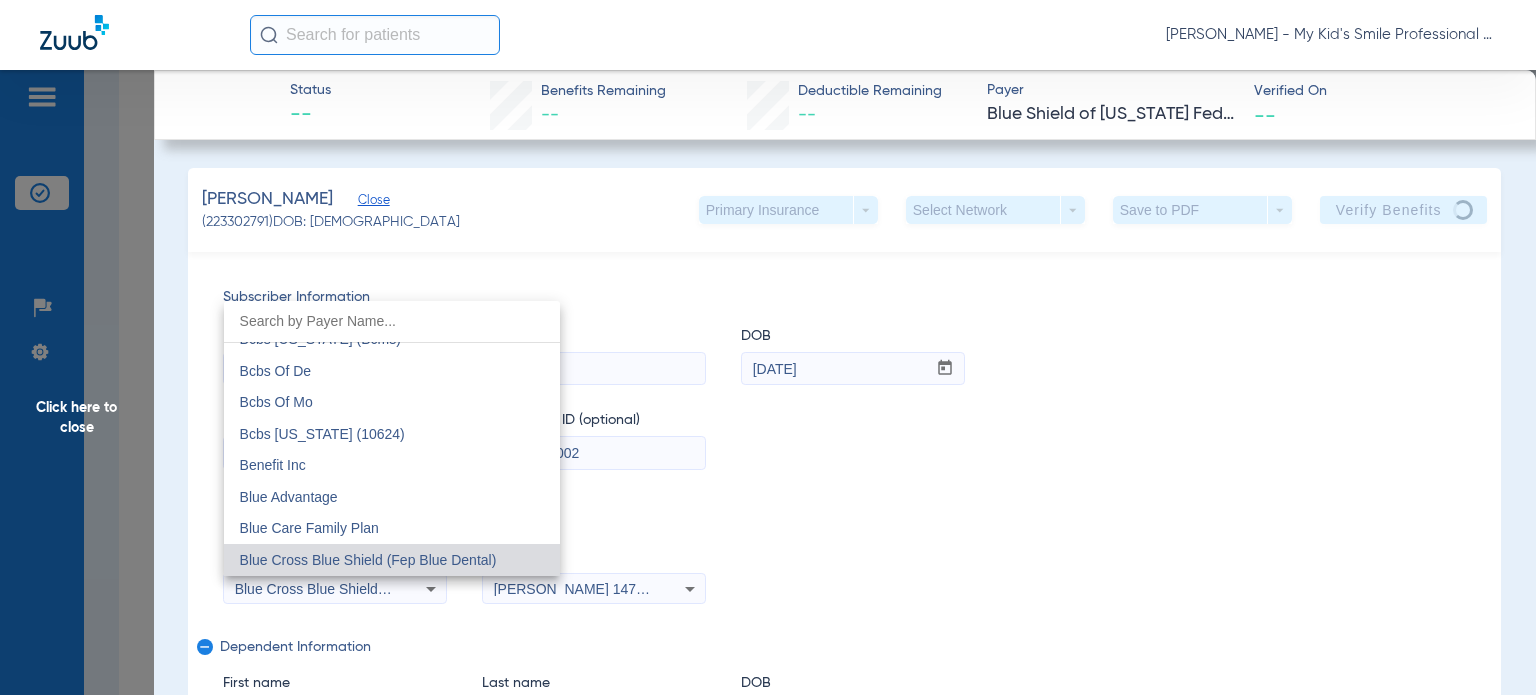 click at bounding box center [768, 347] 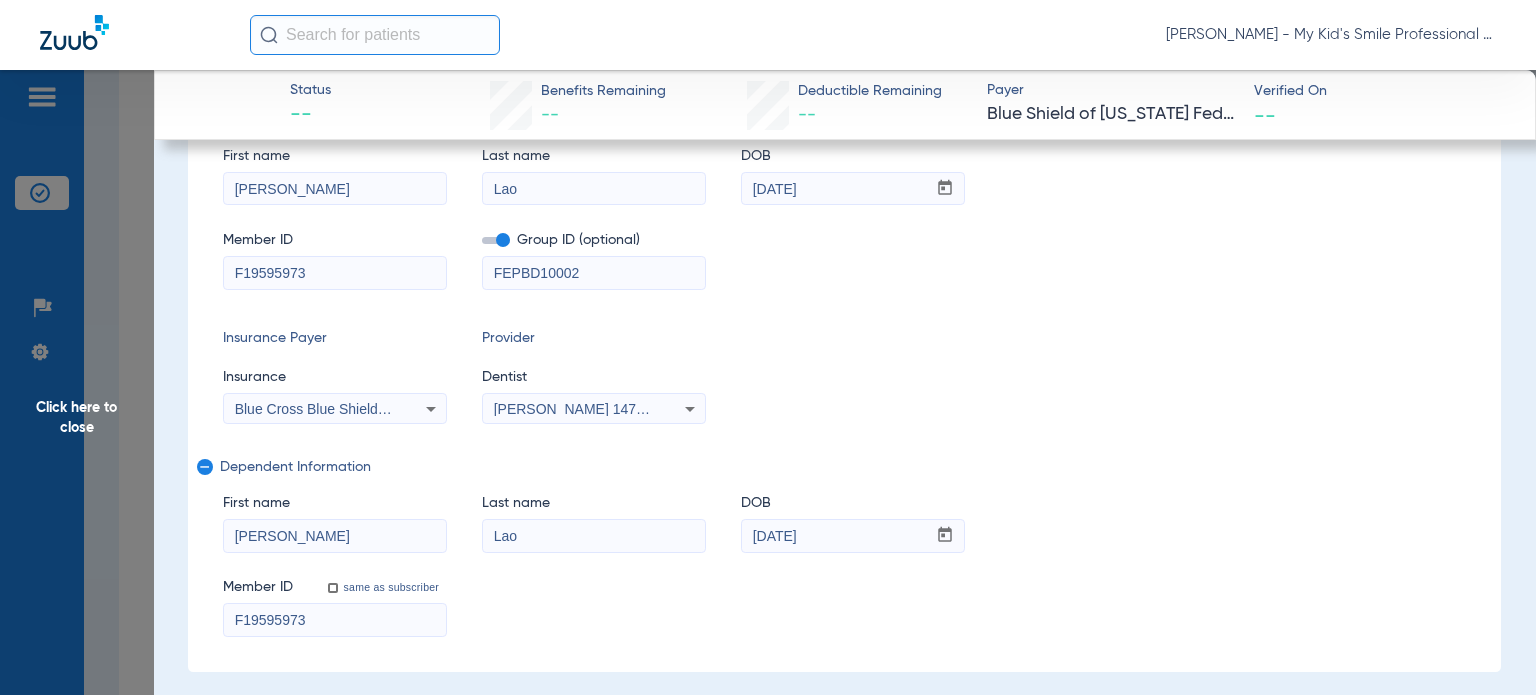 scroll, scrollTop: 182, scrollLeft: 0, axis: vertical 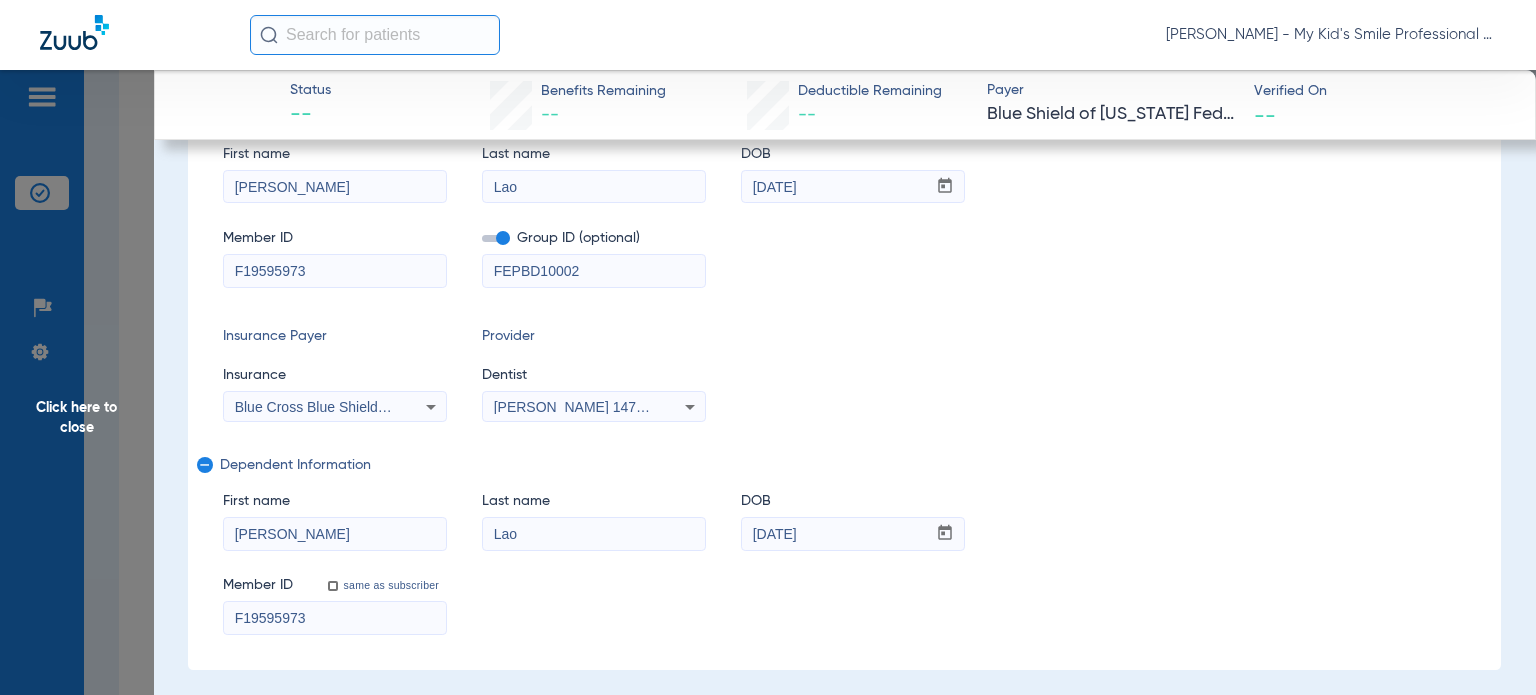click on "Click here to close" 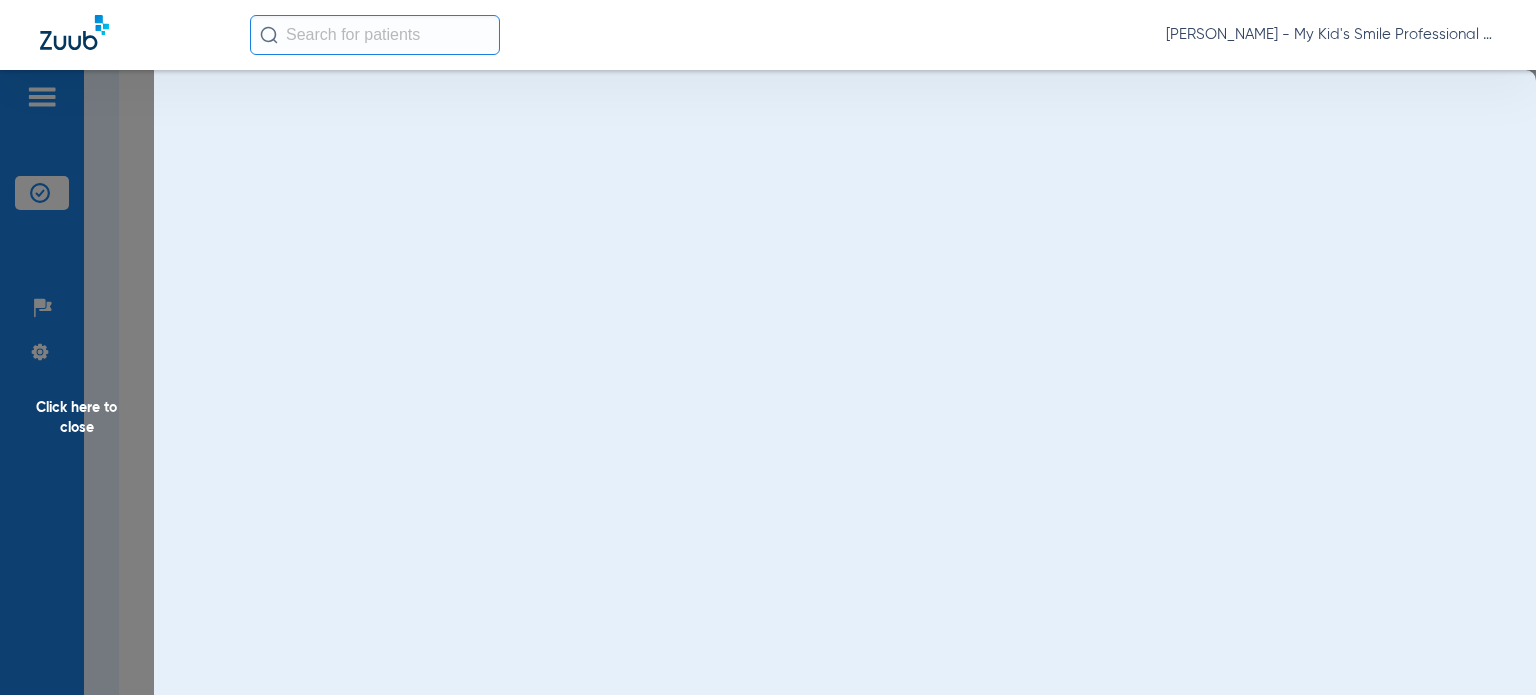 scroll, scrollTop: 0, scrollLeft: 0, axis: both 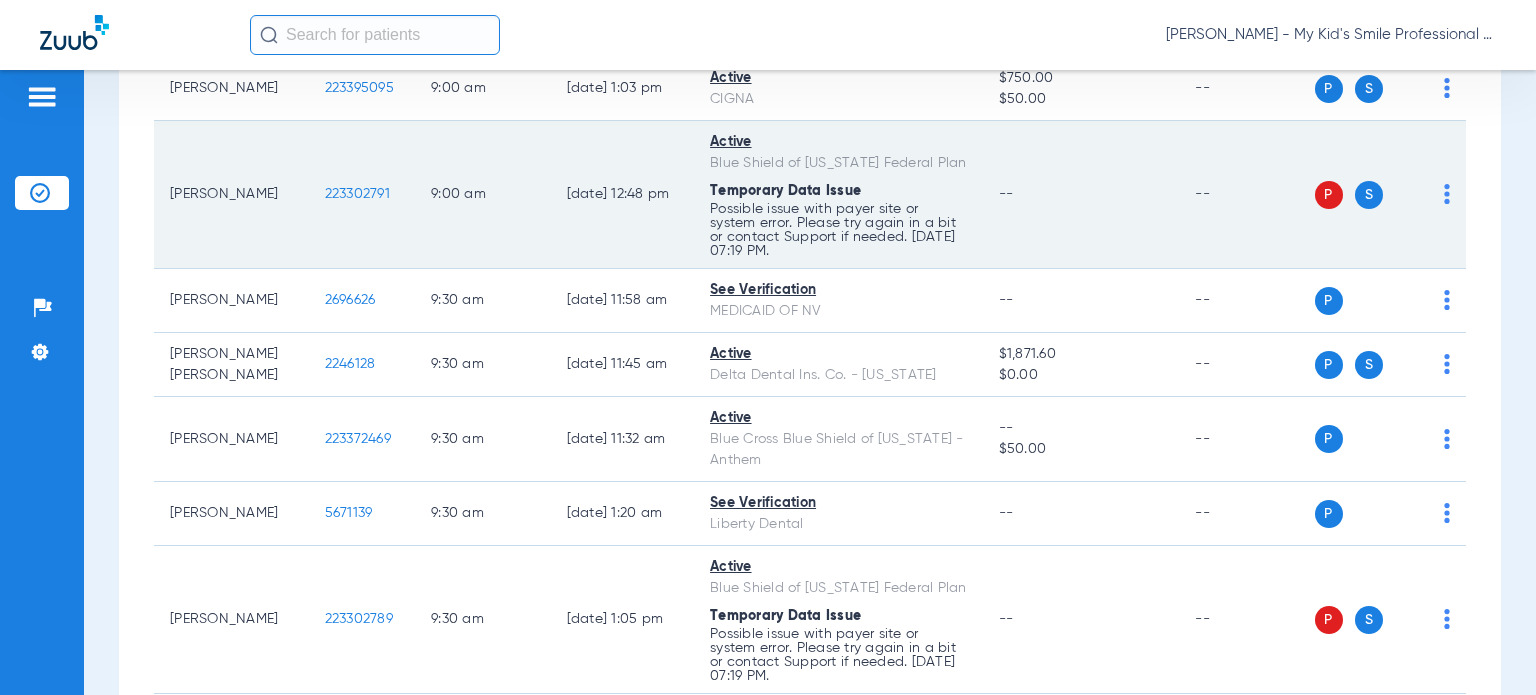 click on "223302791" 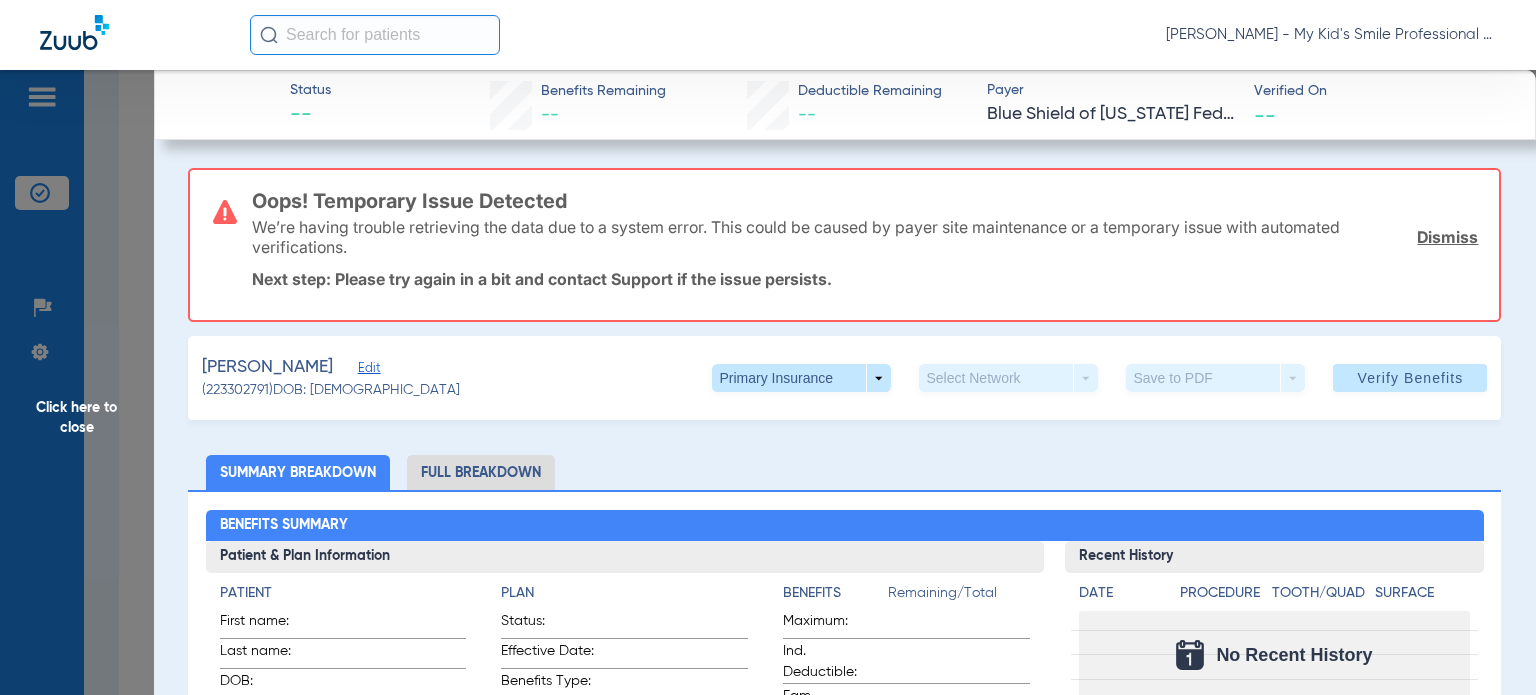 click on "Edit" 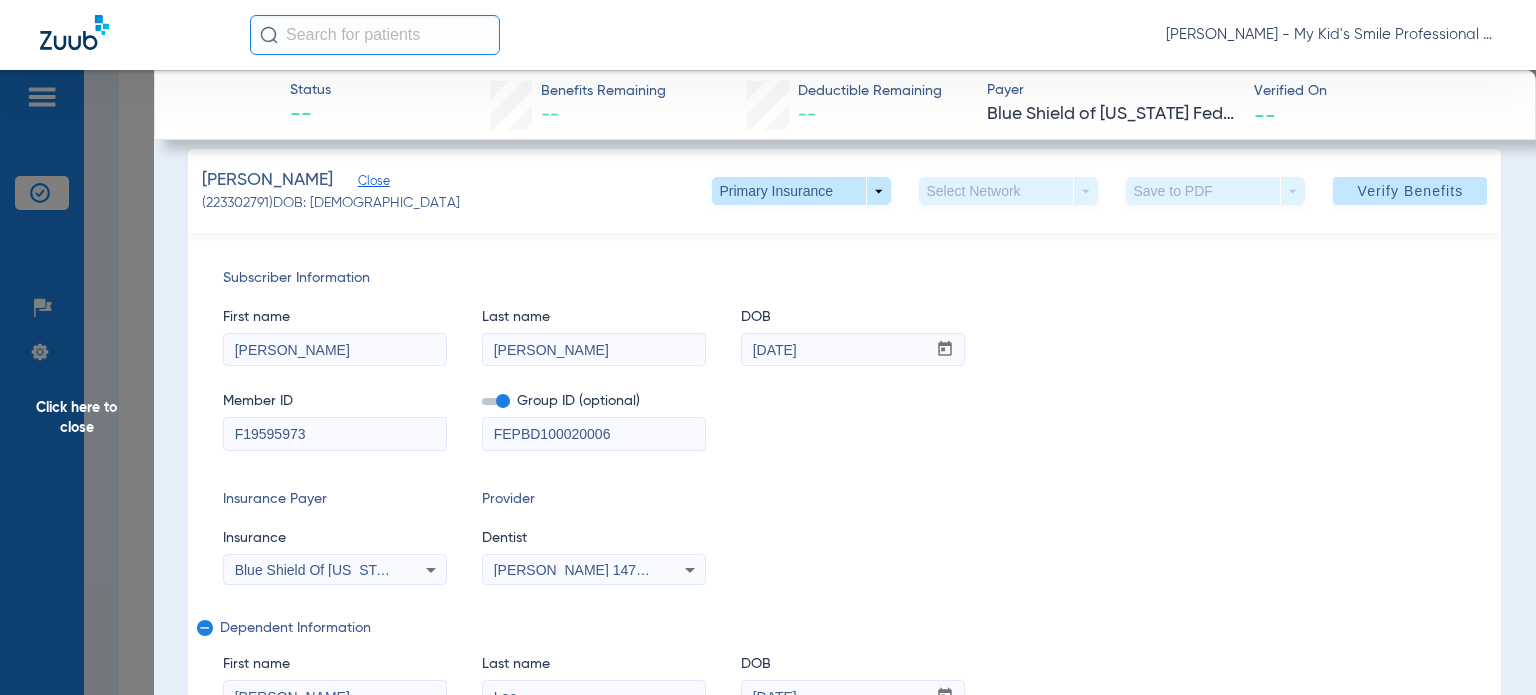 scroll, scrollTop: 200, scrollLeft: 0, axis: vertical 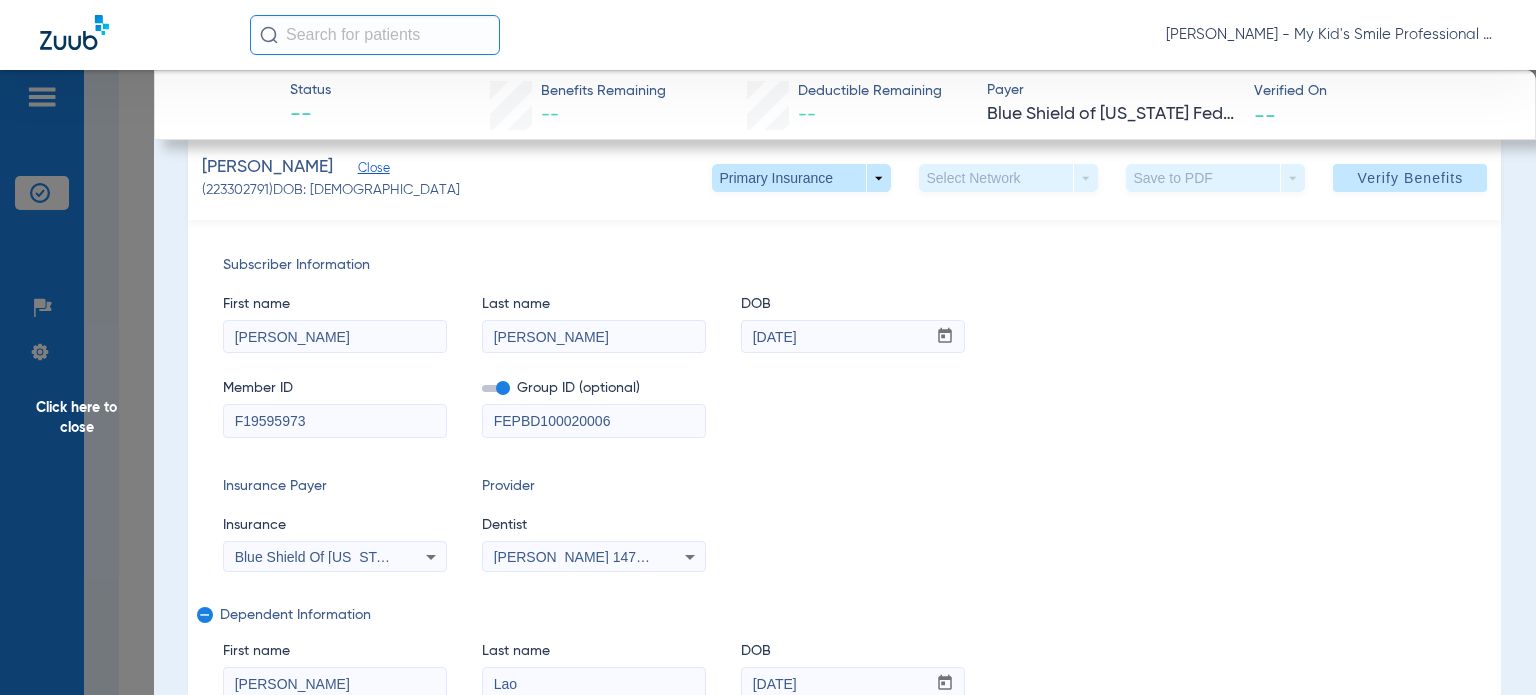 drag, startPoint x: 628, startPoint y: 423, endPoint x: 580, endPoint y: 414, distance: 48.83646 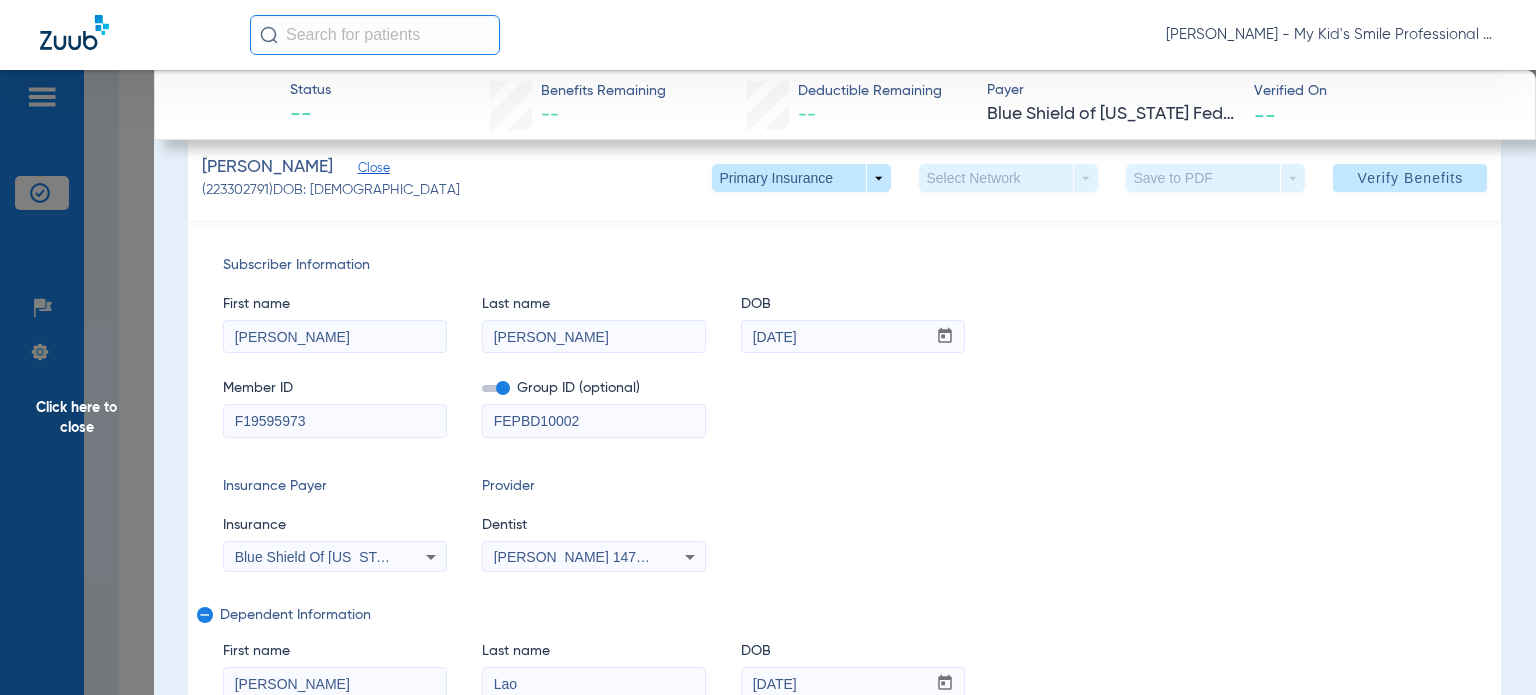 type on "FEPBD10002" 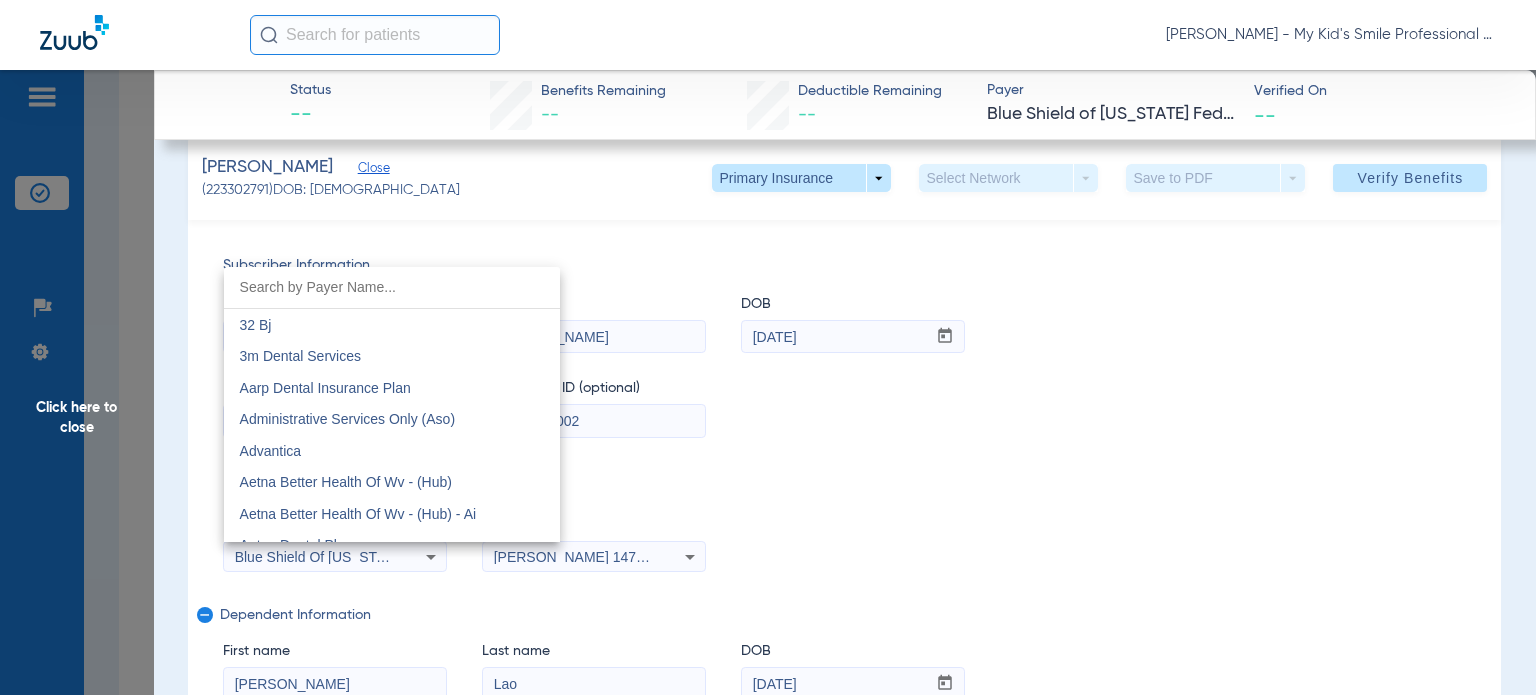 scroll, scrollTop: 2539, scrollLeft: 0, axis: vertical 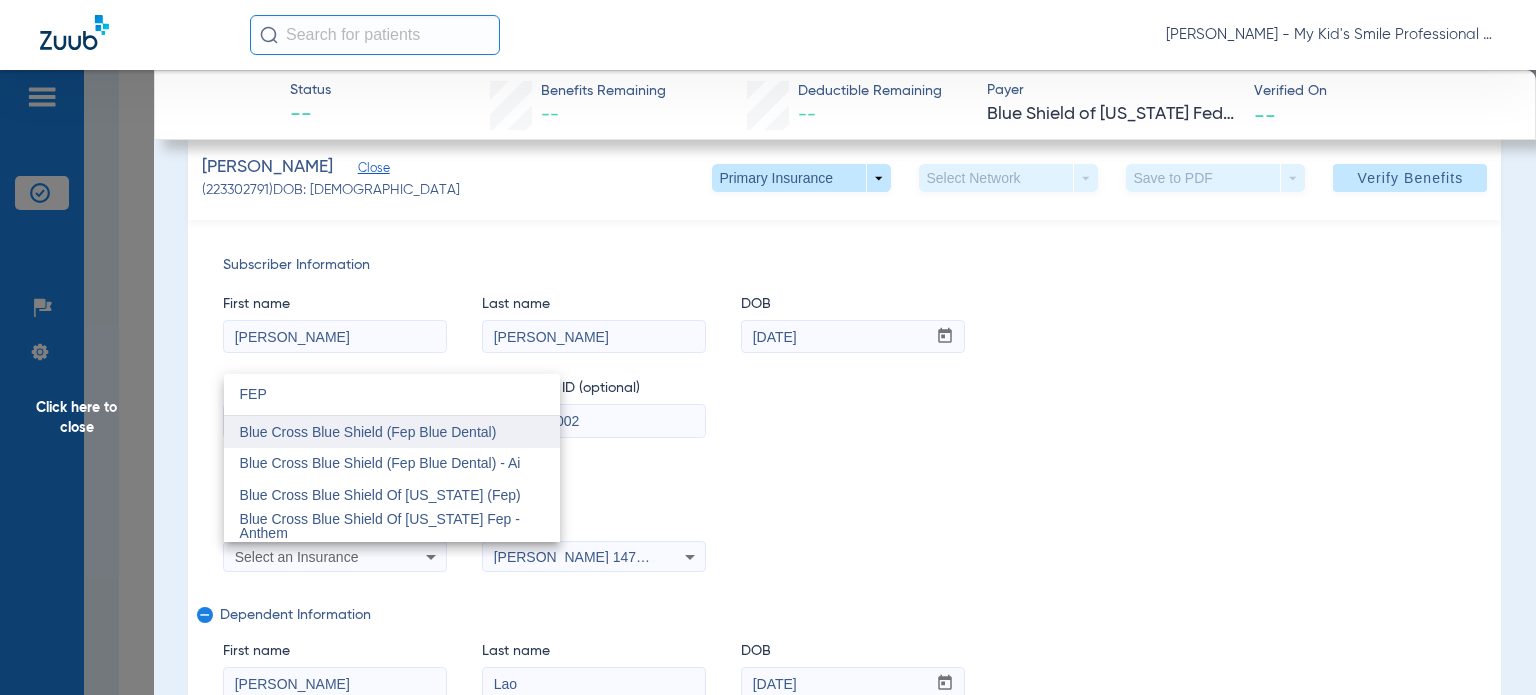 type on "FEP" 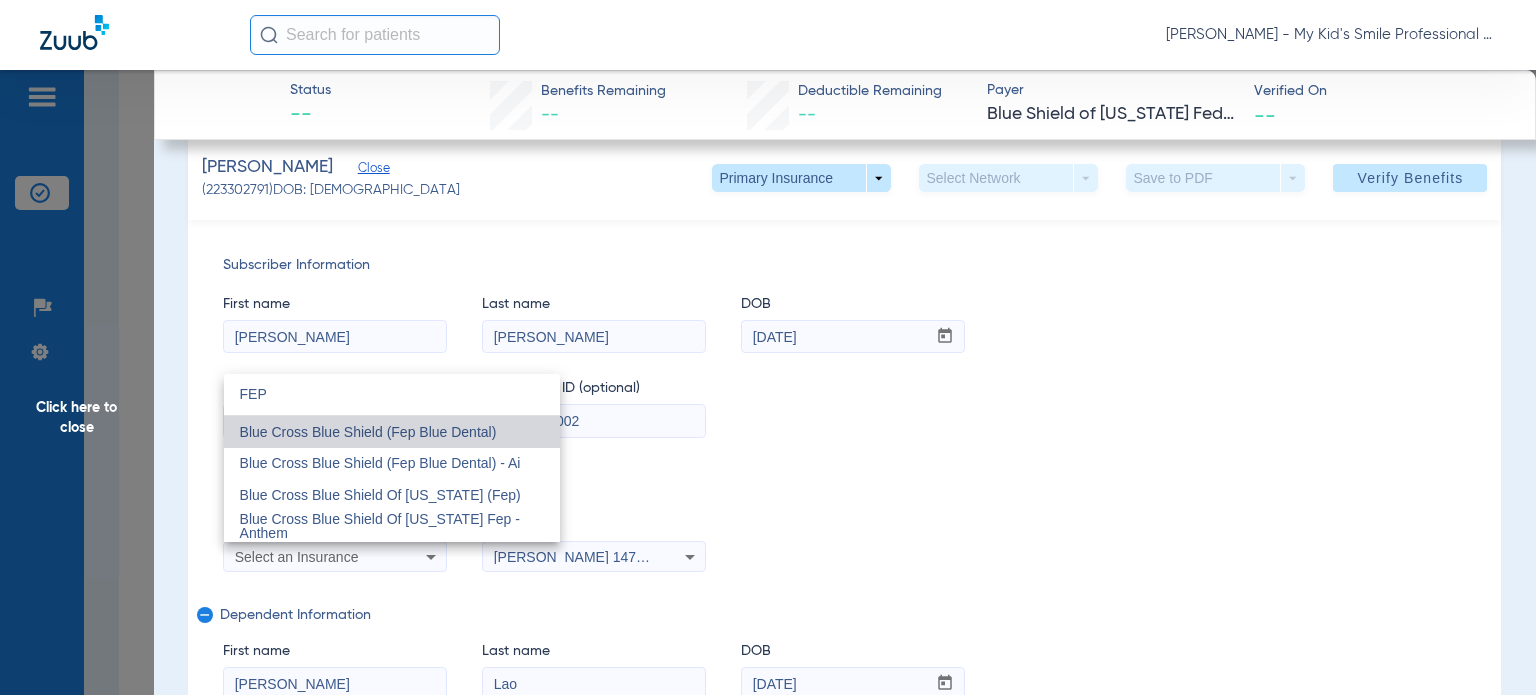 click on "Blue Cross Blue Shield (Fep Blue Dental)" at bounding box center [368, 432] 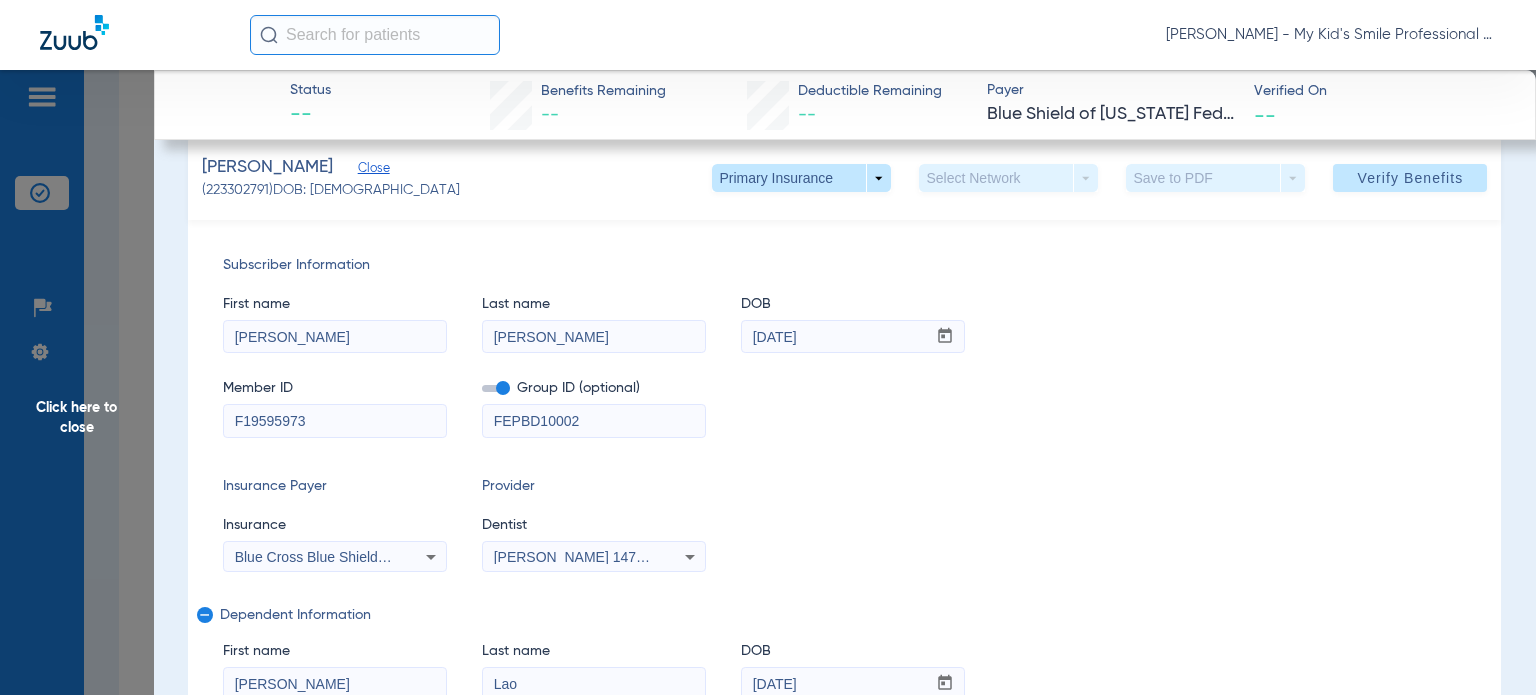 click on "Blue Cross Blue Shield (Fep Blue Dental)" at bounding box center [335, 557] 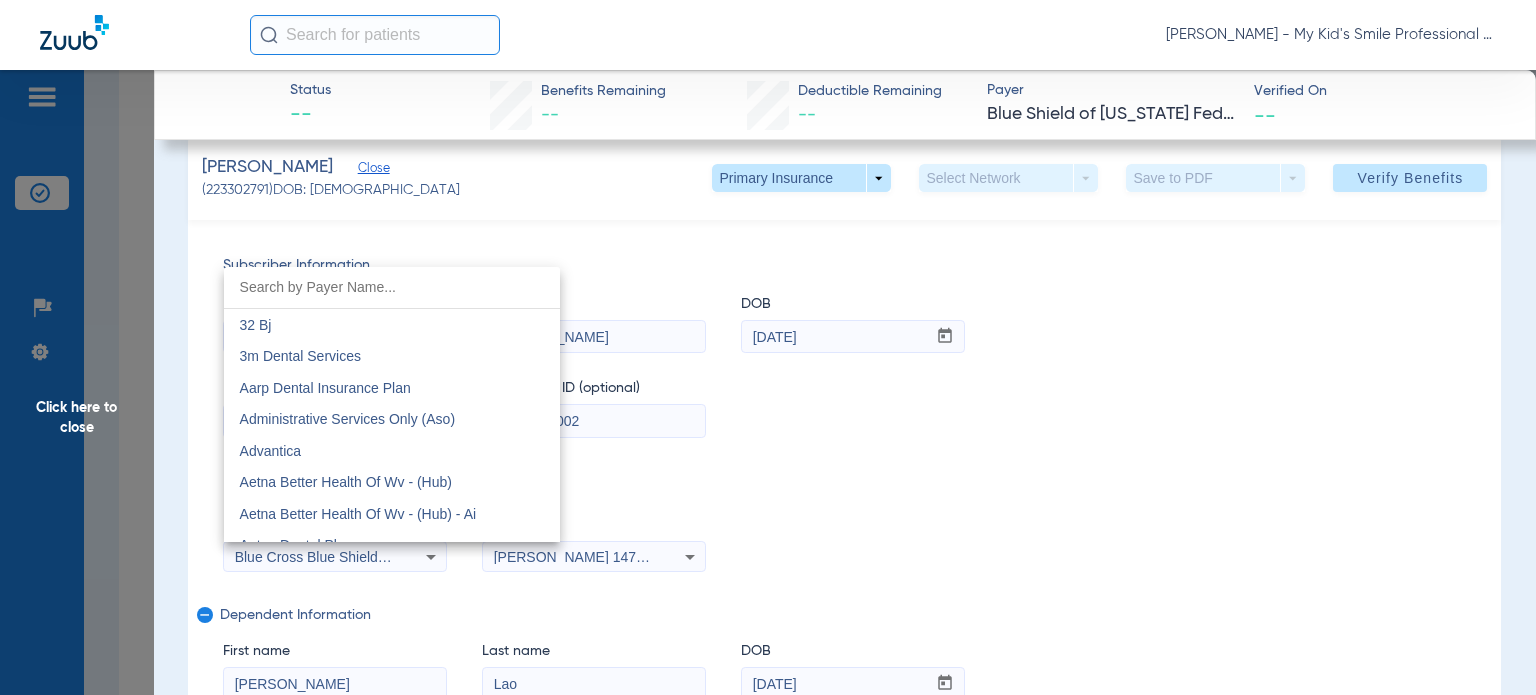 scroll, scrollTop: 1090, scrollLeft: 0, axis: vertical 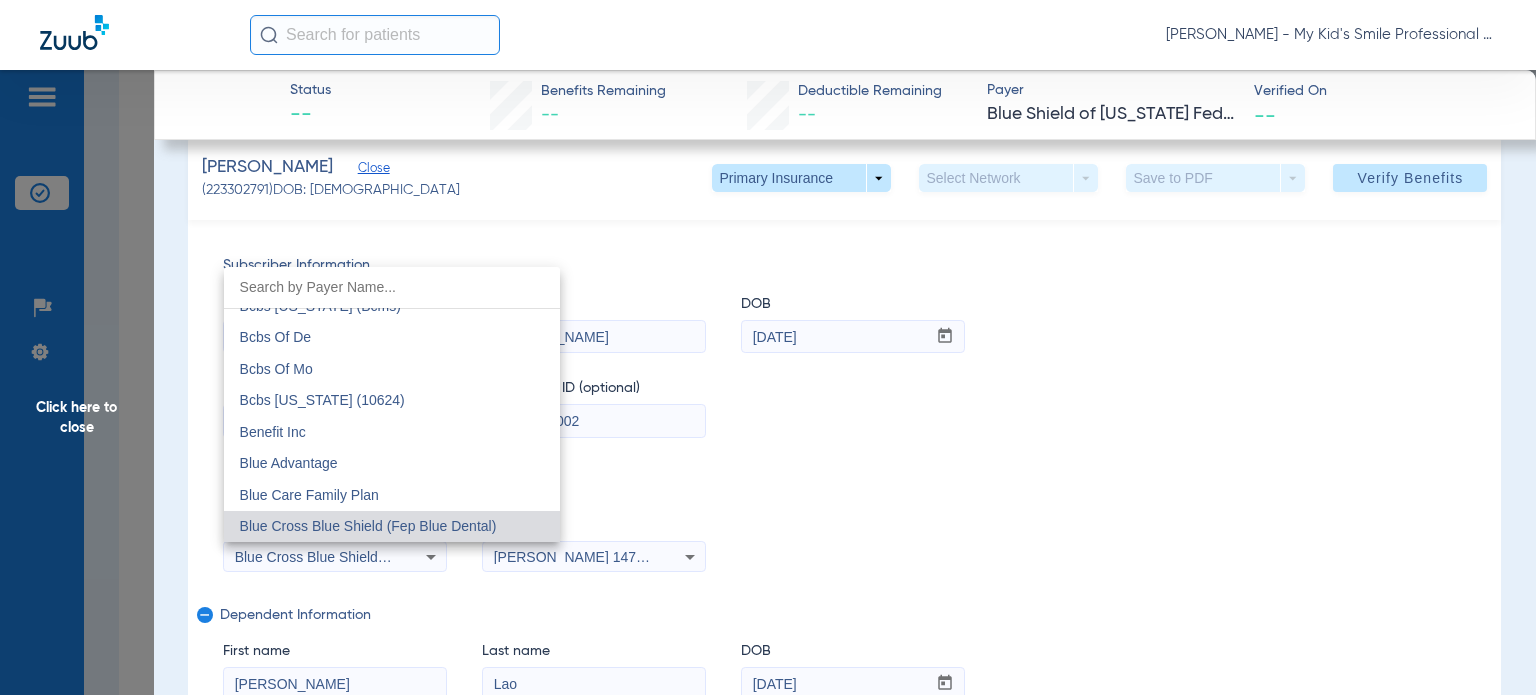click at bounding box center (768, 347) 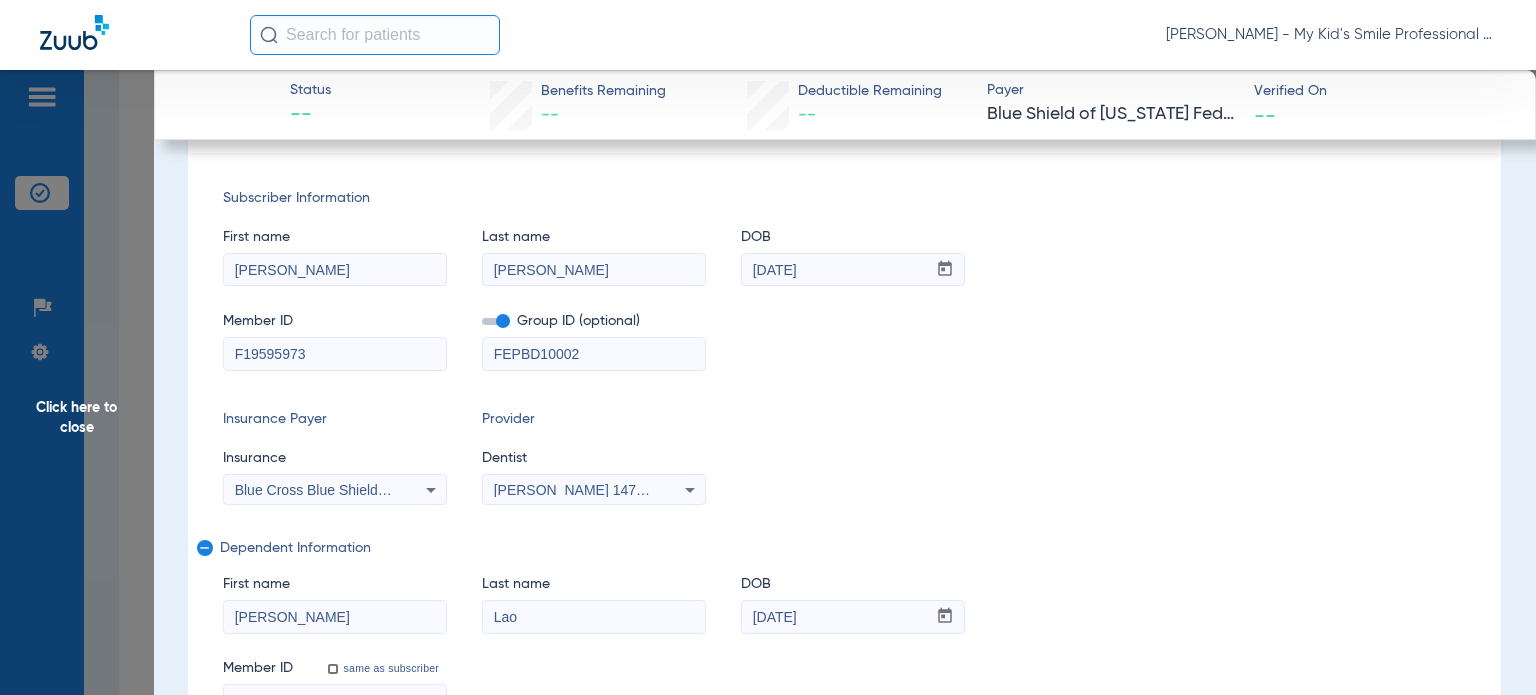 scroll, scrollTop: 359, scrollLeft: 0, axis: vertical 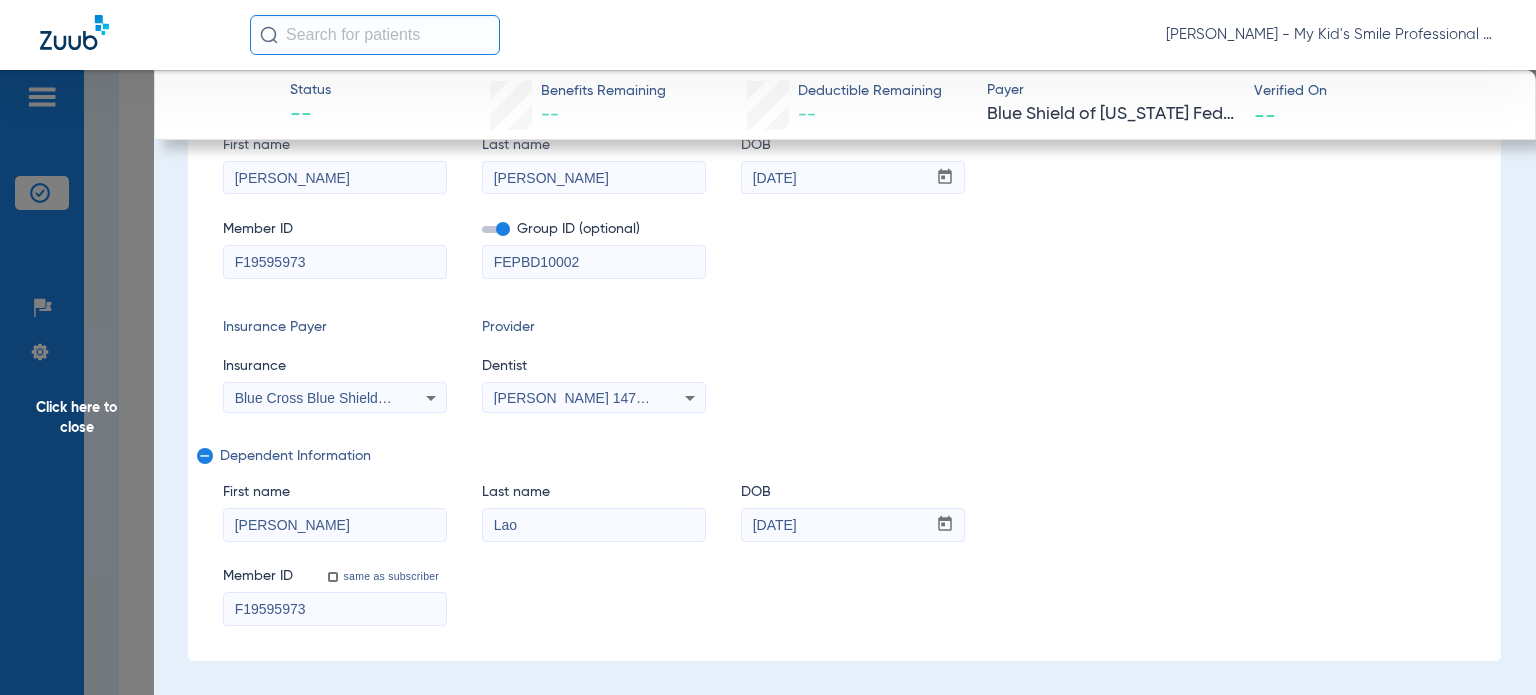 click on "Mary" at bounding box center [335, 178] 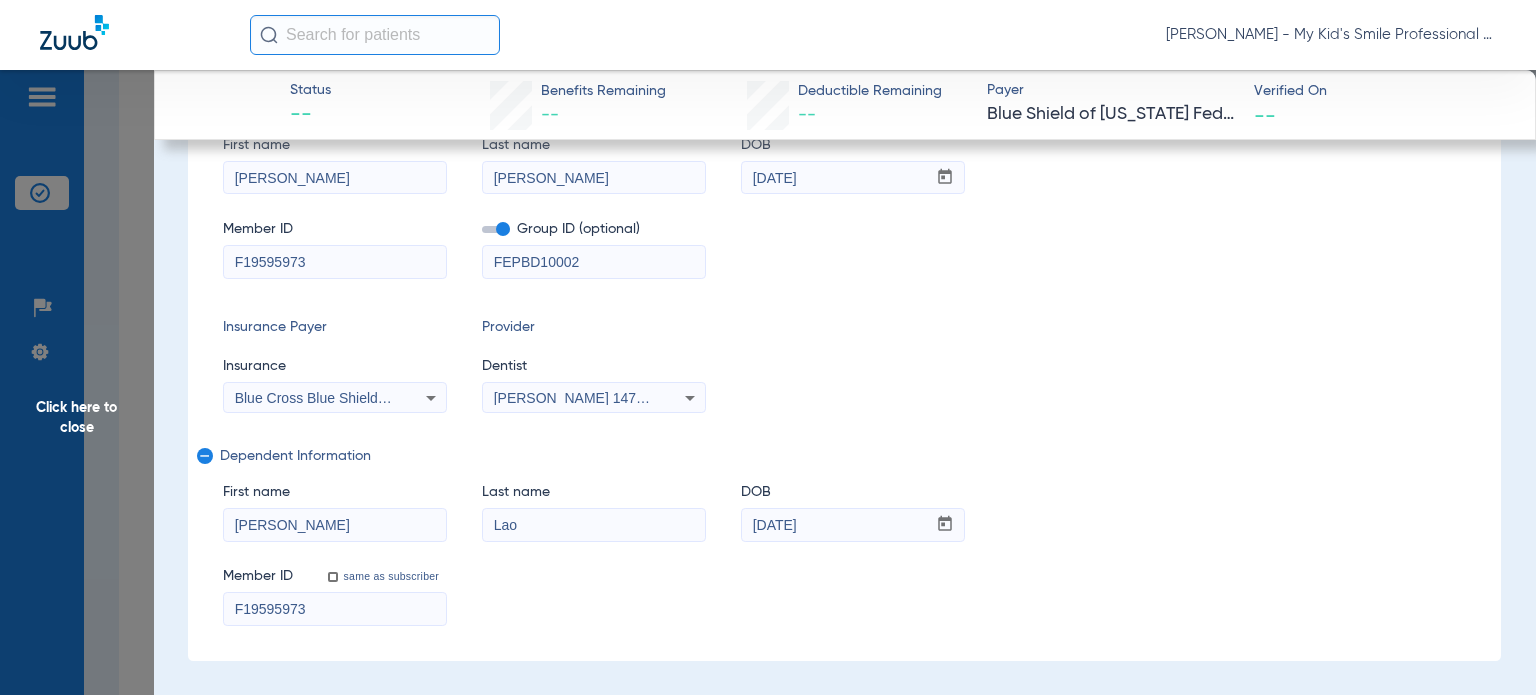 type on "Mary Denneth" 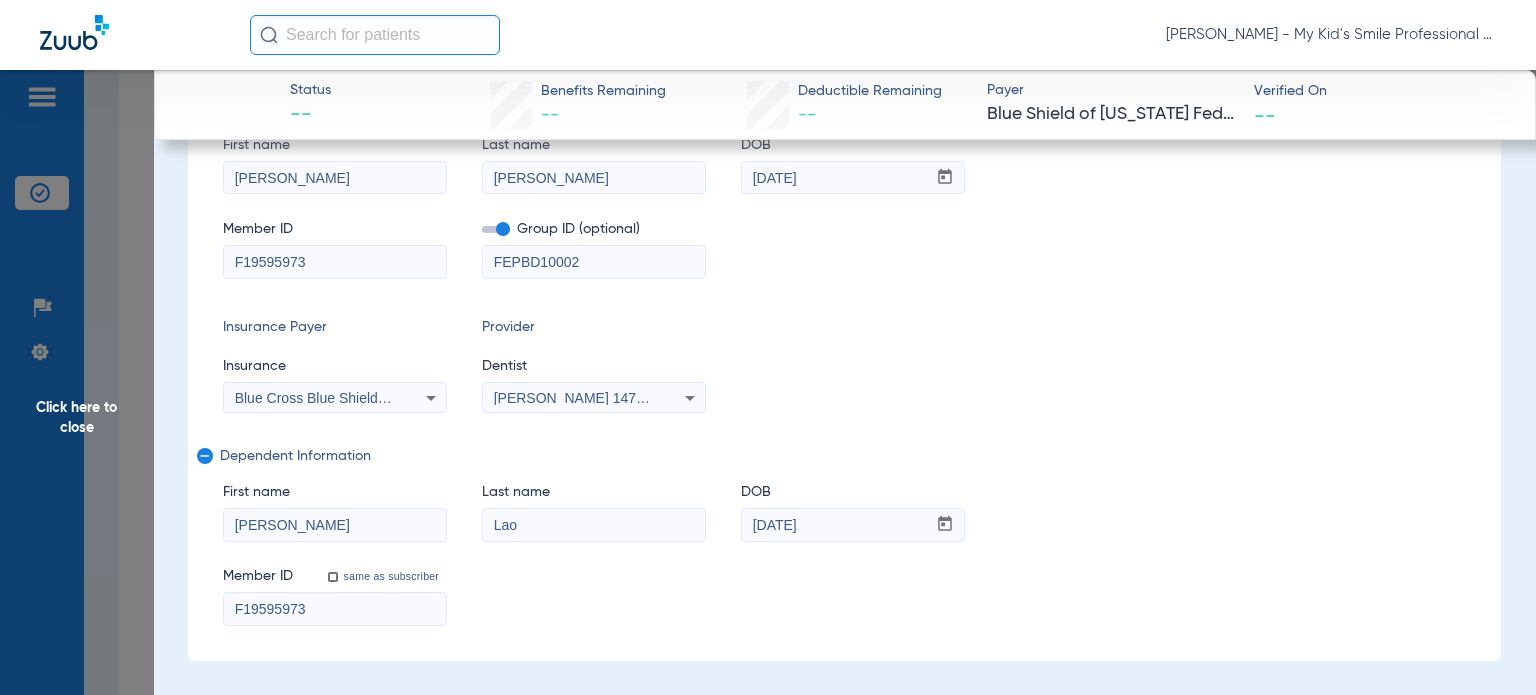 click on "Jasmine" at bounding box center (335, 525) 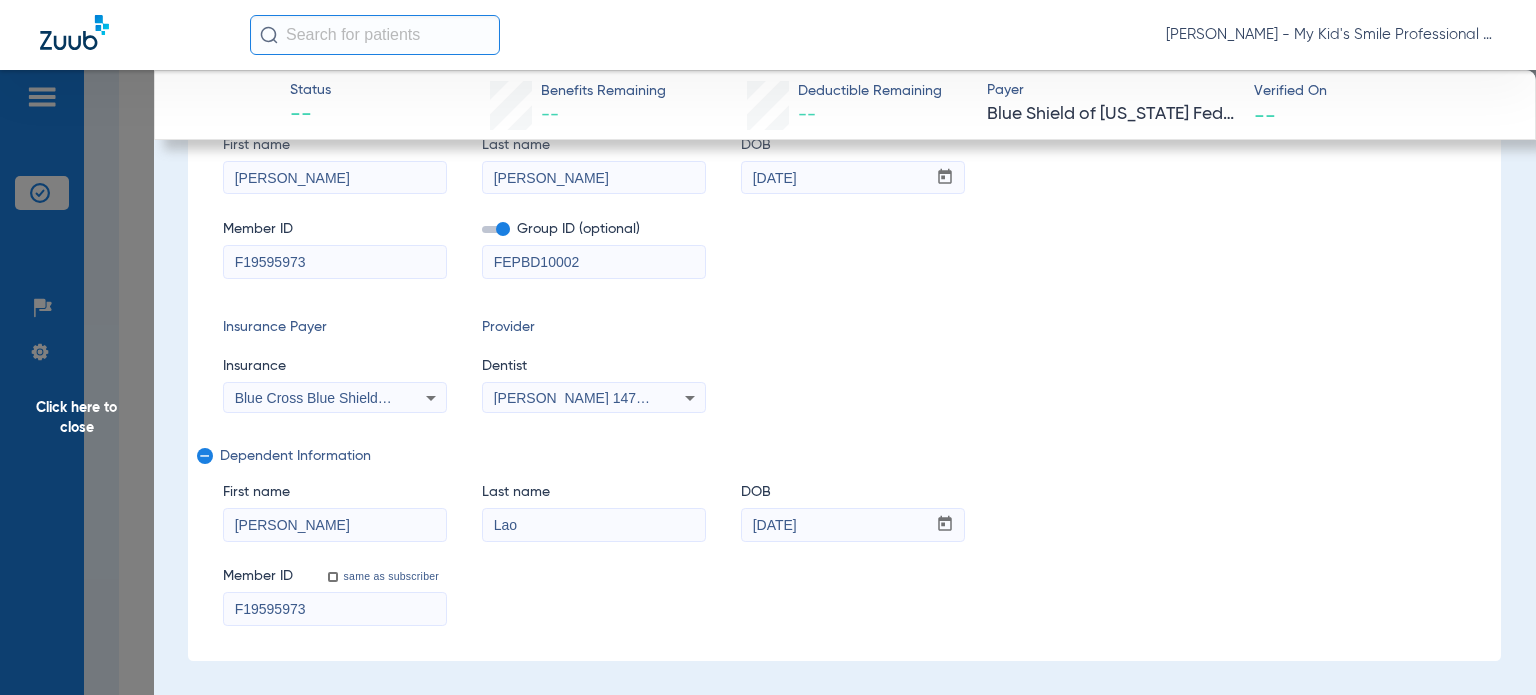 type on "Jasmine Daenerys" 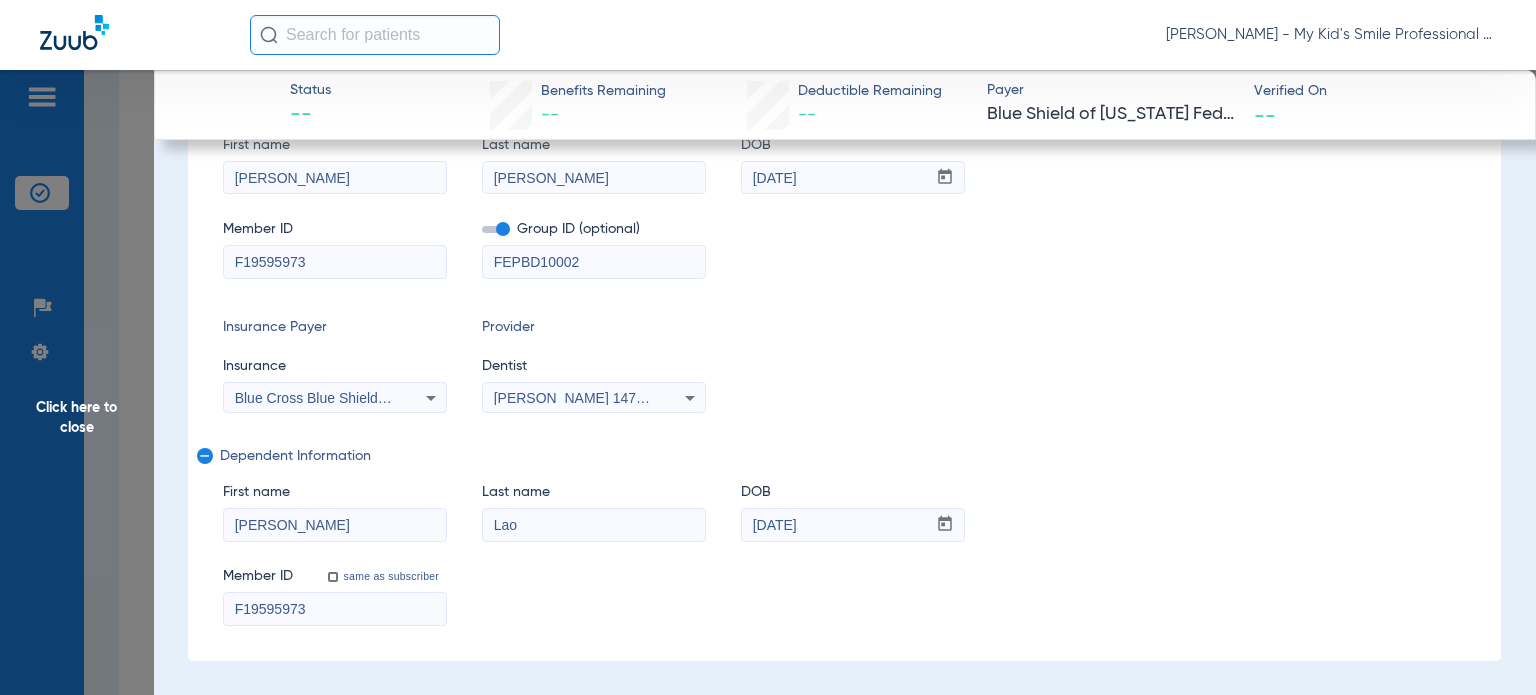 drag, startPoint x: 549, startPoint y: 165, endPoint x: 458, endPoint y: 177, distance: 91.787796 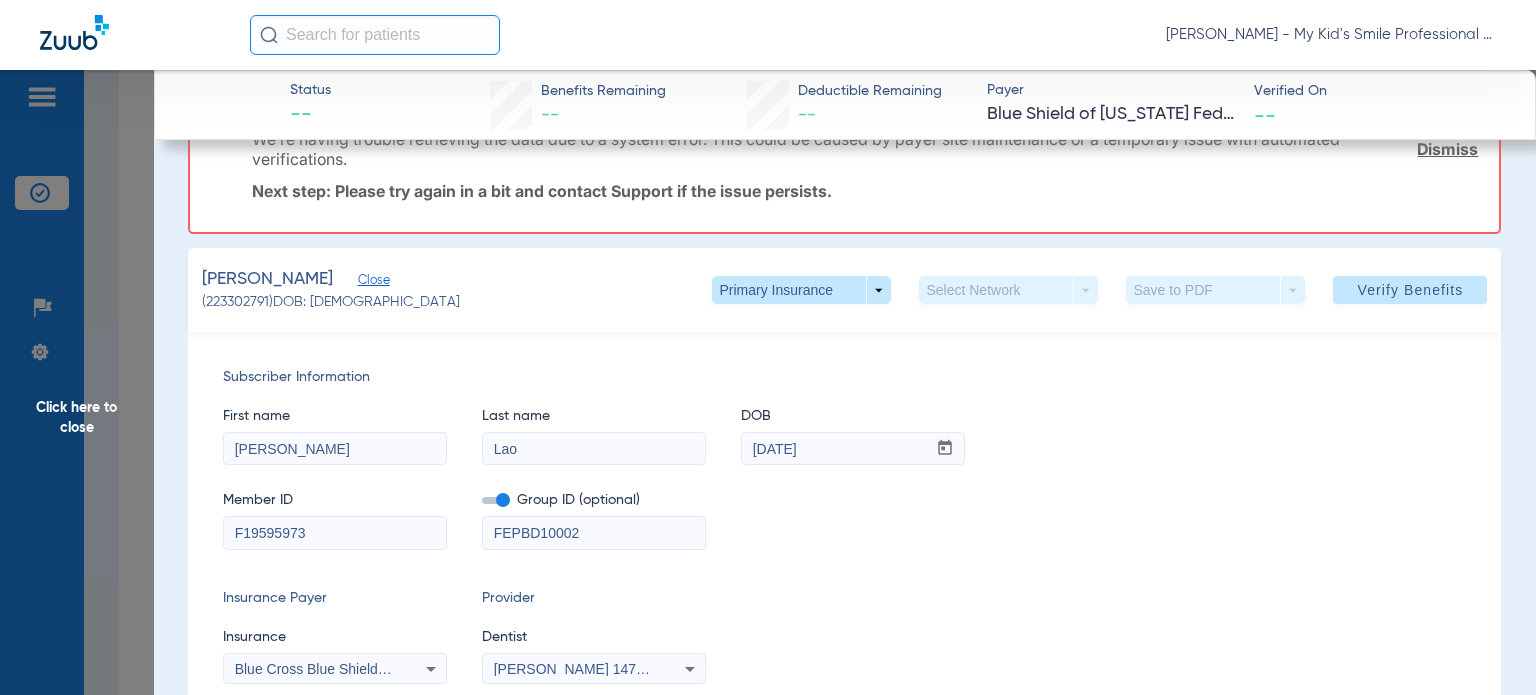 scroll, scrollTop: 59, scrollLeft: 0, axis: vertical 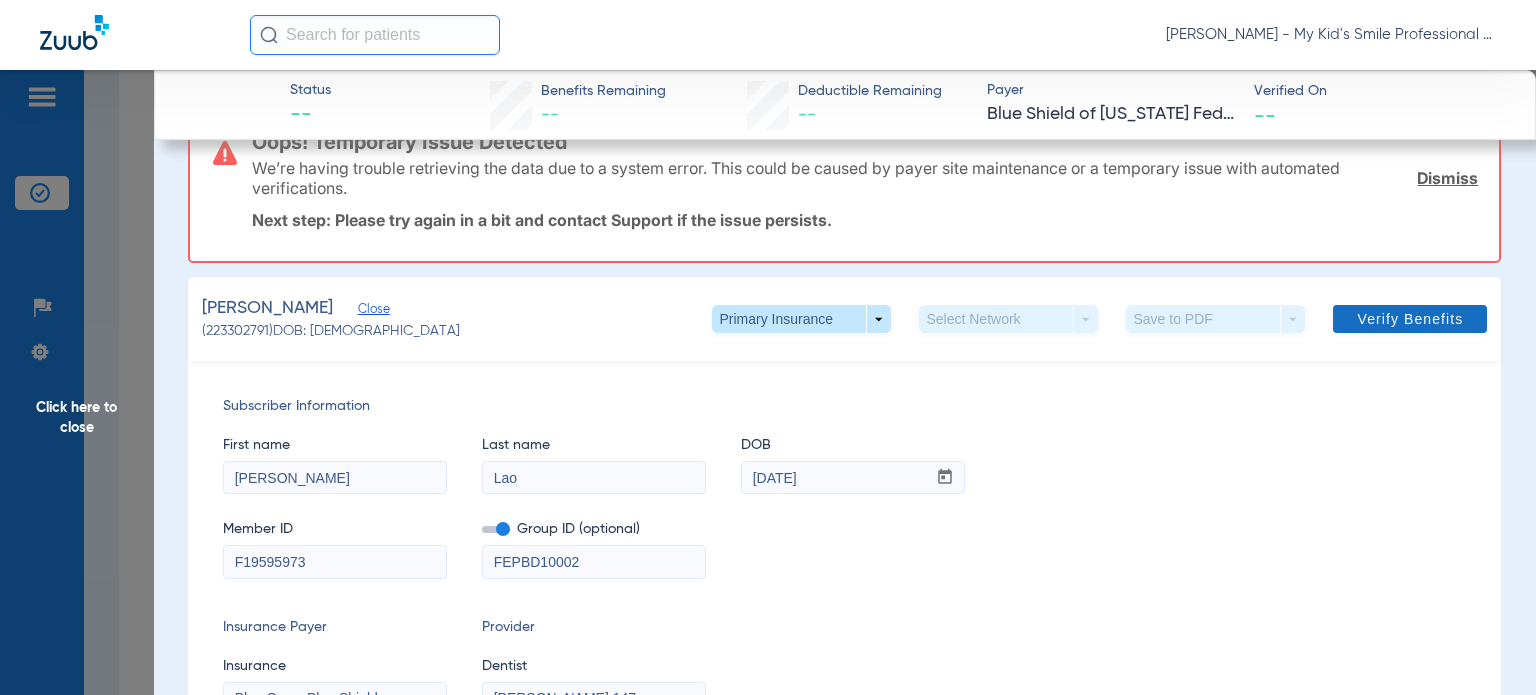 type on "Lao" 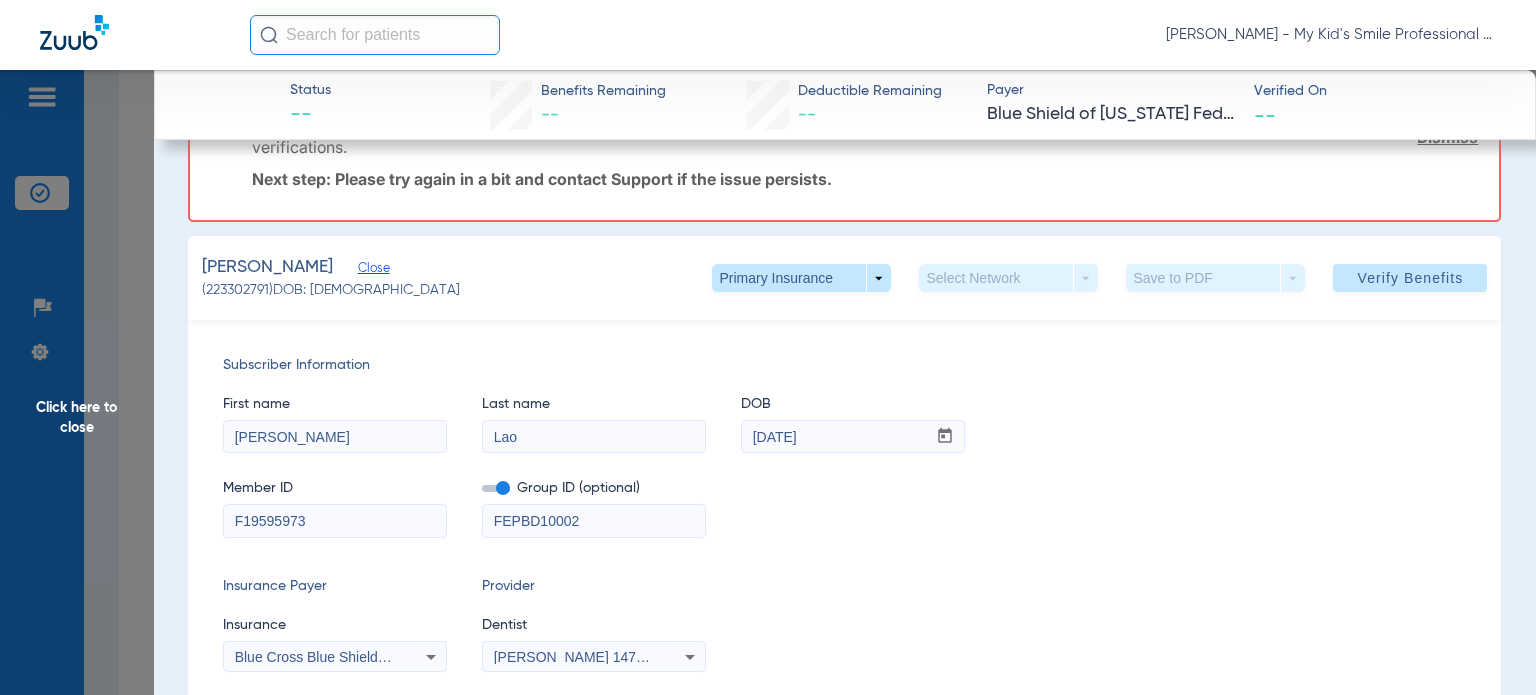 scroll, scrollTop: 200, scrollLeft: 0, axis: vertical 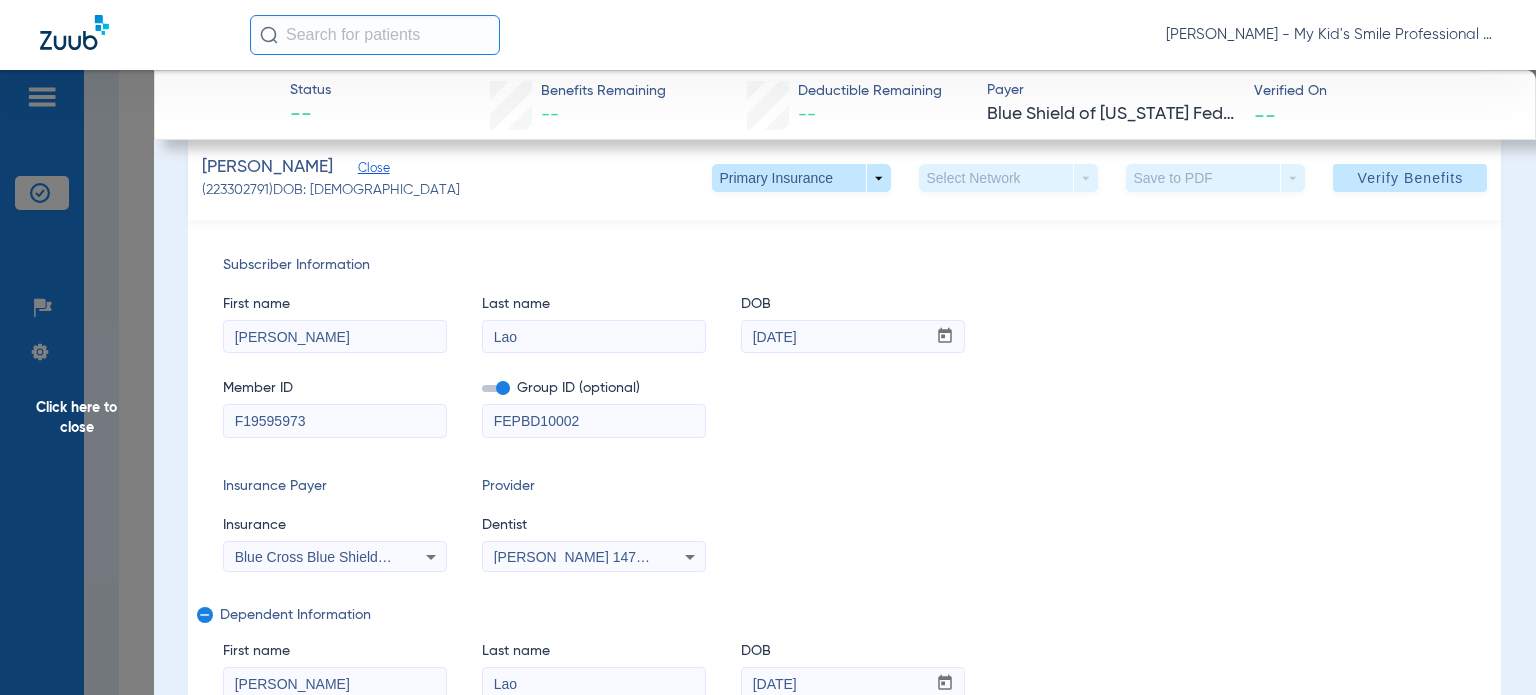 drag, startPoint x: 594, startPoint y: 419, endPoint x: 387, endPoint y: 422, distance: 207.02174 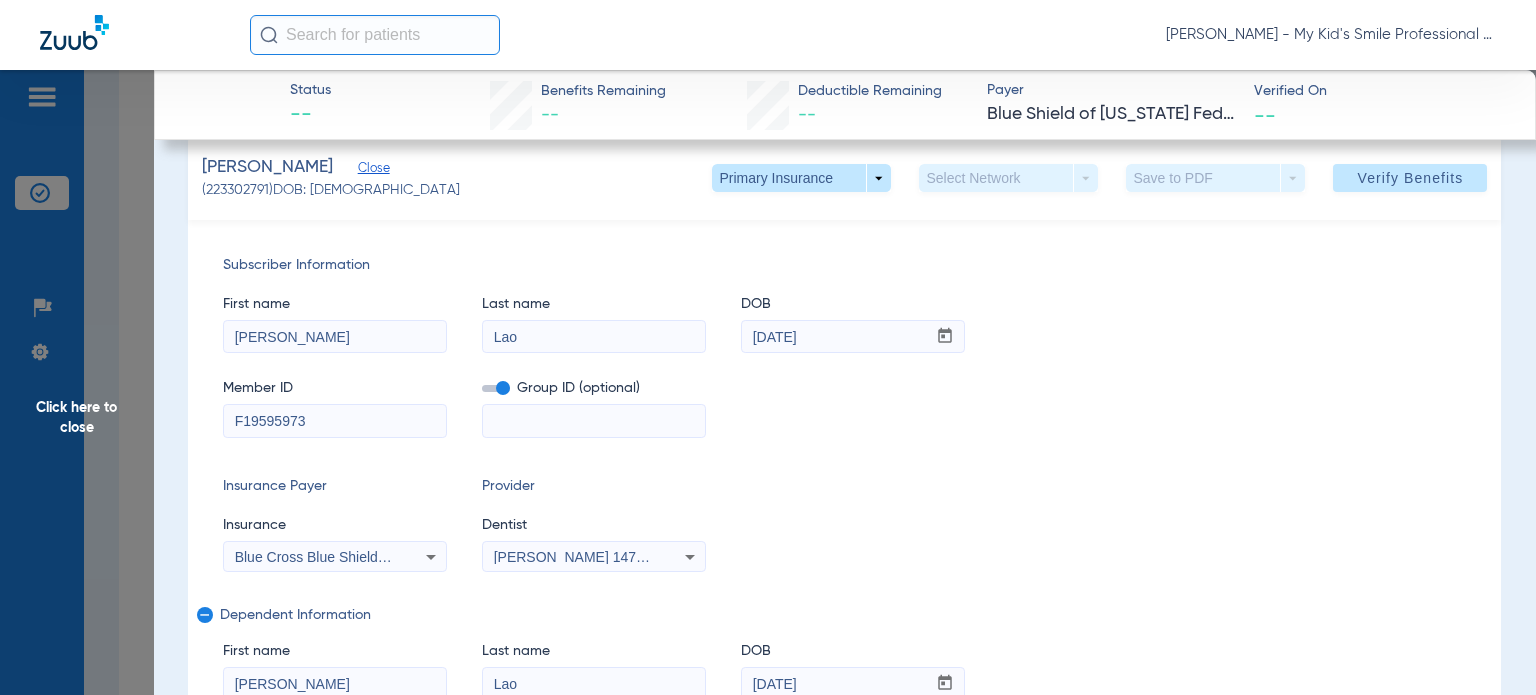 scroll, scrollTop: 300, scrollLeft: 0, axis: vertical 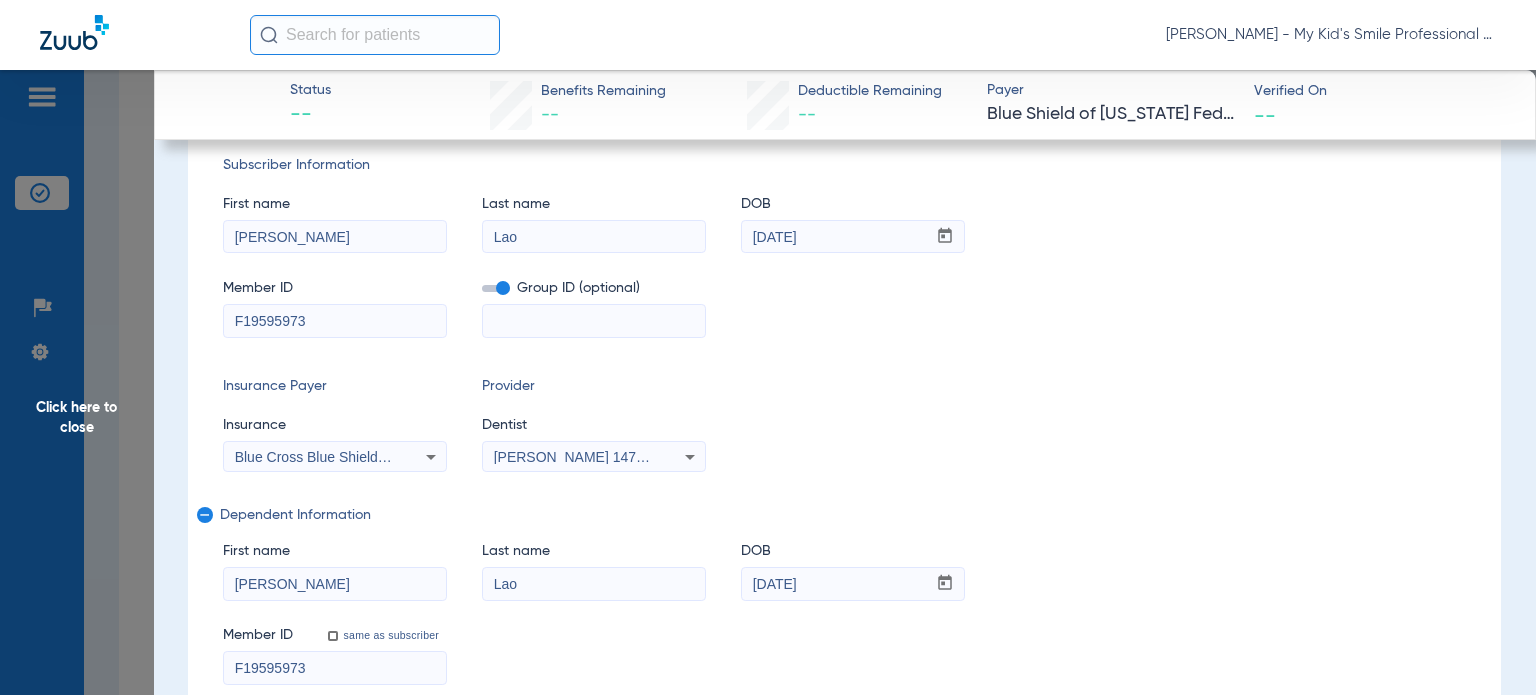 type 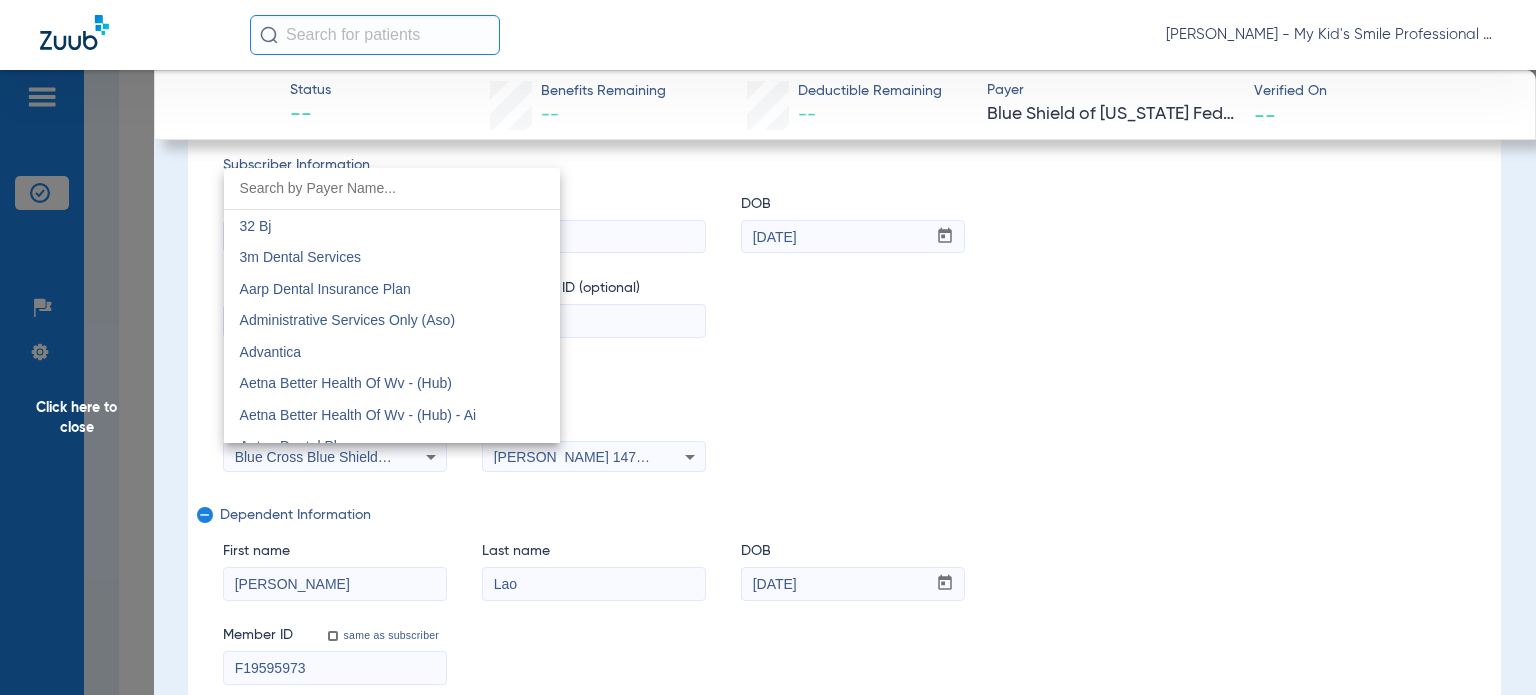 scroll, scrollTop: 1090, scrollLeft: 0, axis: vertical 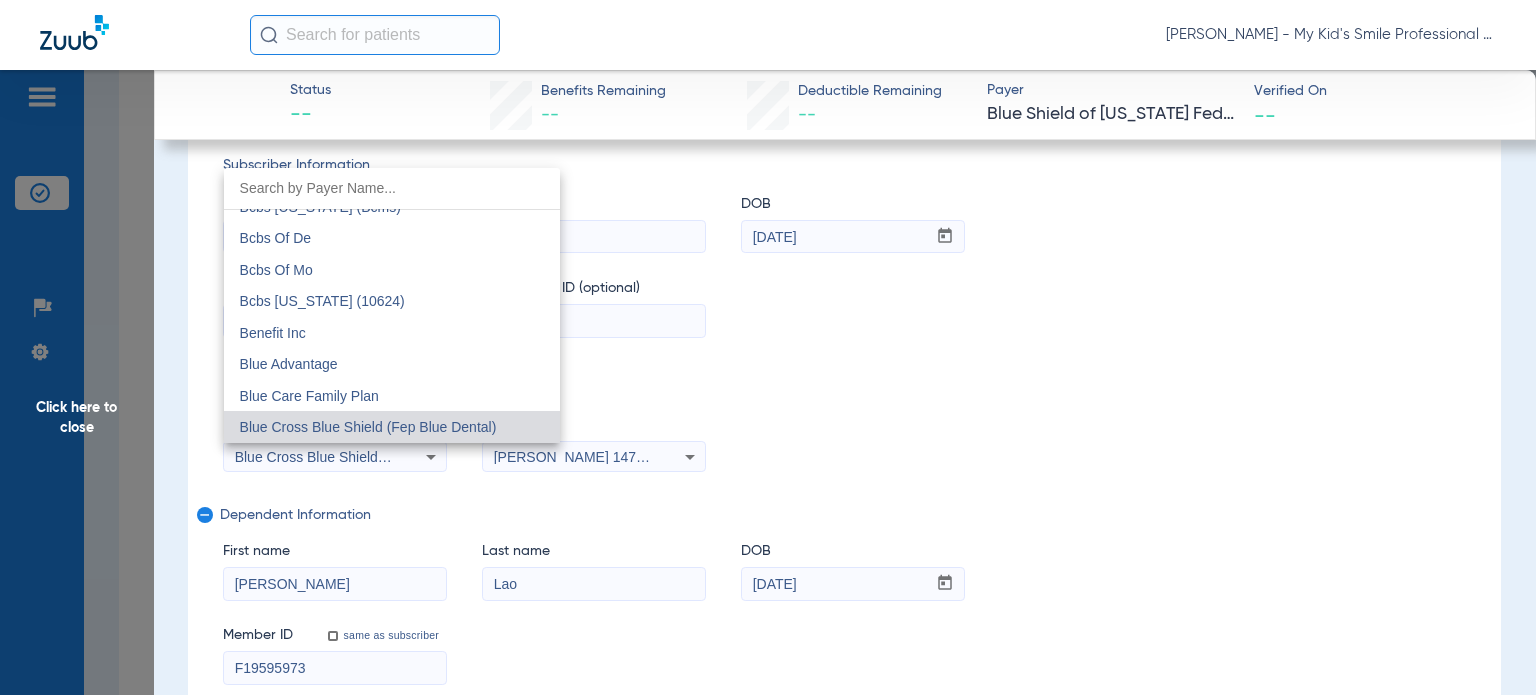 click at bounding box center (768, 347) 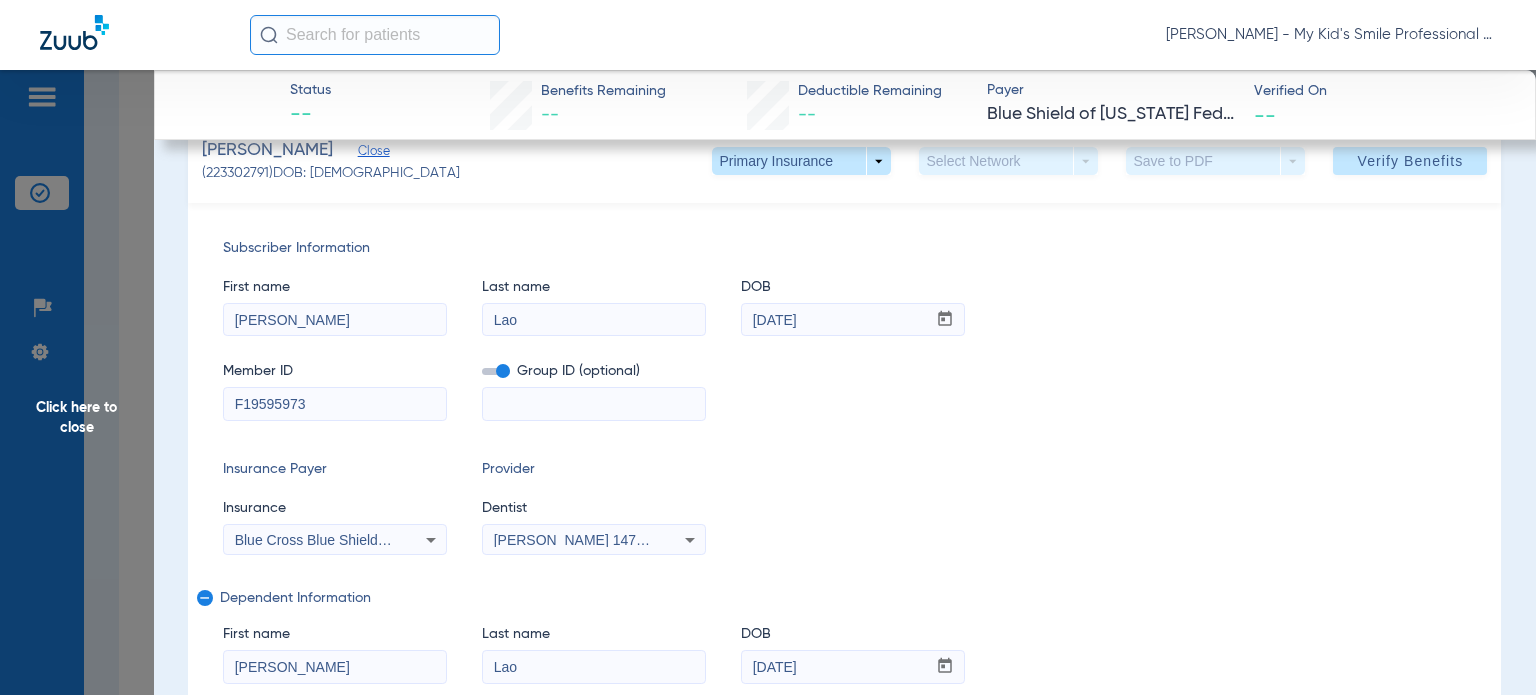 scroll, scrollTop: 100, scrollLeft: 0, axis: vertical 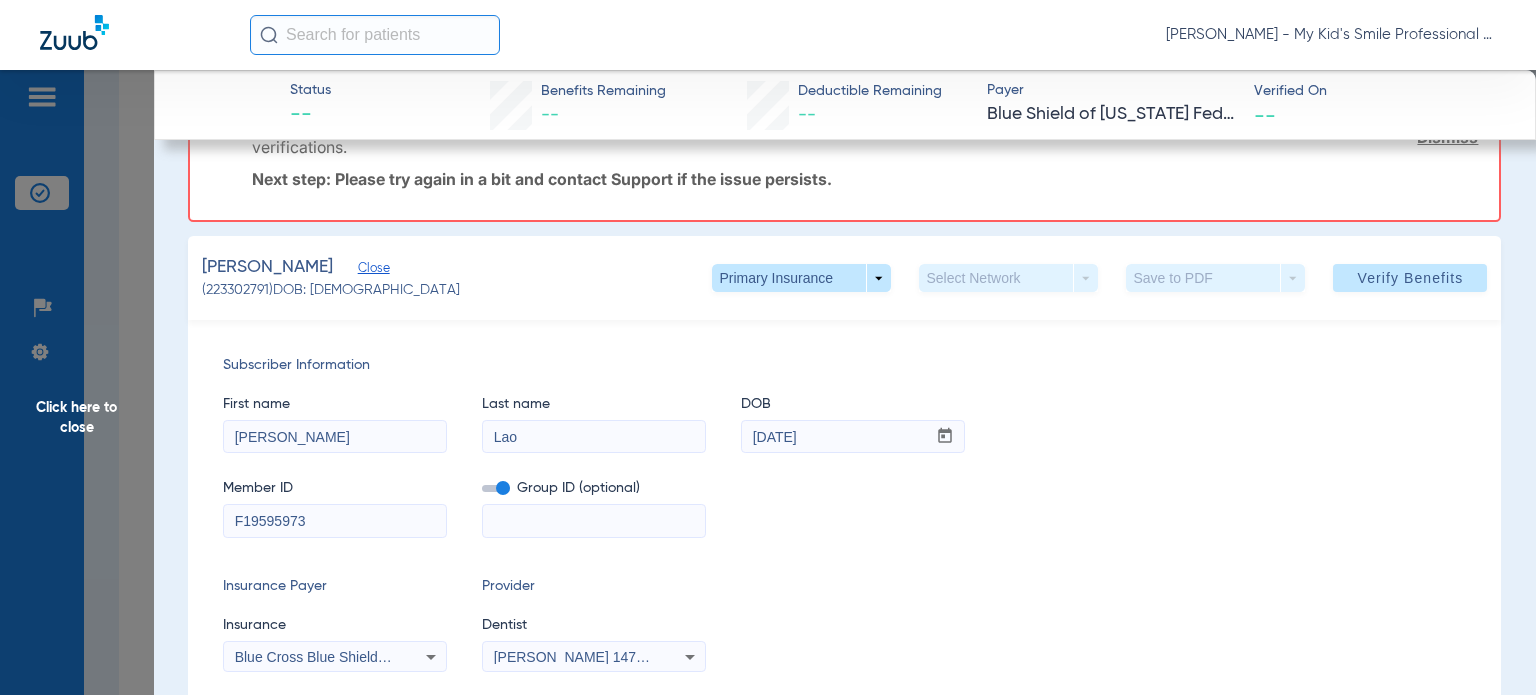 drag, startPoint x: 270, startPoint y: 440, endPoint x: 386, endPoint y: 447, distance: 116.21101 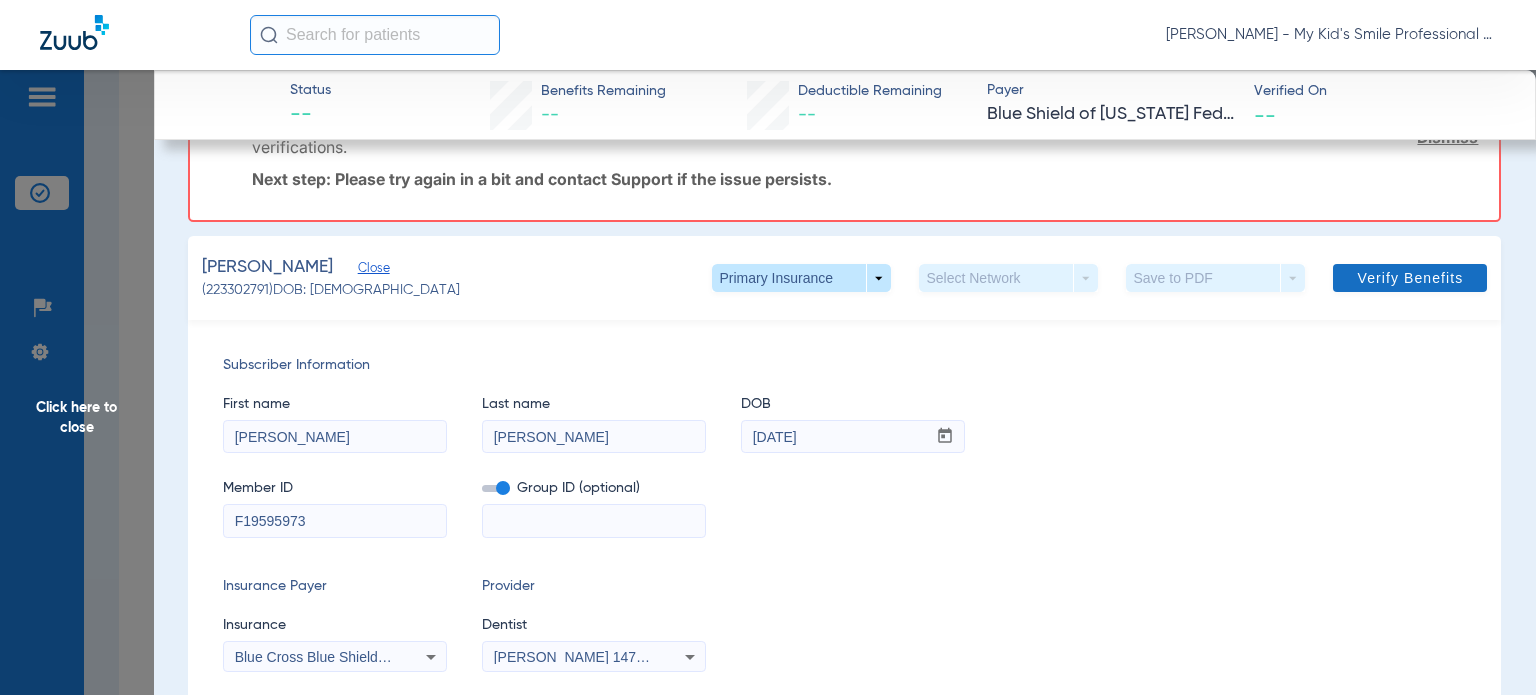 type on "Denneth Lao" 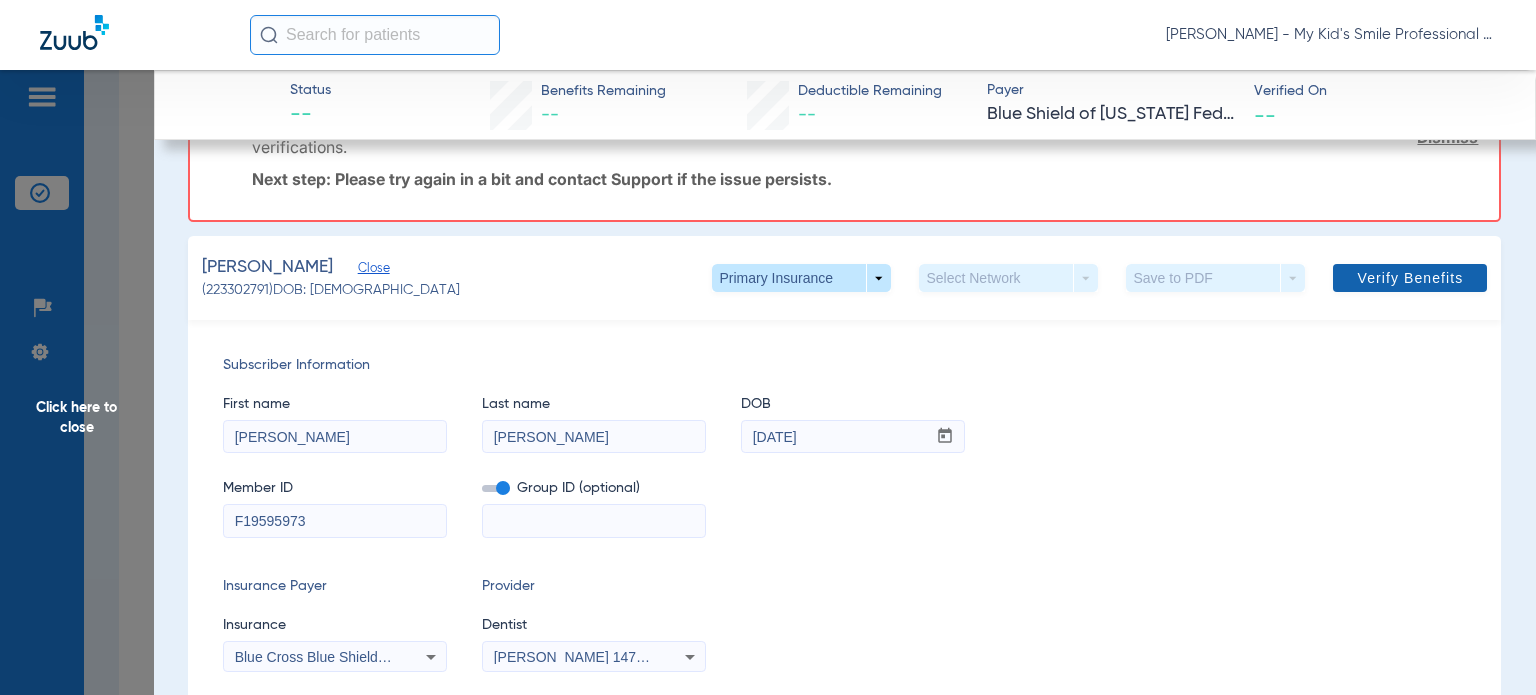 click on "Verify Benefits" 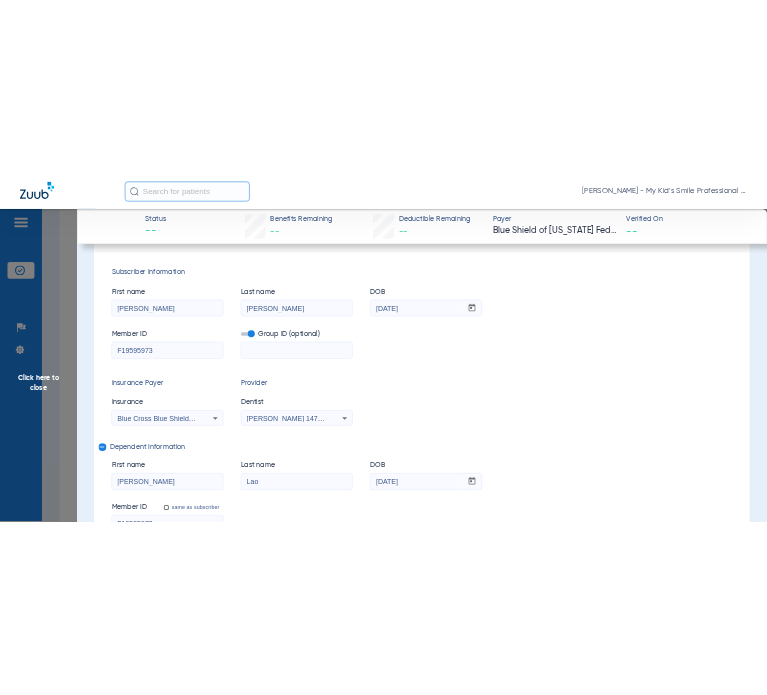 scroll, scrollTop: 0, scrollLeft: 0, axis: both 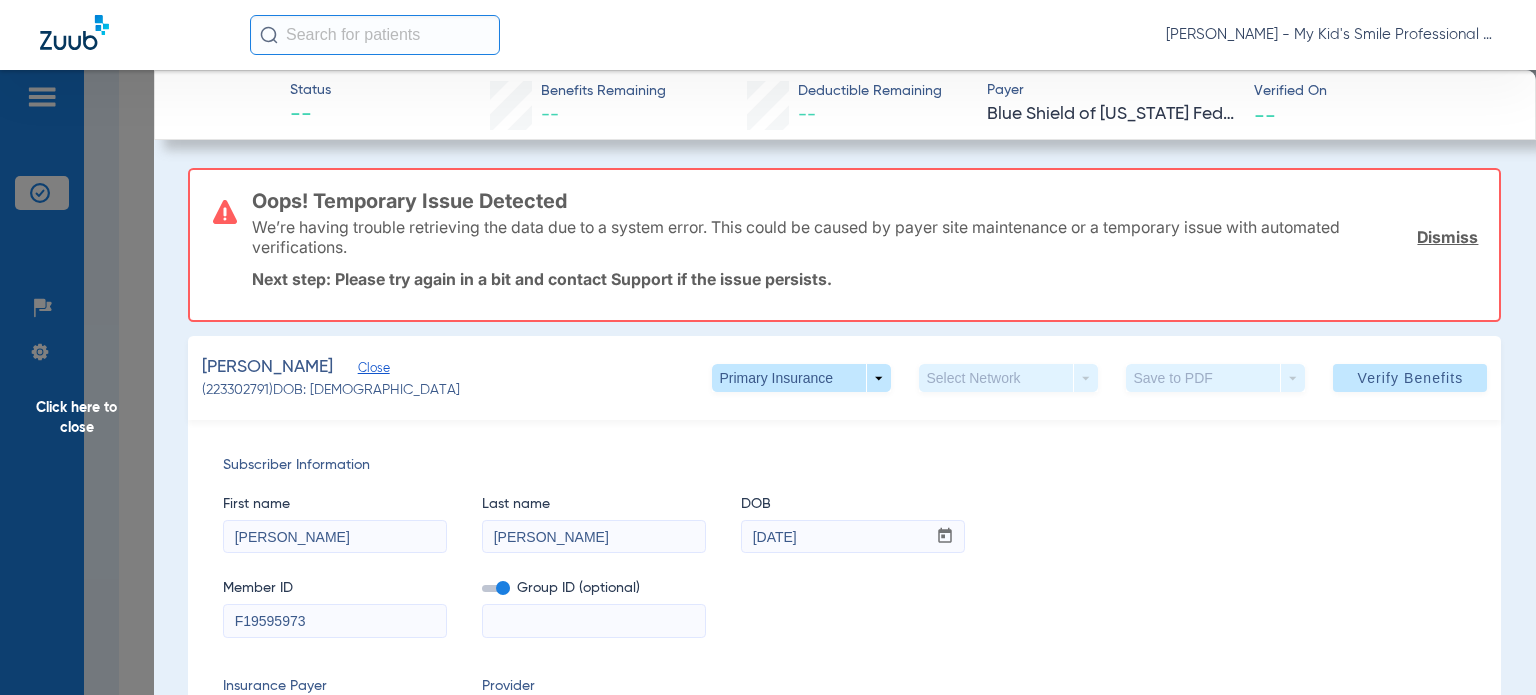 click on "Click here to close" 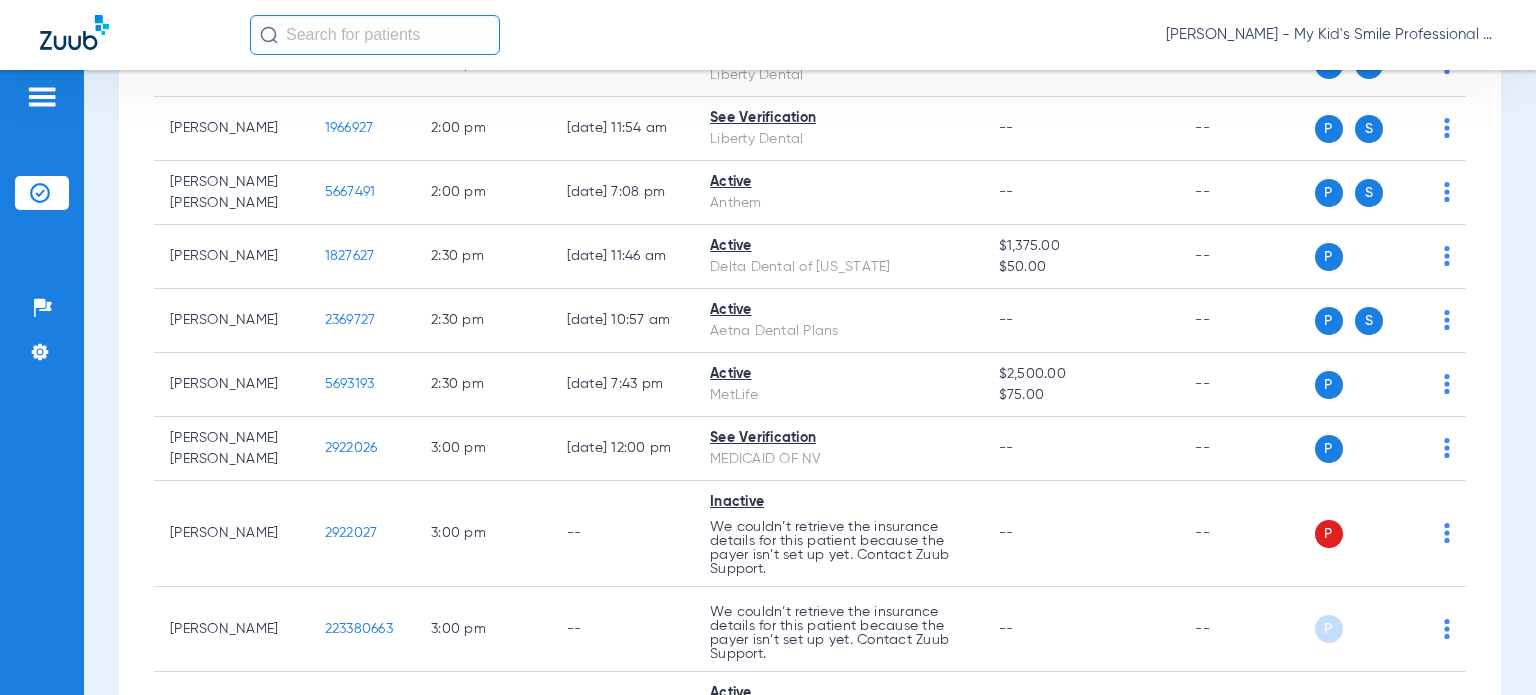 scroll, scrollTop: 3515, scrollLeft: 0, axis: vertical 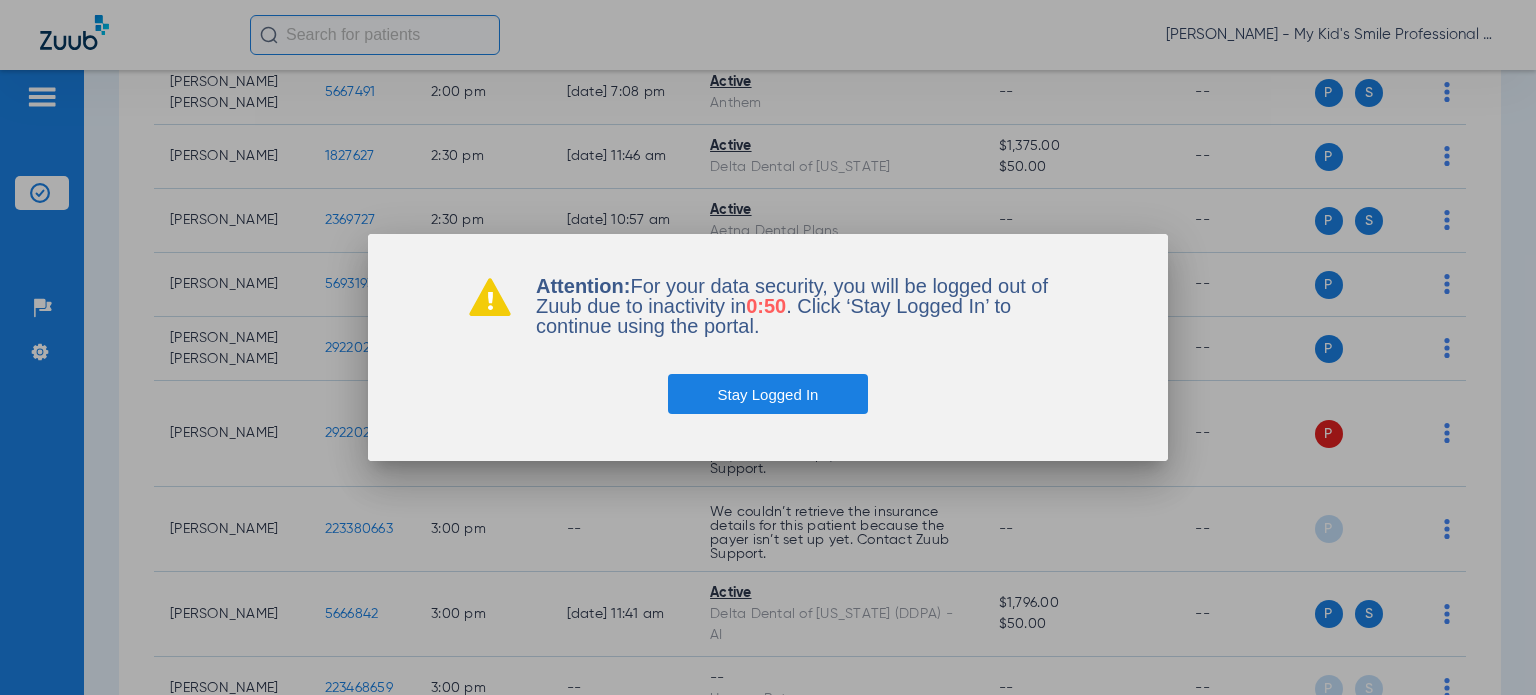 click on "Stay Logged In" at bounding box center [768, 394] 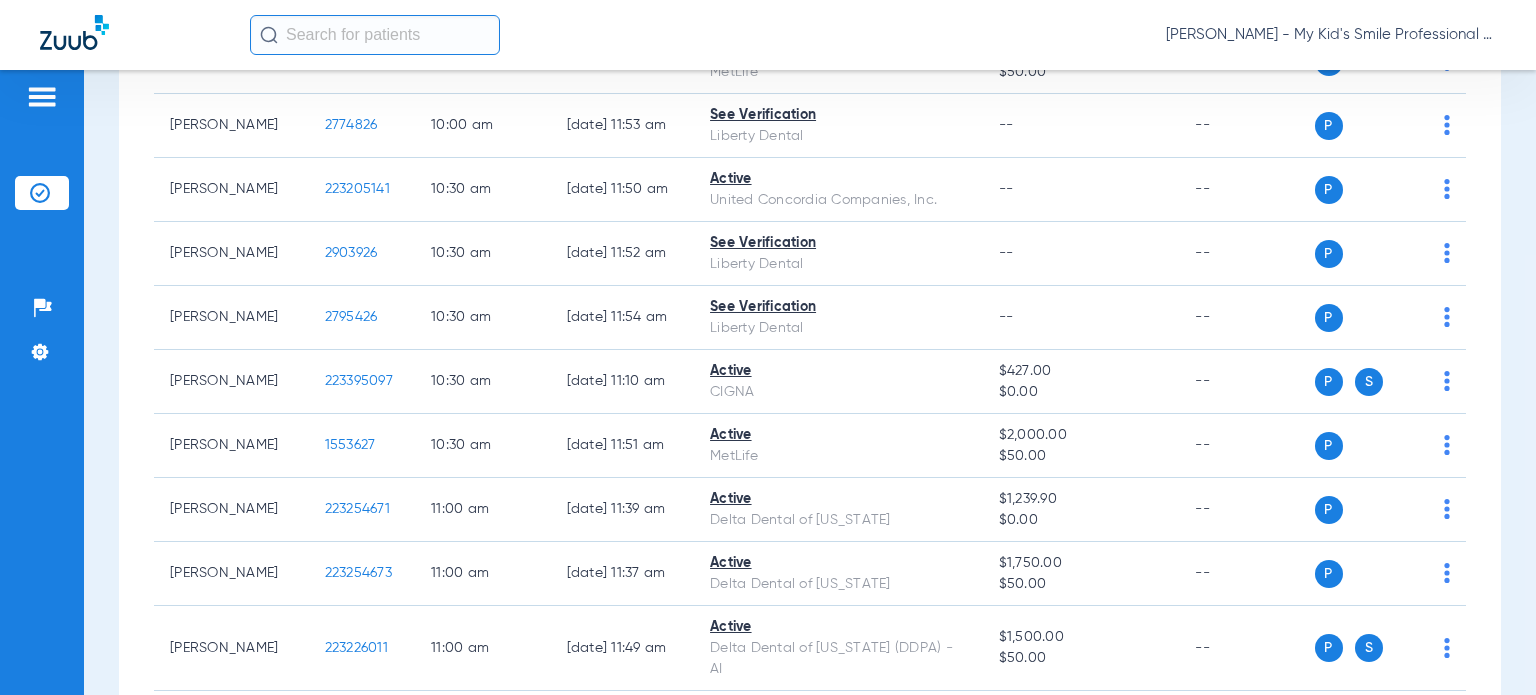 scroll, scrollTop: 1215, scrollLeft: 0, axis: vertical 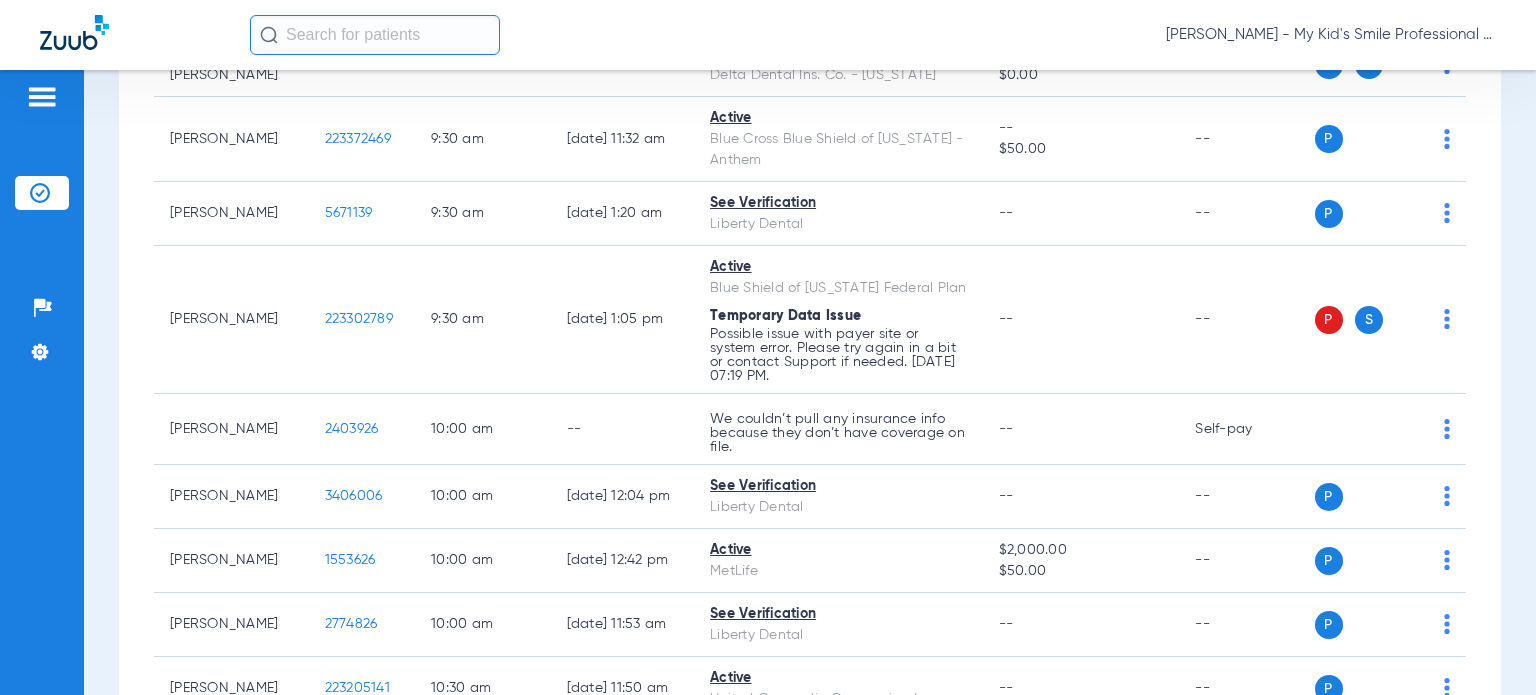 click on "Maria Villalobos - My Kid's Smile Professional Circle" 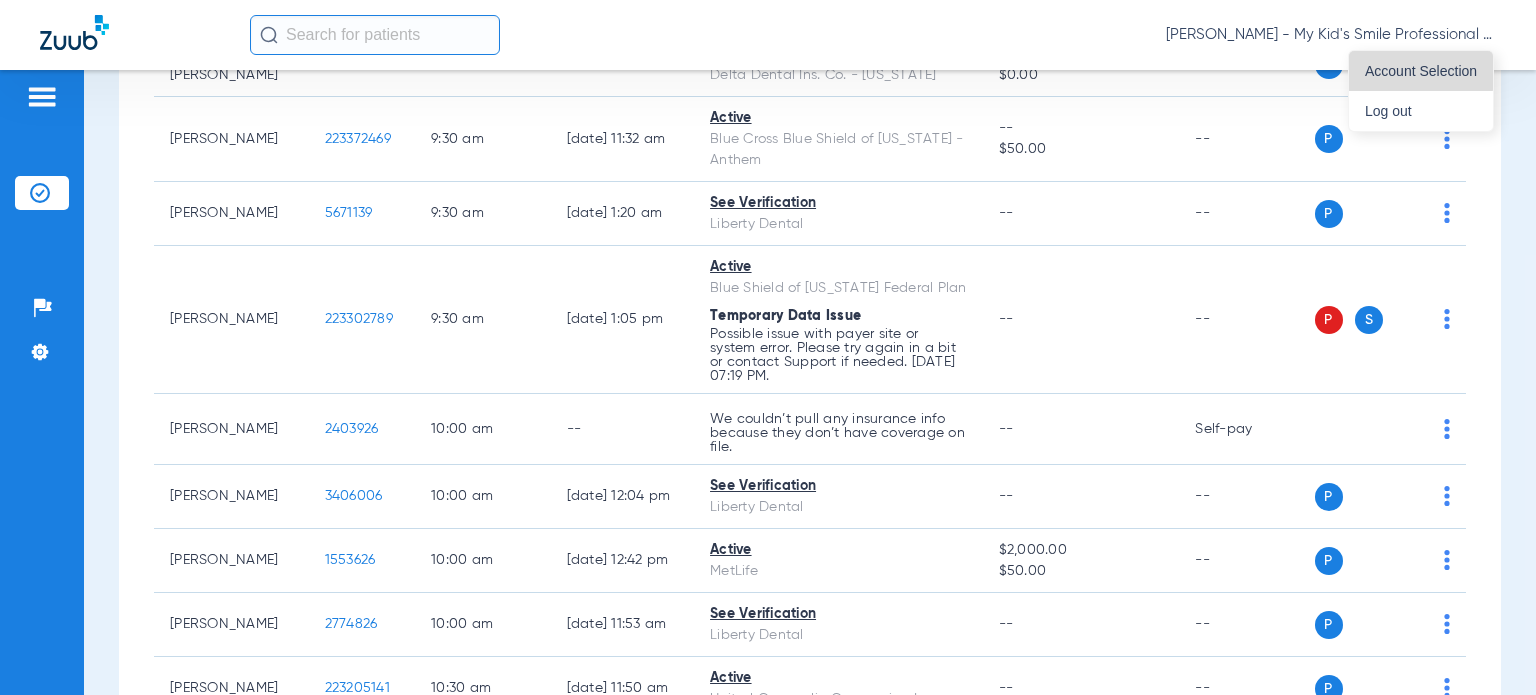 click on "Account Selection" at bounding box center [1421, 71] 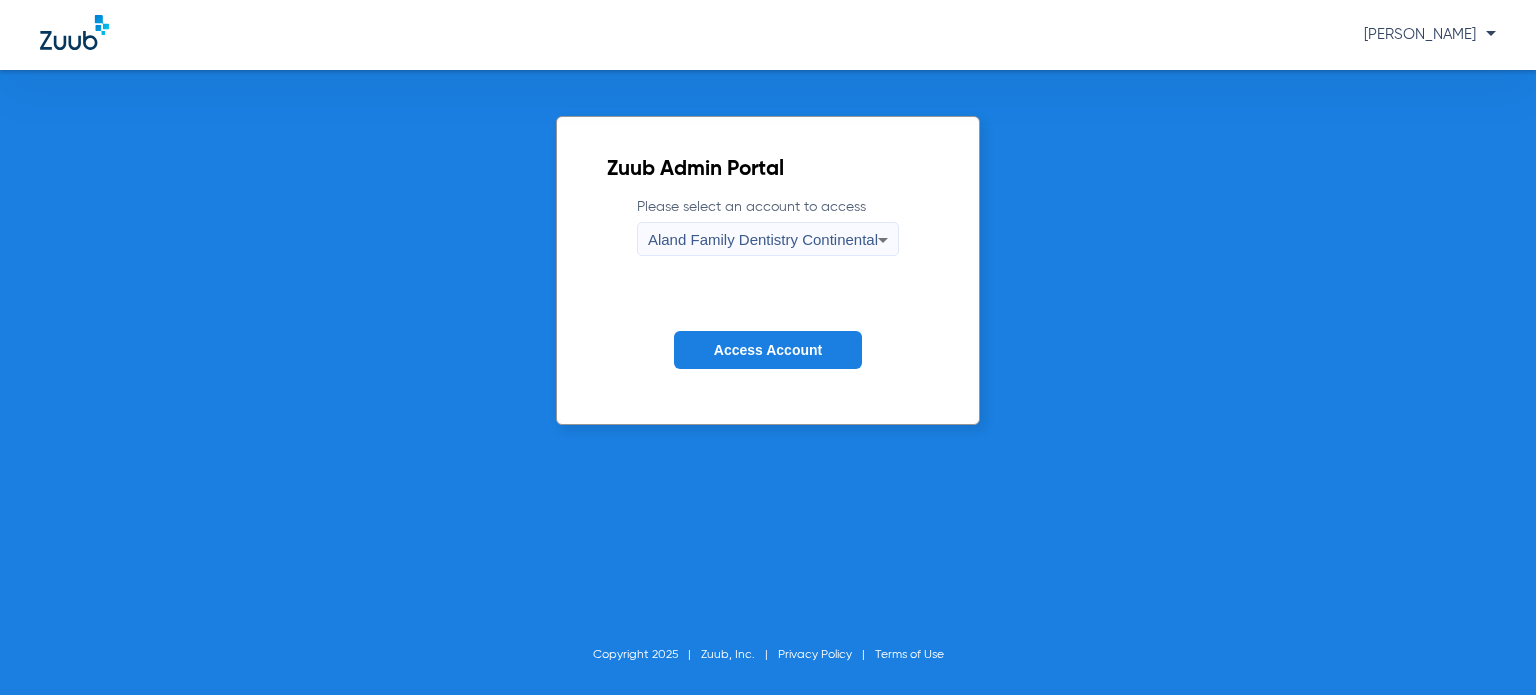 click on "Access Account" 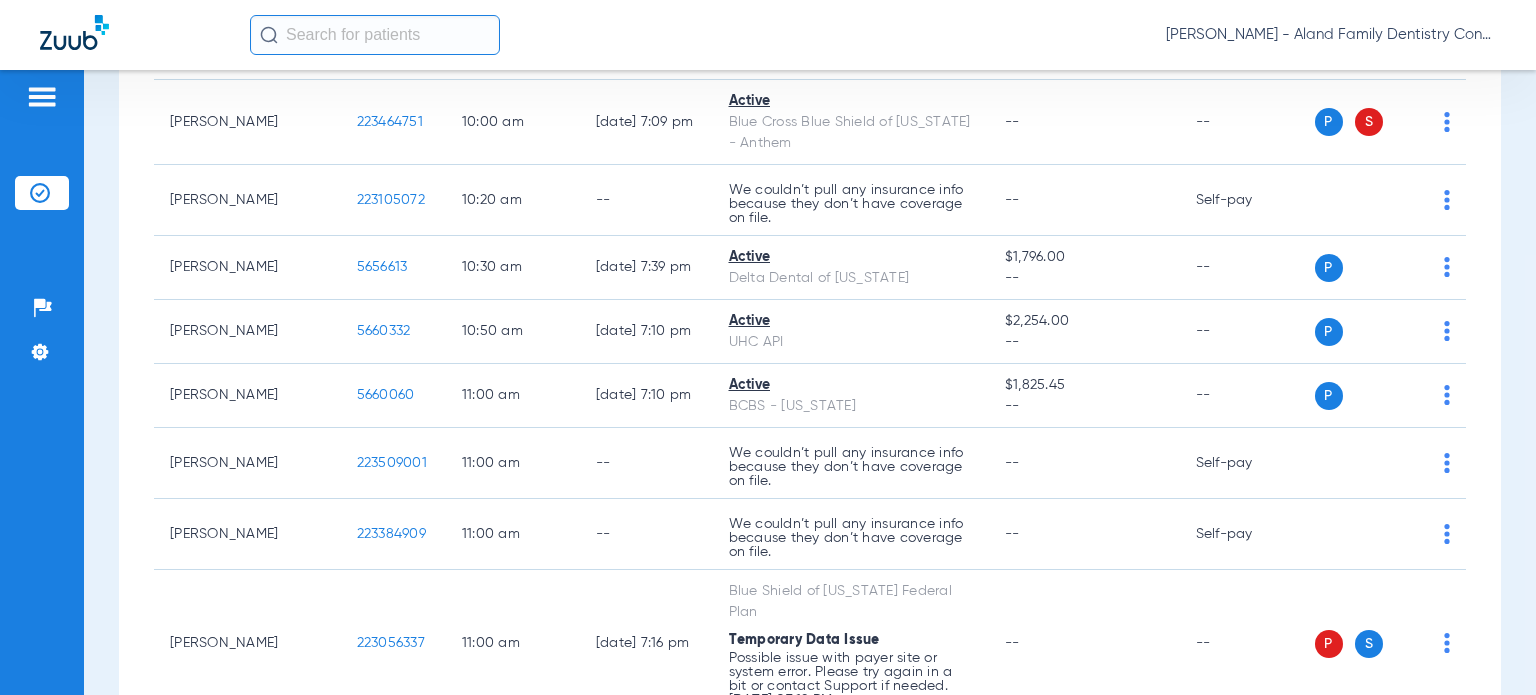 scroll, scrollTop: 1700, scrollLeft: 0, axis: vertical 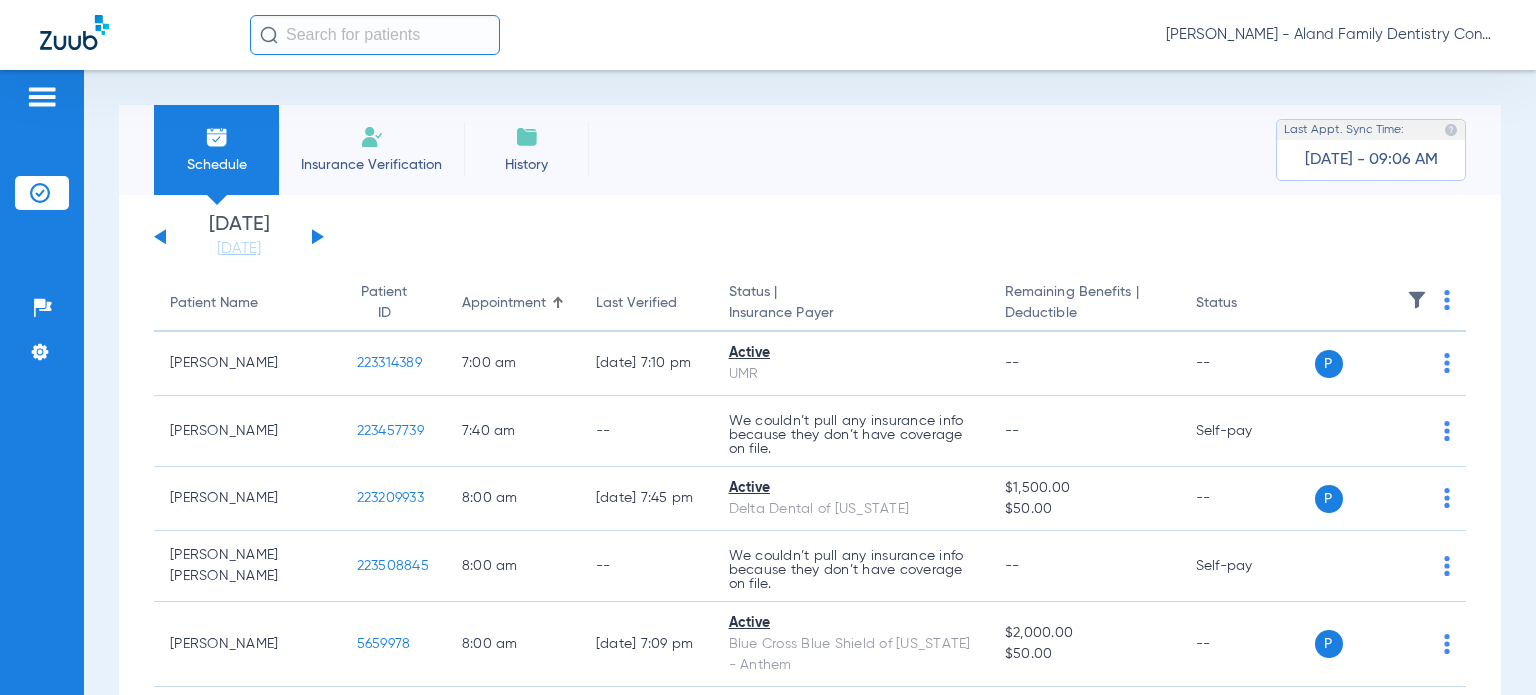 click on "[DATE]   [DATE]   [DATE]   [DATE]   [DATE]   [DATE]   [DATE]   [DATE]   [DATE]   [DATE]   [DATE]   [DATE]   [DATE]   [DATE]   [DATE]   [DATE]   [DATE]   [DATE]   [DATE]   [DATE]   [DATE]   [DATE]   [DATE]   [DATE]   [DATE]   [DATE]   [DATE]   [DATE]   [DATE]   [DATE]   [DATE]   [DATE]   [DATE]   [DATE]   [DATE]   [DATE]   [DATE]   [DATE]   [DATE]   [DATE]   [DATE]   [DATE]   [DATE]   [DATE]   [DATE]" 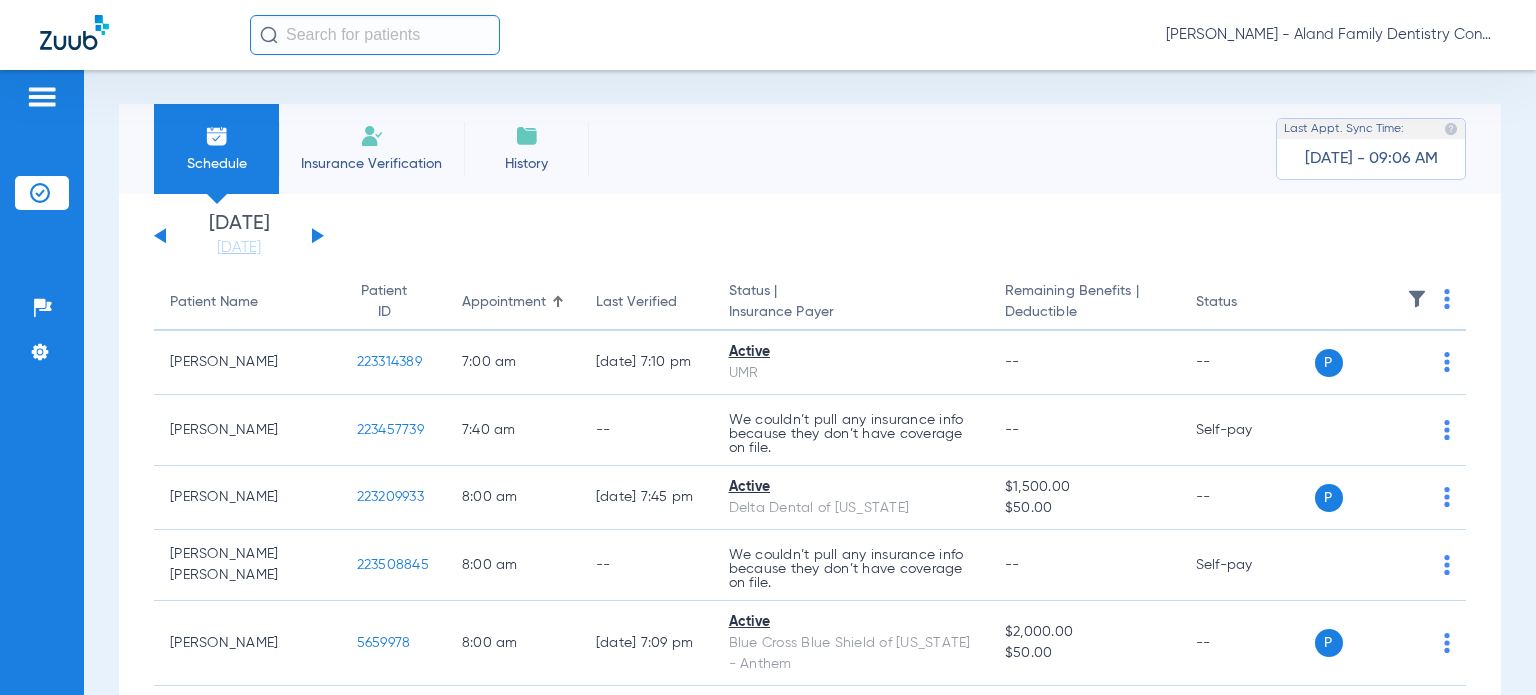 scroll, scrollTop: 0, scrollLeft: 0, axis: both 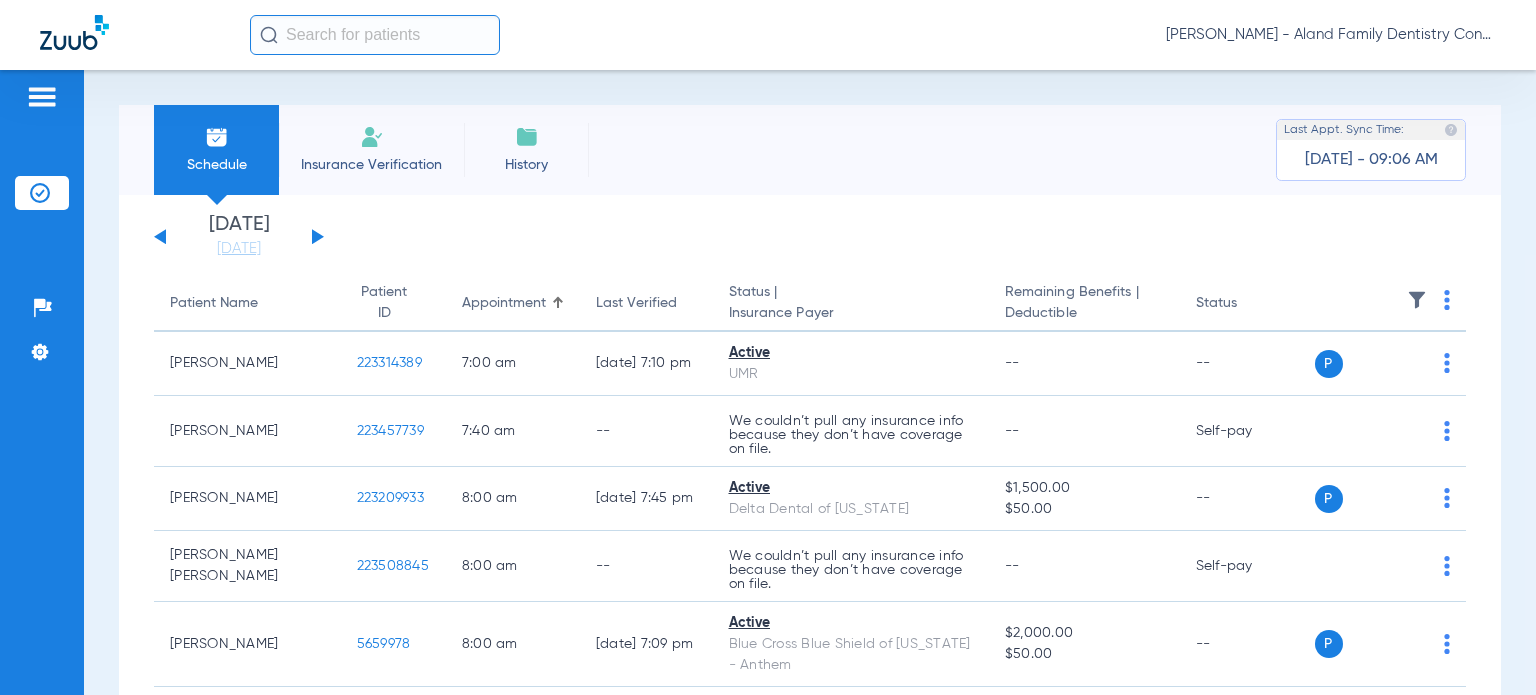 click on "[PERSON_NAME] - Aland Family Dentistry Continental" 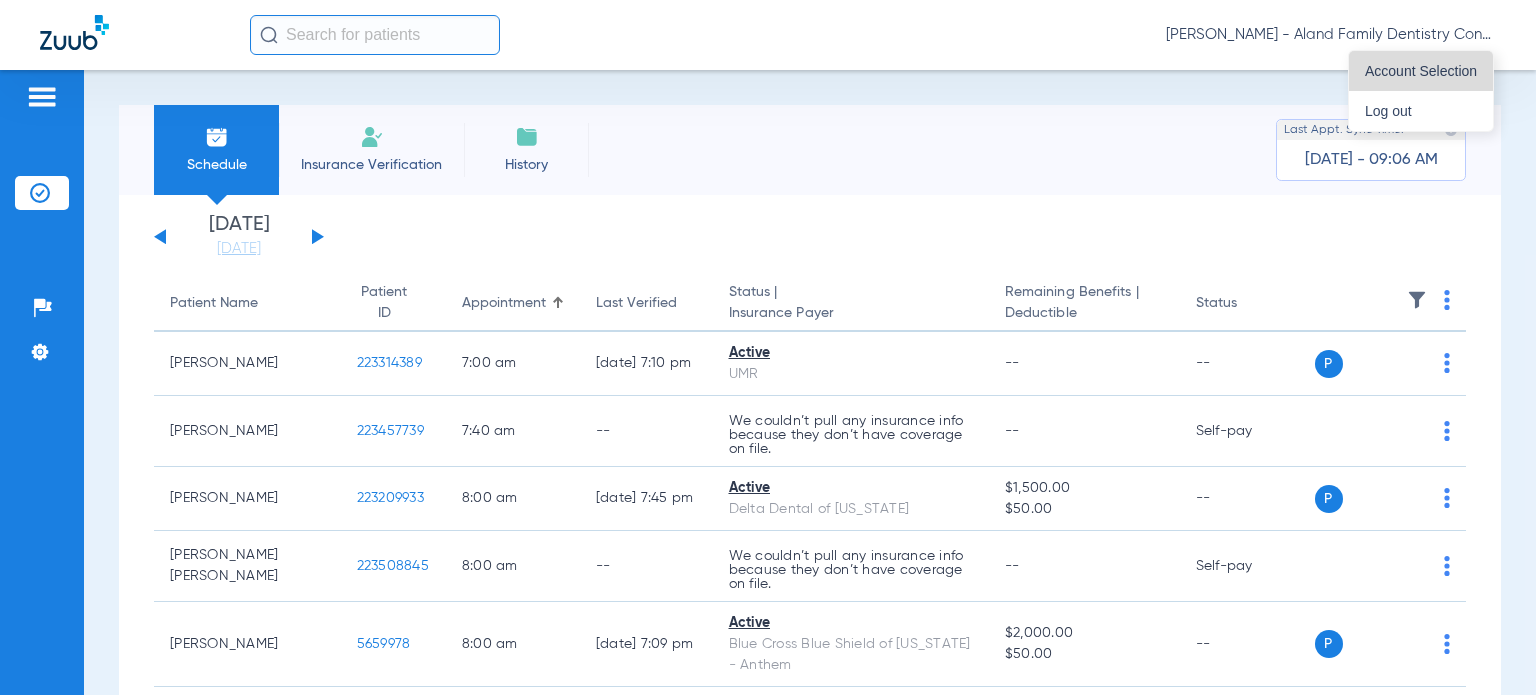 click on "Account Selection" at bounding box center (1421, 71) 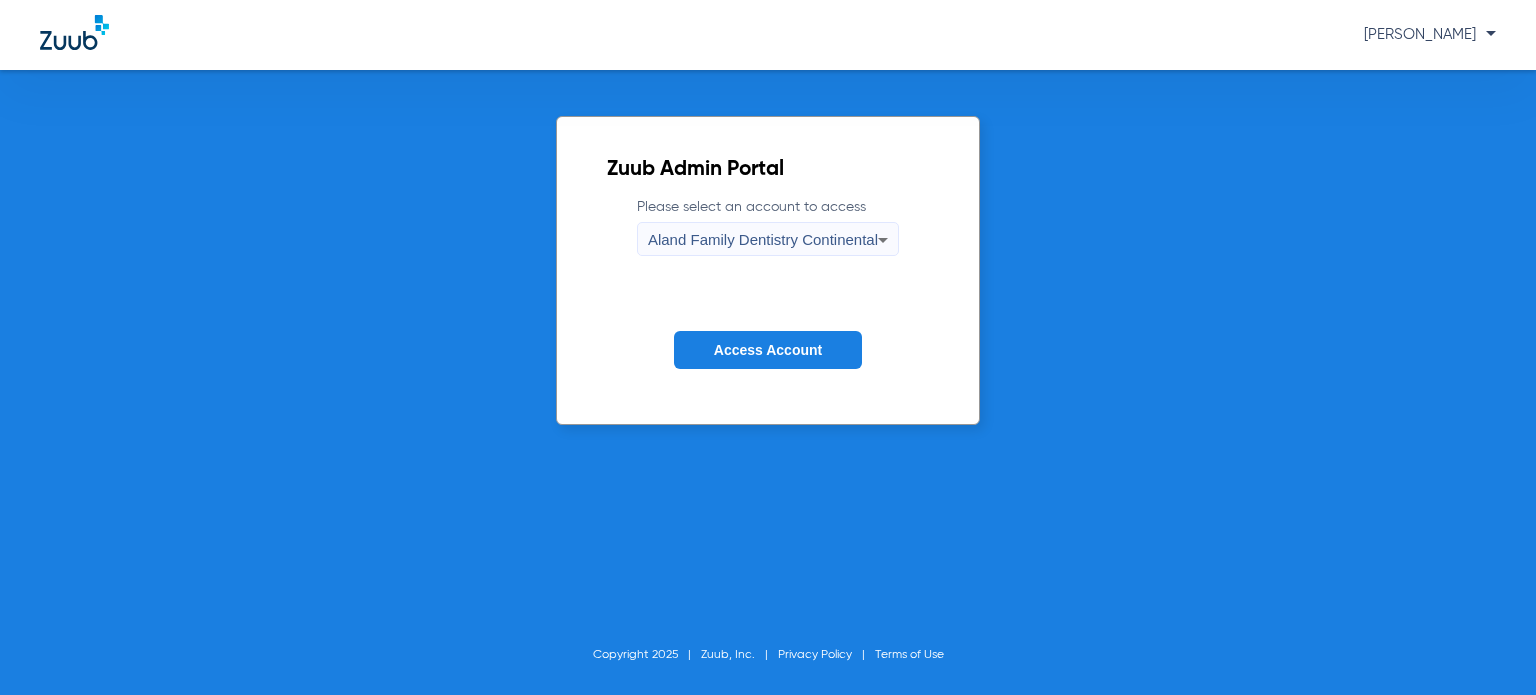 click on "Aland Family Dentistry Continental" at bounding box center (763, 239) 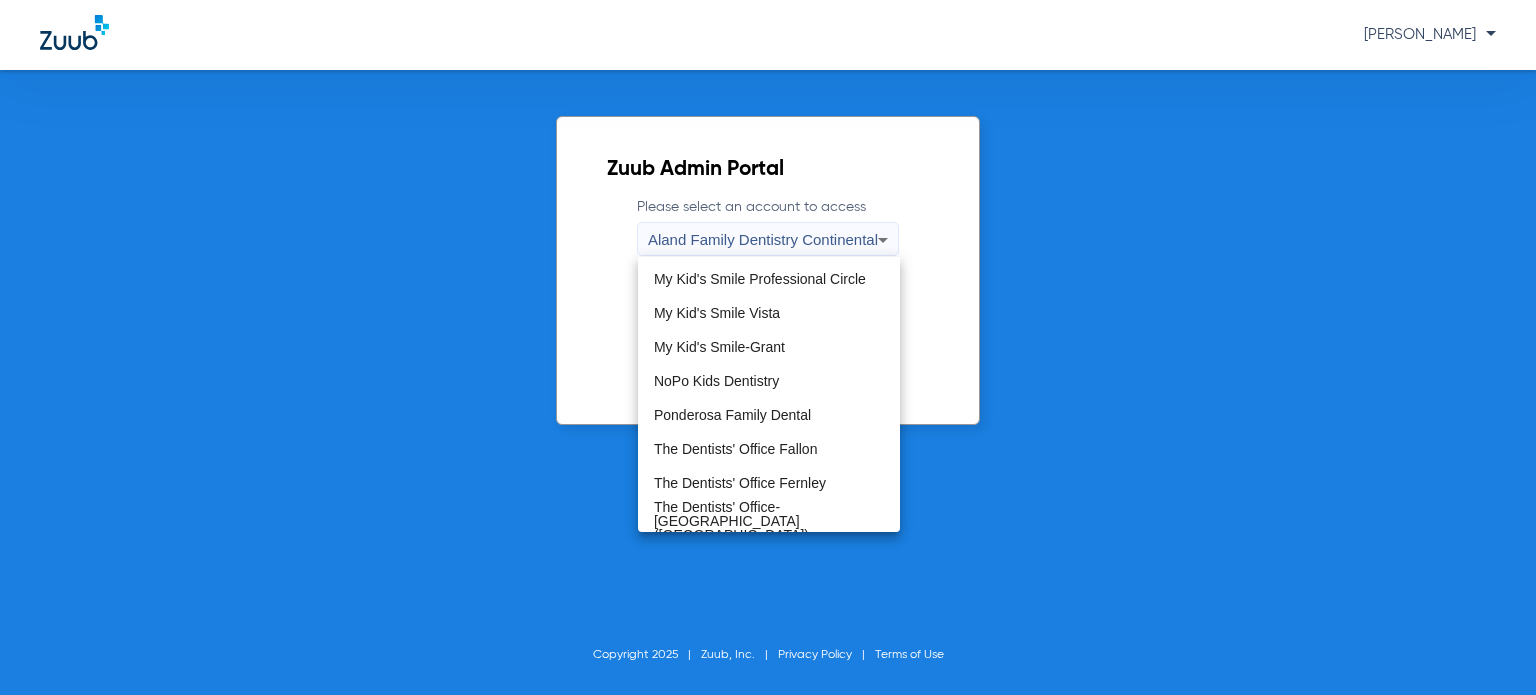 scroll, scrollTop: 575, scrollLeft: 0, axis: vertical 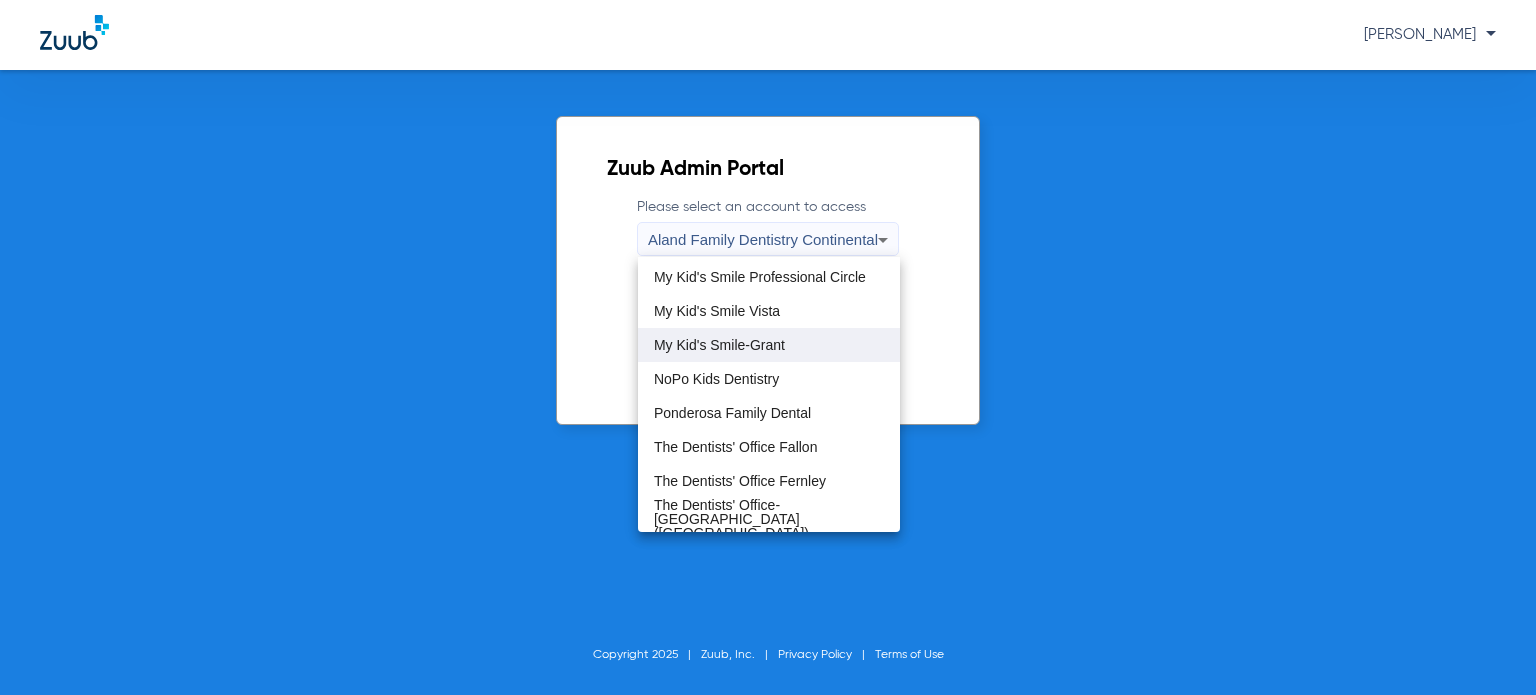 click on "My Kid's Smile-Grant" at bounding box center (719, 345) 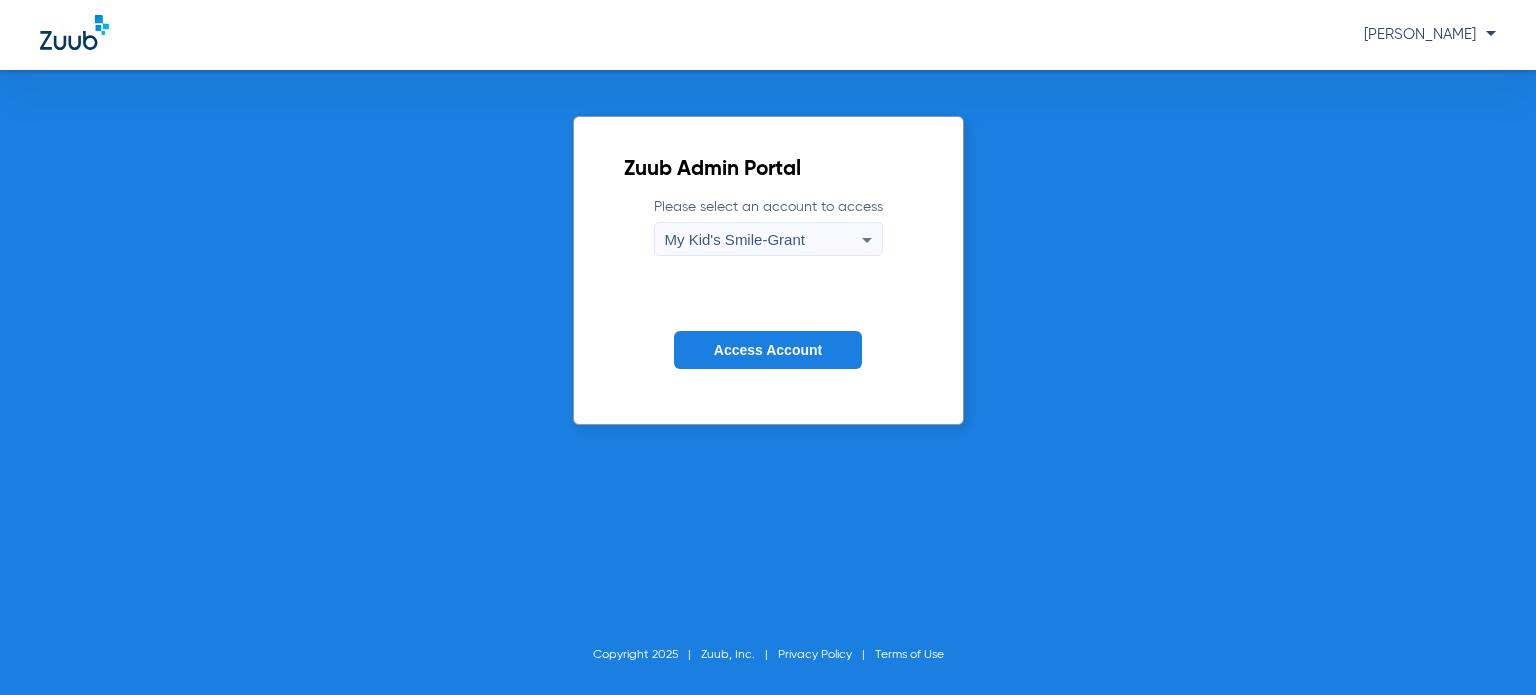 click on "Access Account" 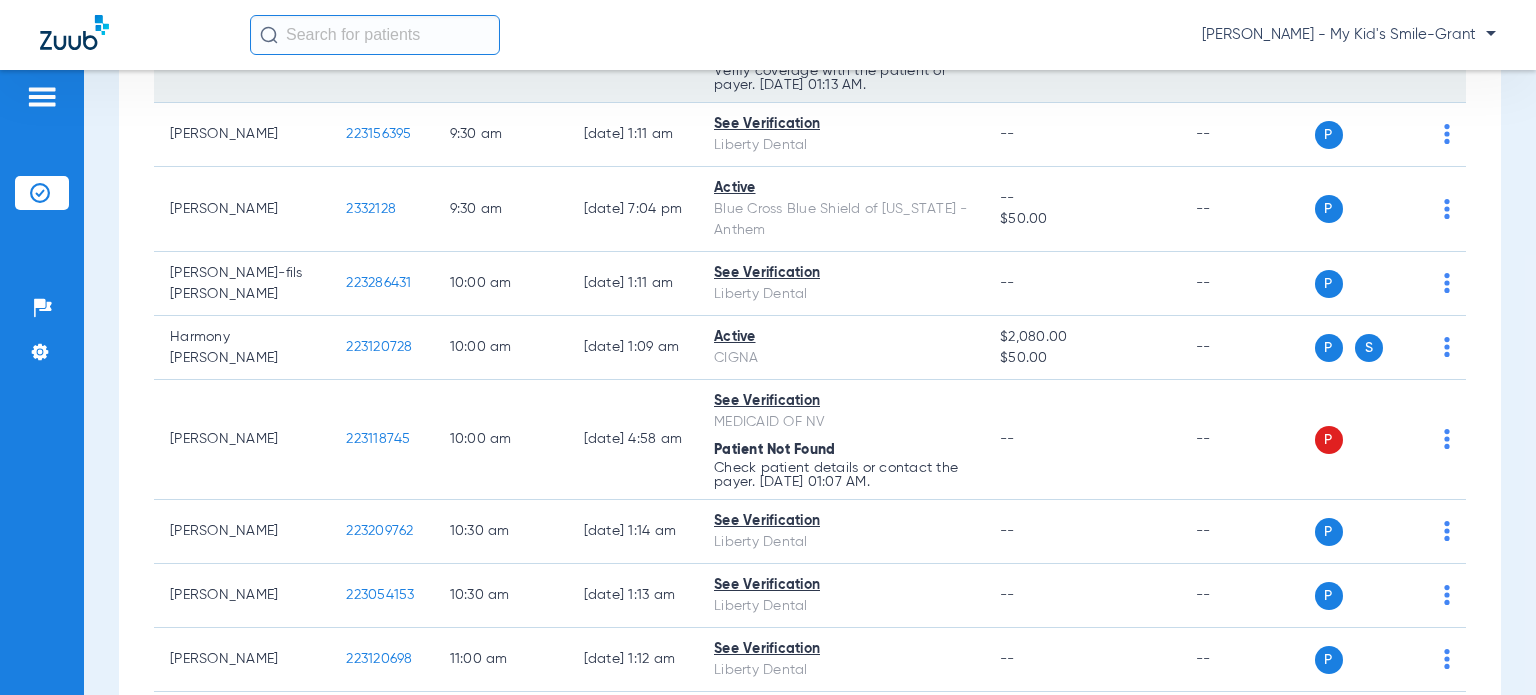 scroll, scrollTop: 800, scrollLeft: 0, axis: vertical 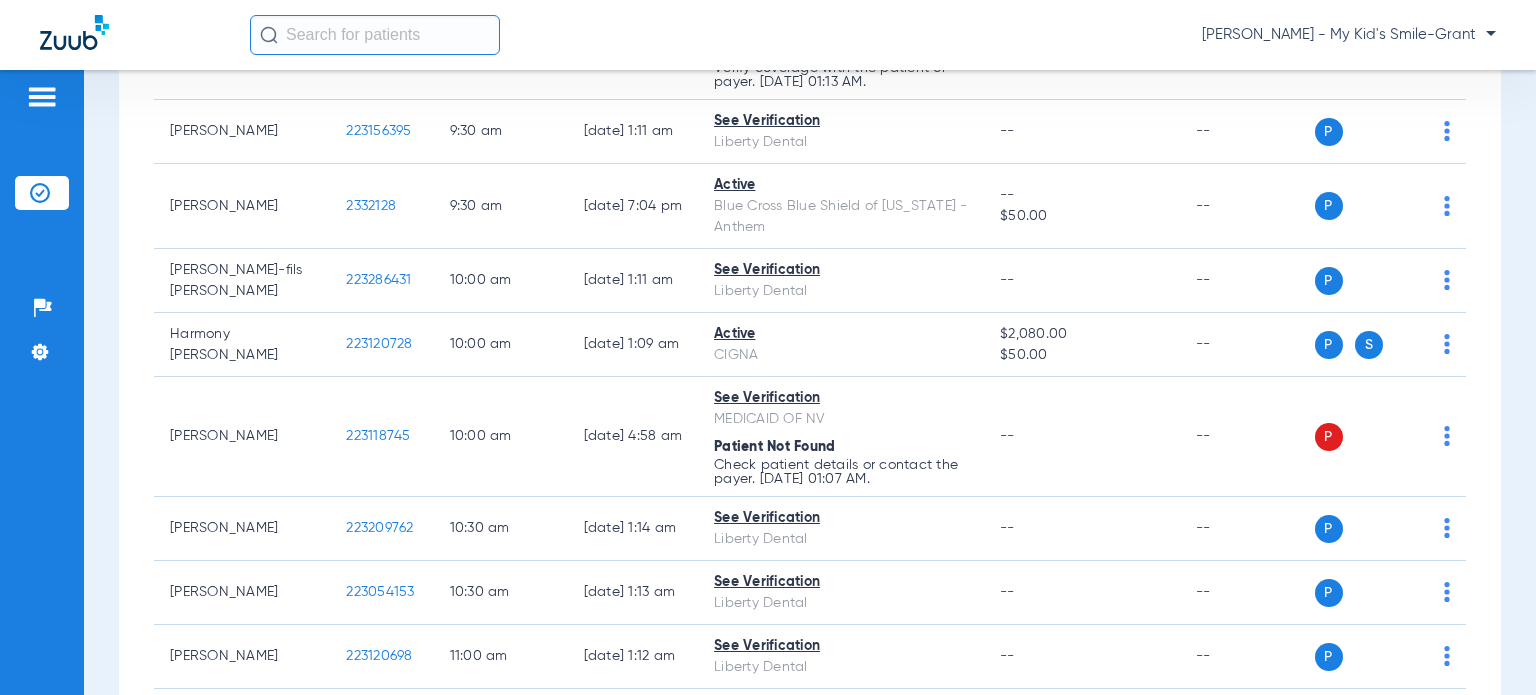 drag, startPoint x: 92, startPoint y: 431, endPoint x: 103, endPoint y: 426, distance: 12.083046 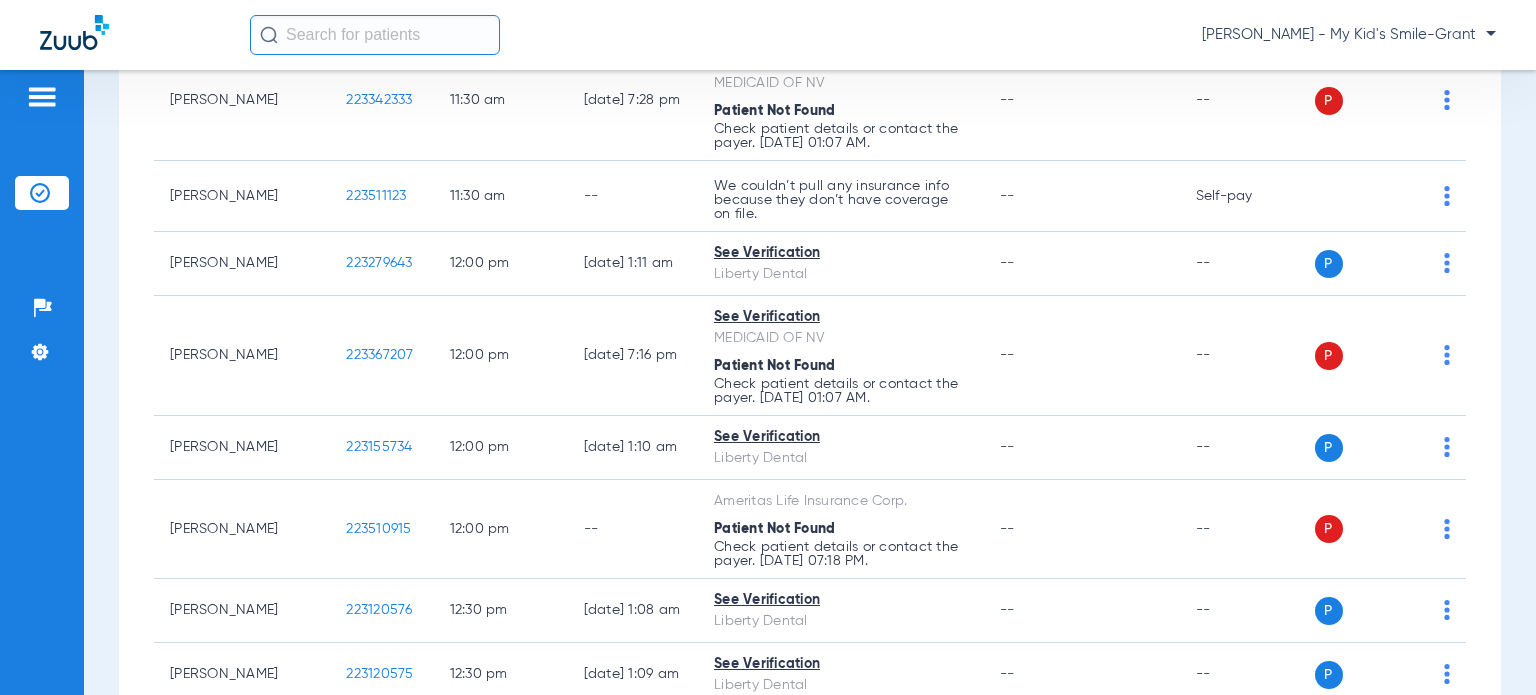 scroll, scrollTop: 1132, scrollLeft: 0, axis: vertical 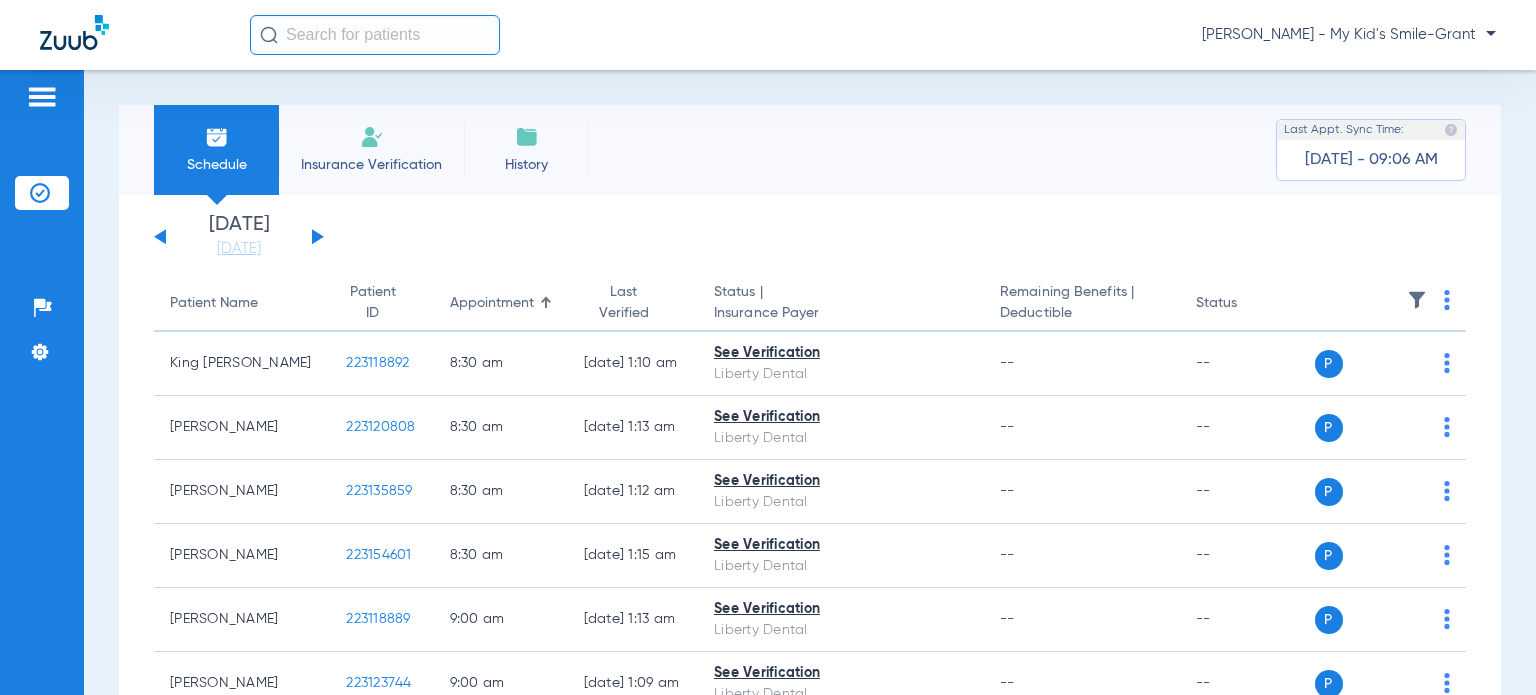click on "Sunday   05-11-2025   Monday   05-12-2025   Tuesday   05-13-2025   Wednesday   05-14-2025   Thursday   05-15-2025   Friday   05-16-2025   Saturday   05-17-2025   Sunday   05-18-2025   Monday   05-19-2025   Tuesday   05-20-2025   Wednesday   05-21-2025   Thursday   05-22-2025   Friday   05-23-2025   Saturday   05-24-2025   Sunday   05-25-2025   Monday   05-26-2025   Tuesday   05-27-2025   Wednesday   05-28-2025   Thursday   05-29-2025   Friday   05-30-2025   Saturday   05-31-2025   Sunday   06-01-2025   Monday   06-02-2025   Tuesday   06-03-2025   Wednesday   06-04-2025   Thursday   06-05-2025   Friday   06-06-2025   Saturday   06-07-2025   Sunday   06-08-2025   Monday   06-09-2025   Tuesday   06-10-2025   Wednesday   06-11-2025   Thursday   06-12-2025   Friday   06-13-2025   Saturday   06-14-2025   Sunday   06-15-2025   Monday   06-16-2025   Tuesday   06-17-2025   Wednesday   06-18-2025   Thursday   06-19-2025   Friday   06-20-2025   Saturday   06-21-2025   Sunday   06-22-2025   Monday   06-23-2025   Friday" 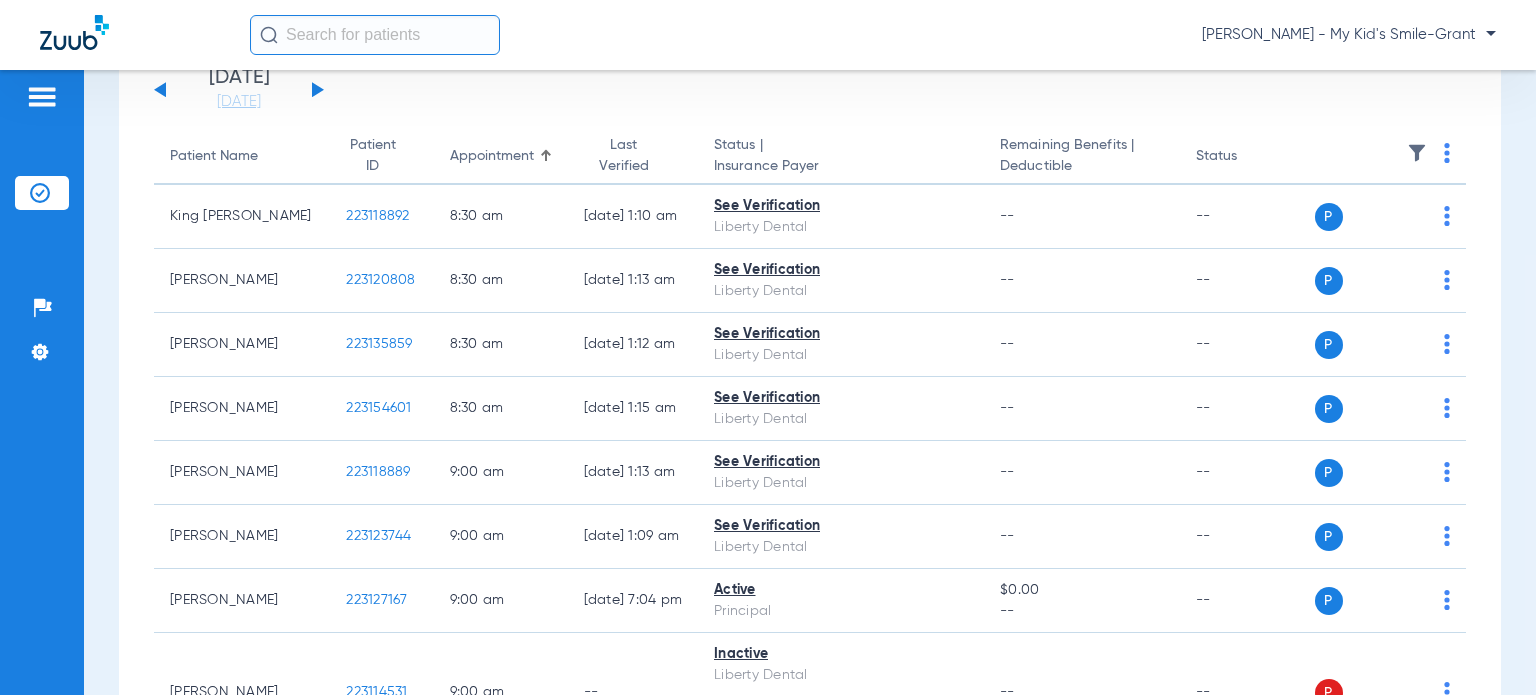 scroll, scrollTop: 0, scrollLeft: 0, axis: both 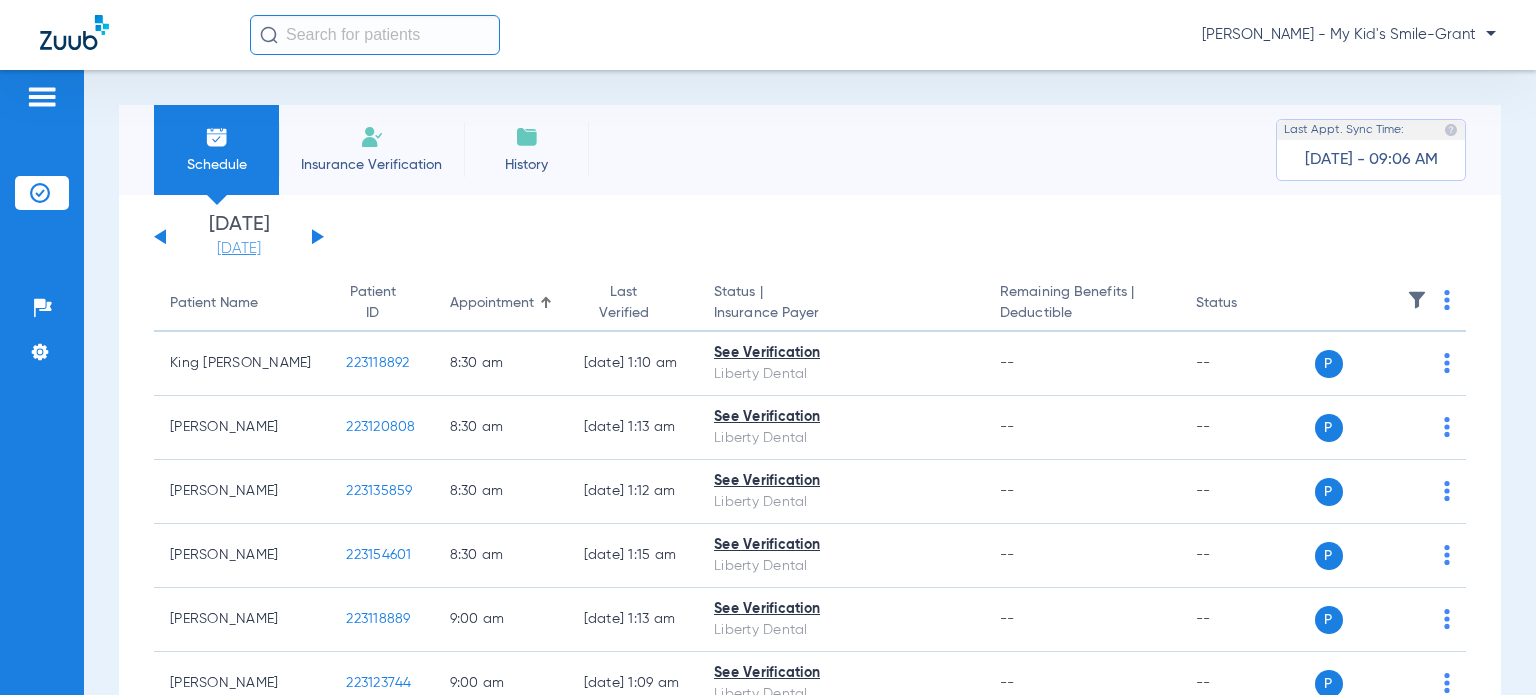 click on "[DATE]" 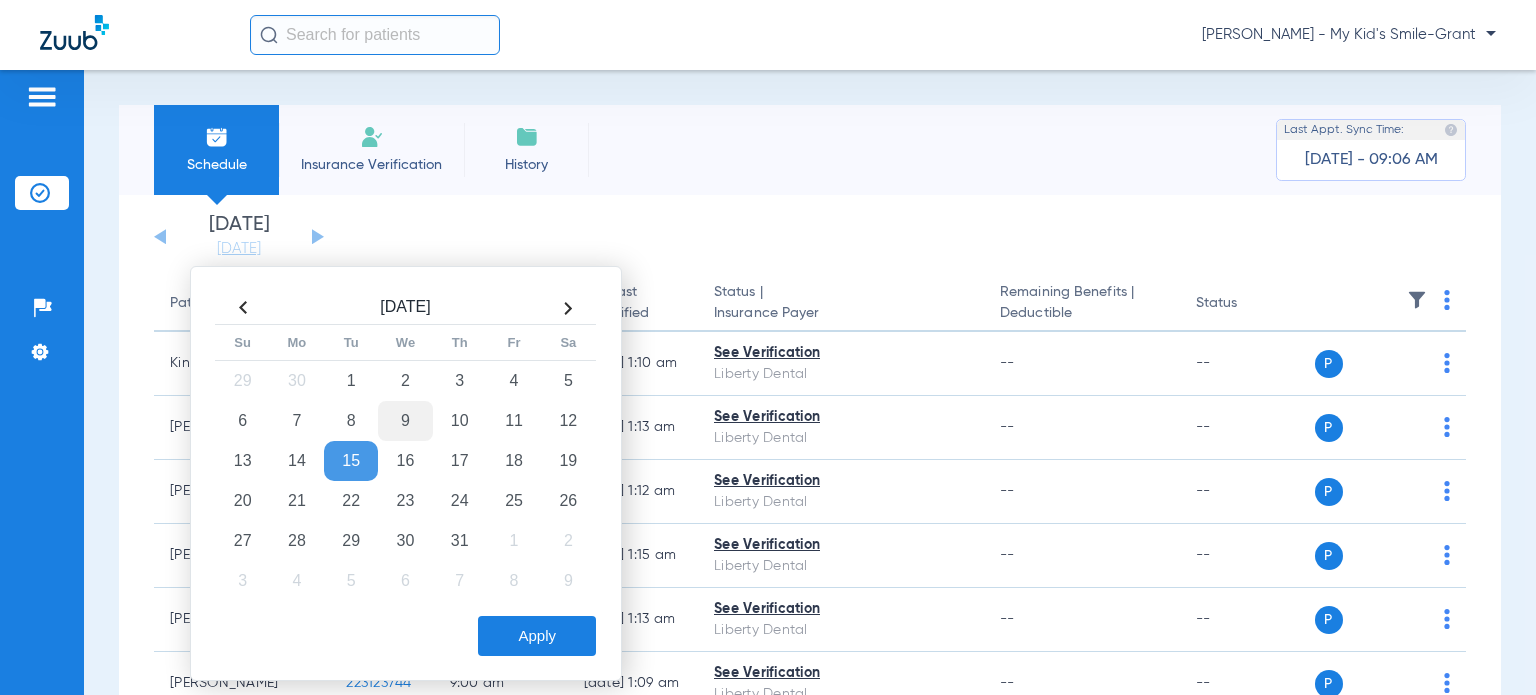 click on "9" 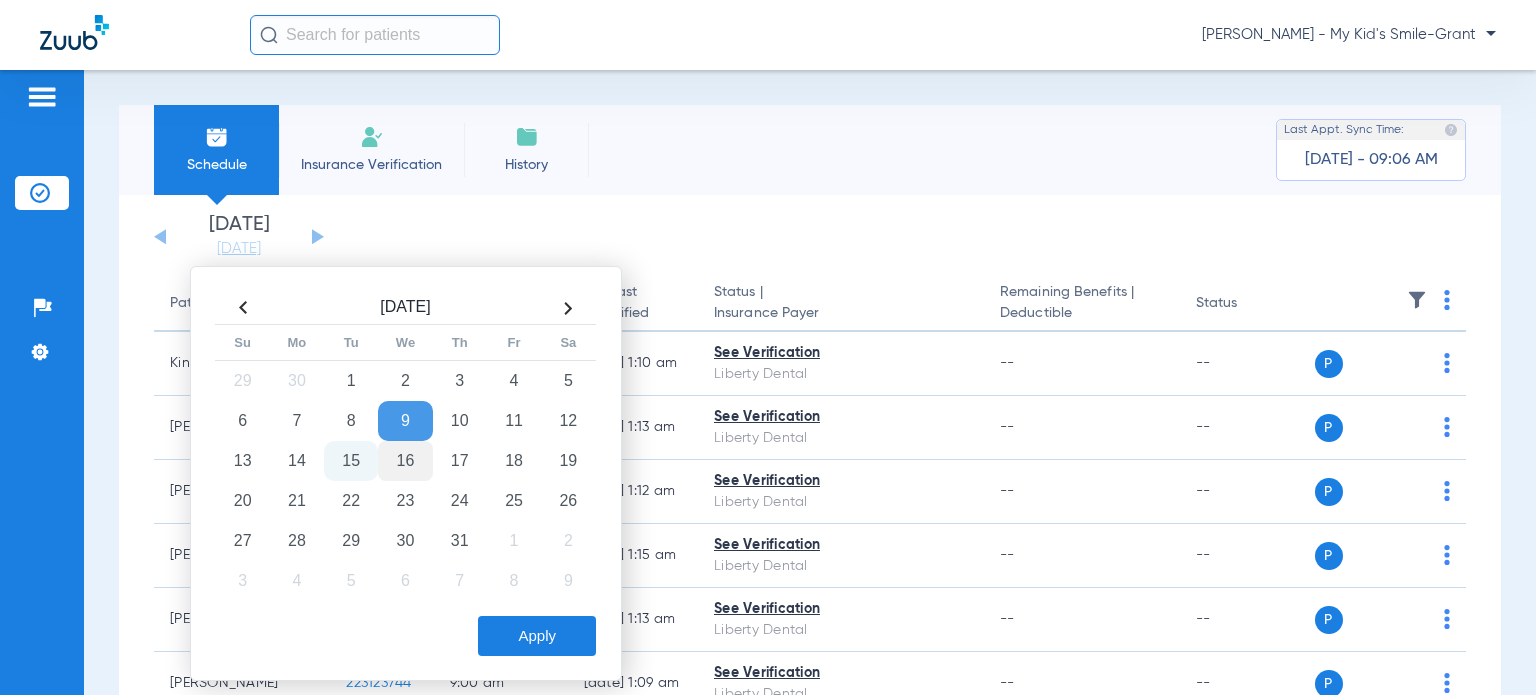 click on "16" 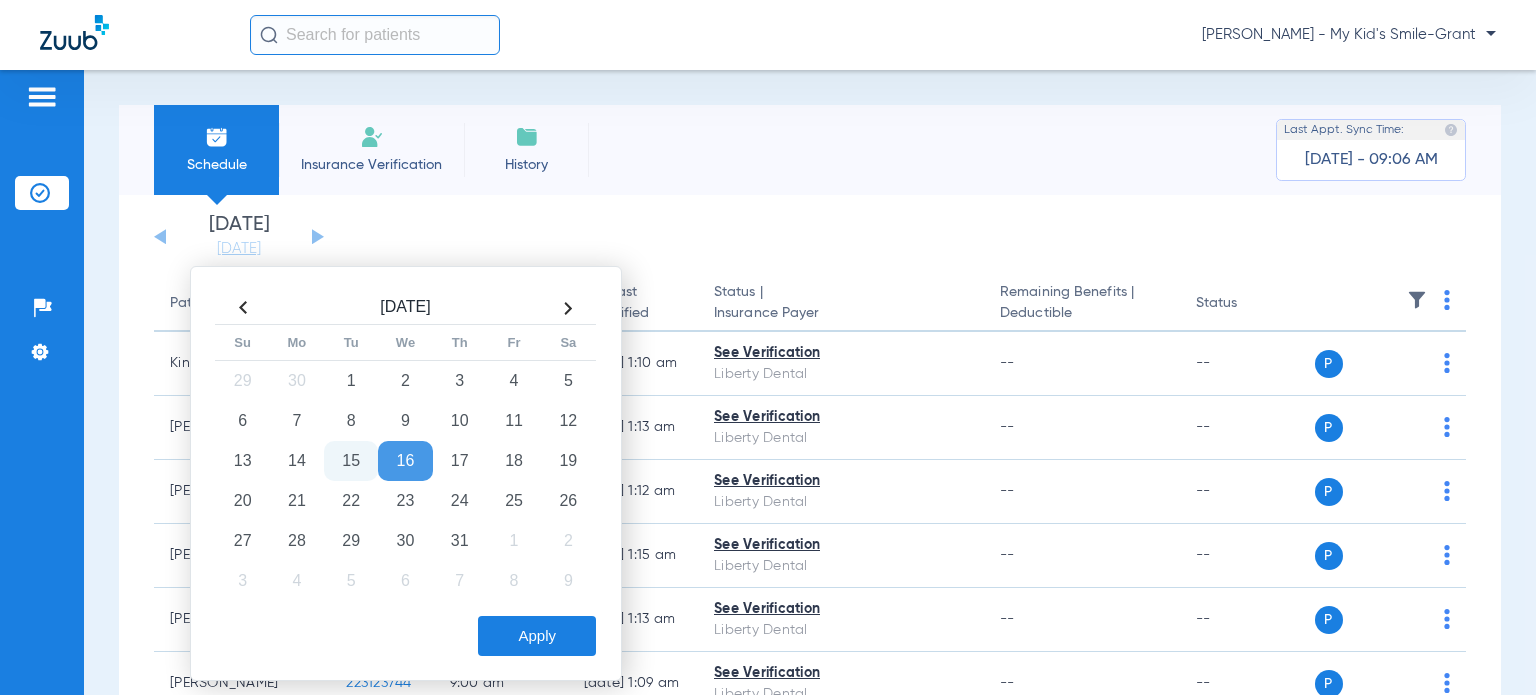 click on "Jul  2025  Su Mo Tu We Th Fr Sa 29 30 1 2 3 4 5 6 7 8 9 10 11 12 13 14 15 16 17 18 19 20 21 22 23 24 25 26 27 28 29 30 31 1 2 3 4 5 6 7 8 9  Apply" 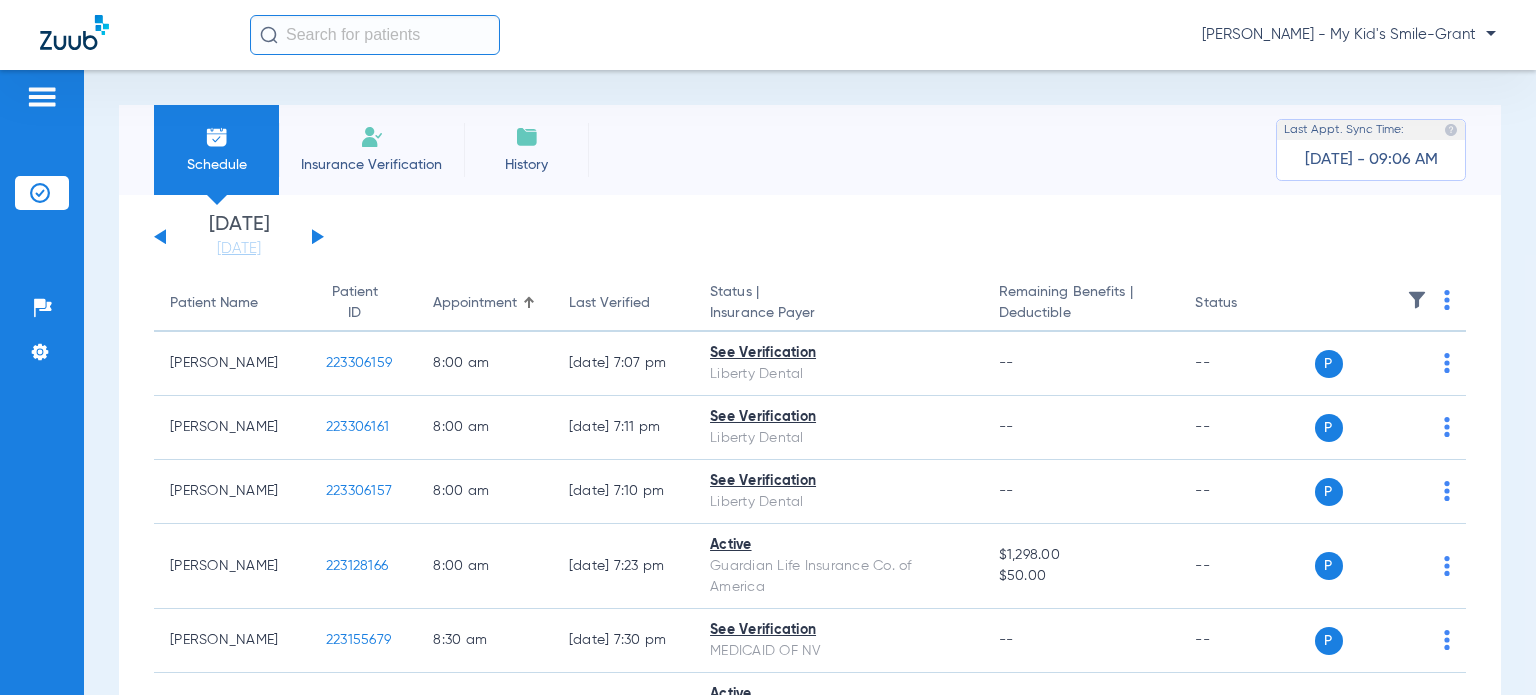 click on "Patients  Insurance Verification  Setup  Help Center Settings" 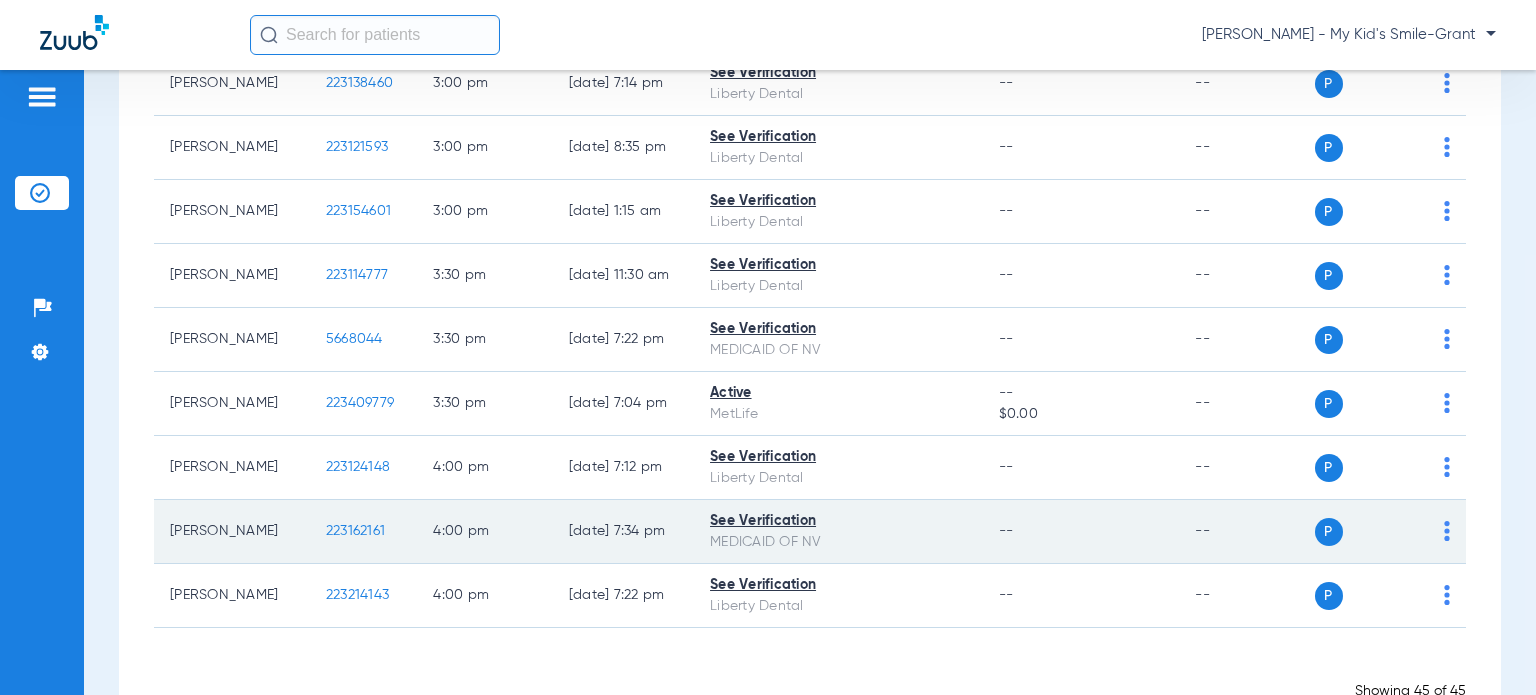 scroll, scrollTop: 2852, scrollLeft: 0, axis: vertical 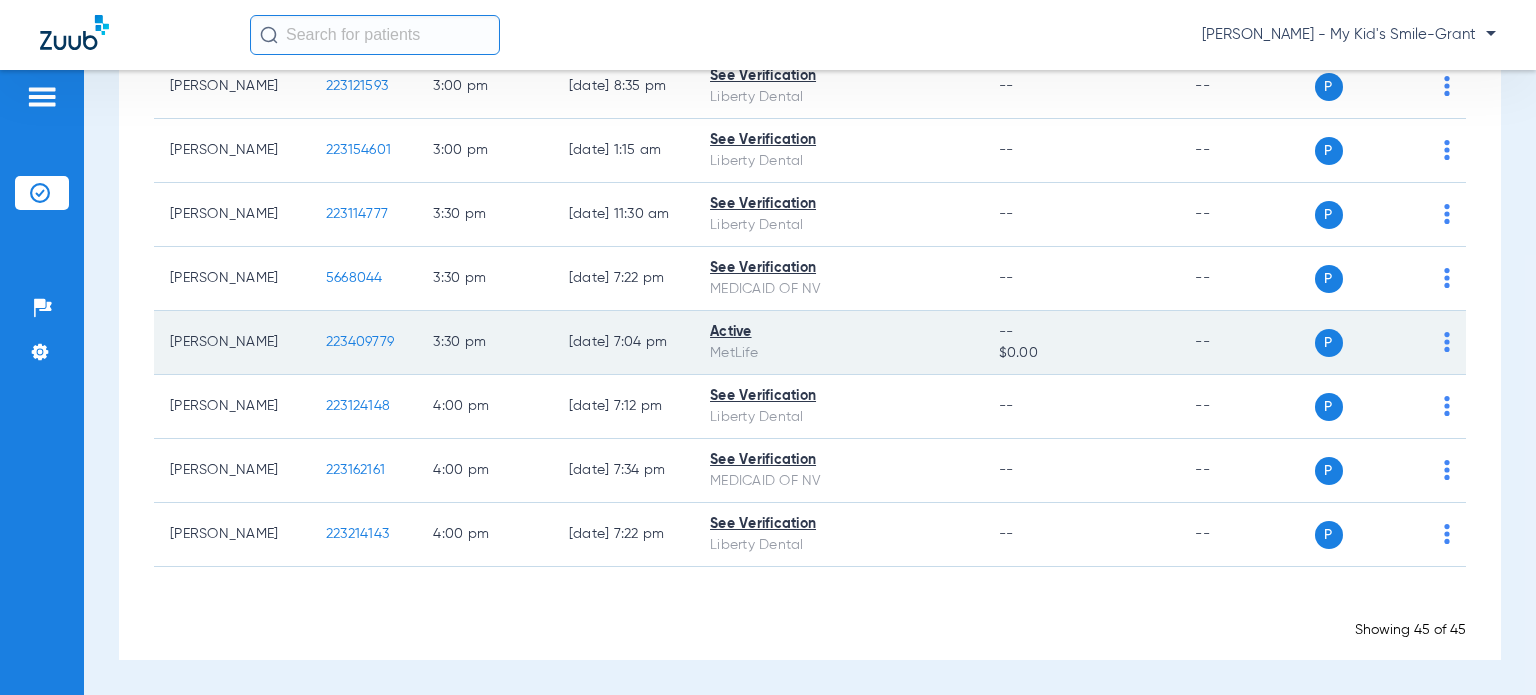 click 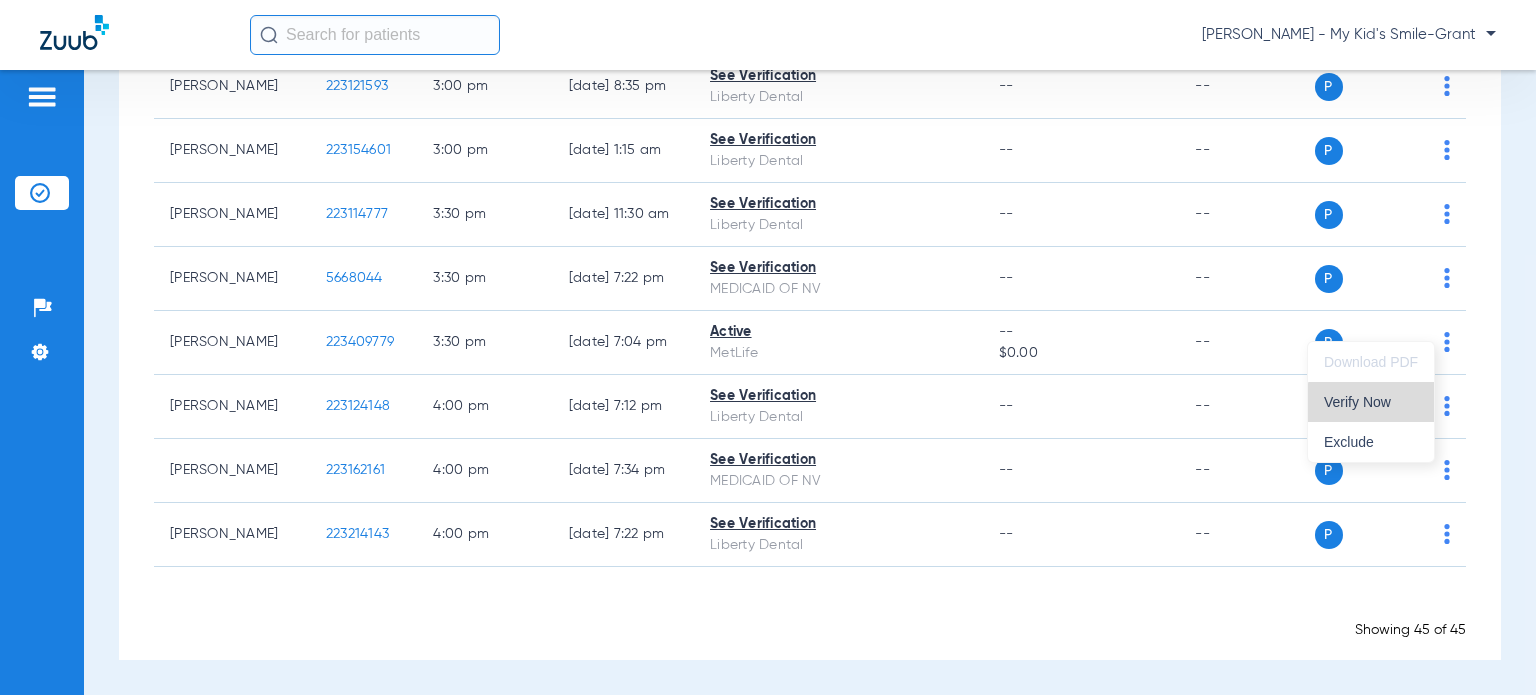 click on "Verify Now" at bounding box center (1371, 402) 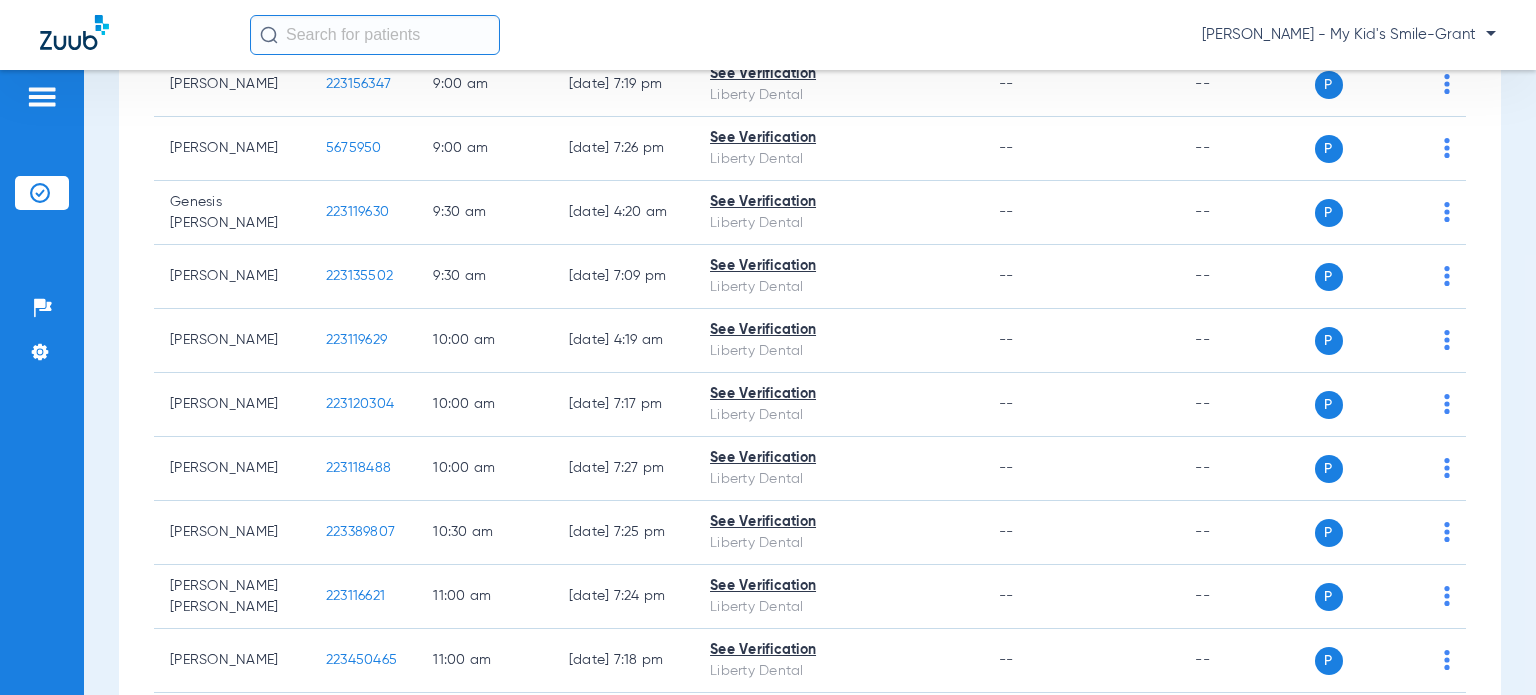 scroll, scrollTop: 652, scrollLeft: 0, axis: vertical 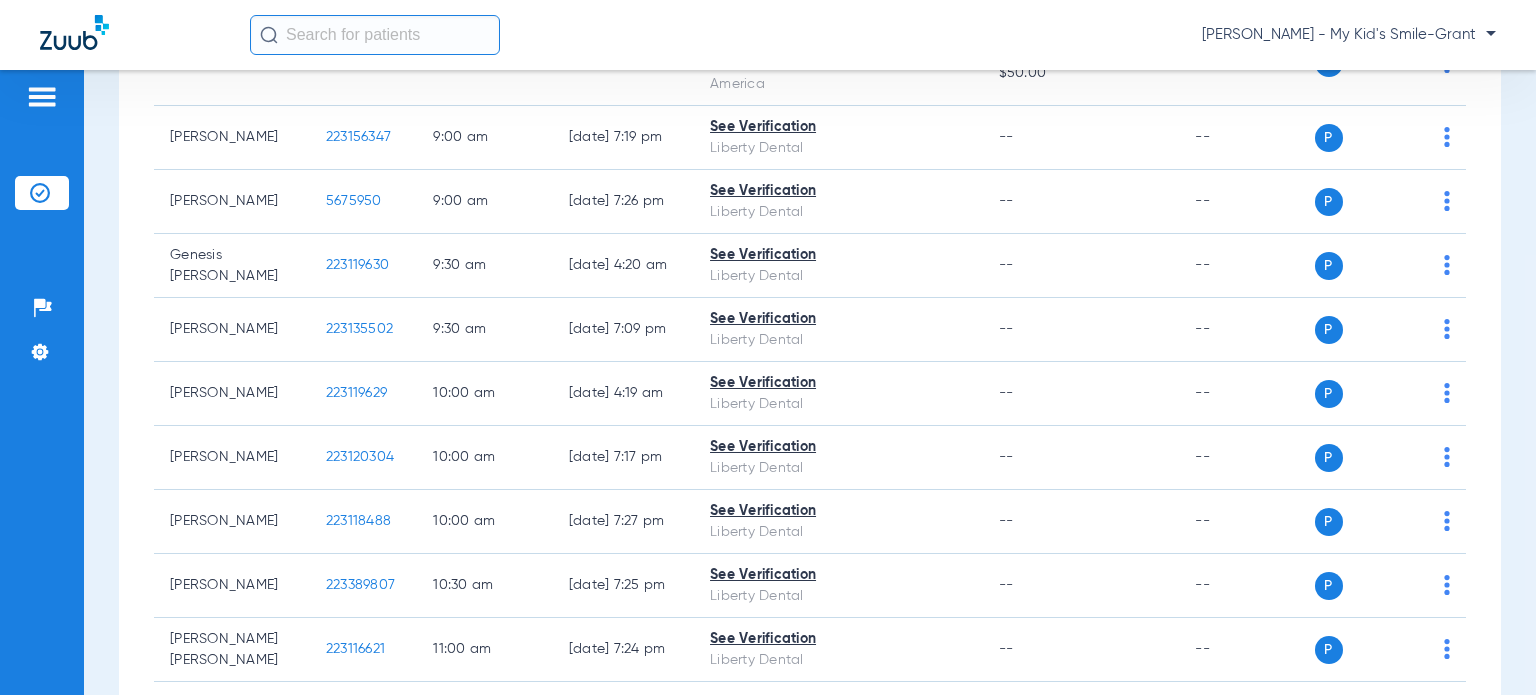 click on "[PERSON_NAME] - My Kid's Smile-Grant" 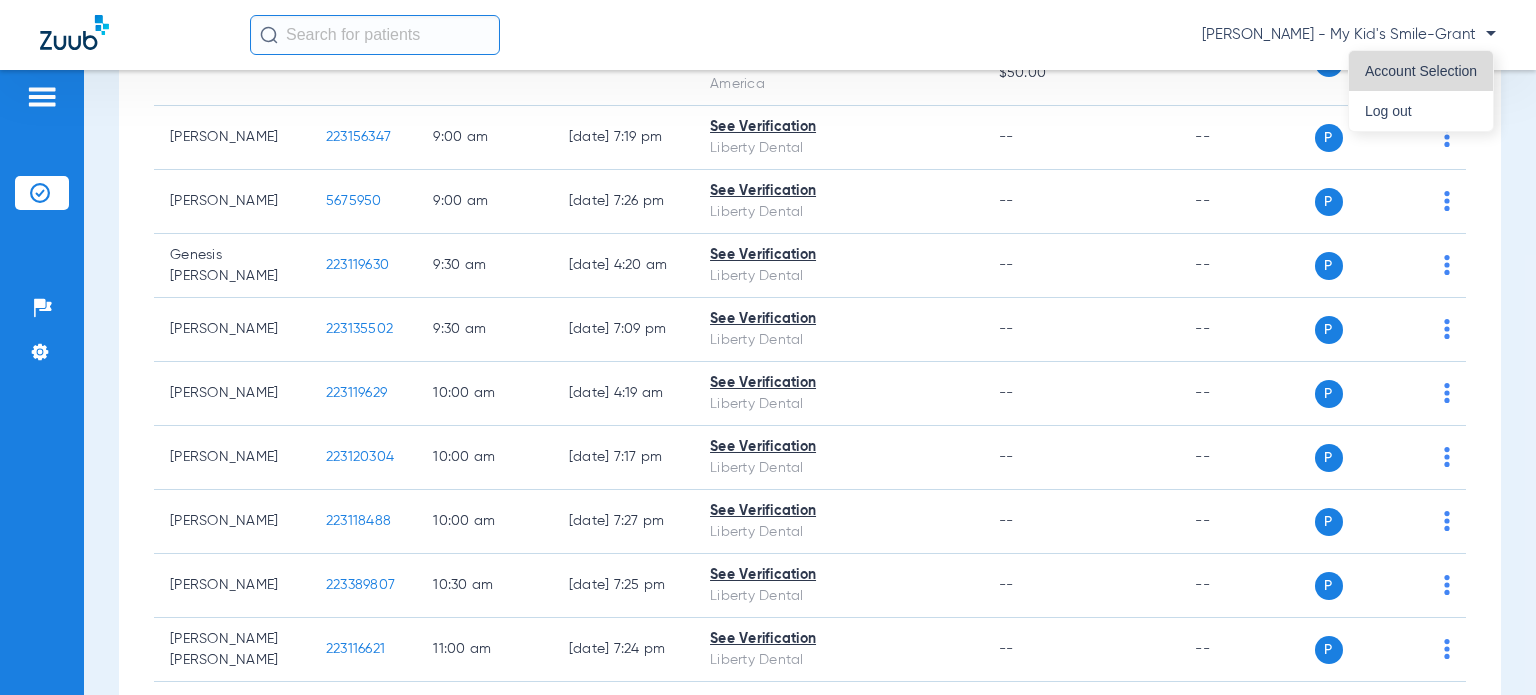 click on "Account Selection" at bounding box center [1421, 71] 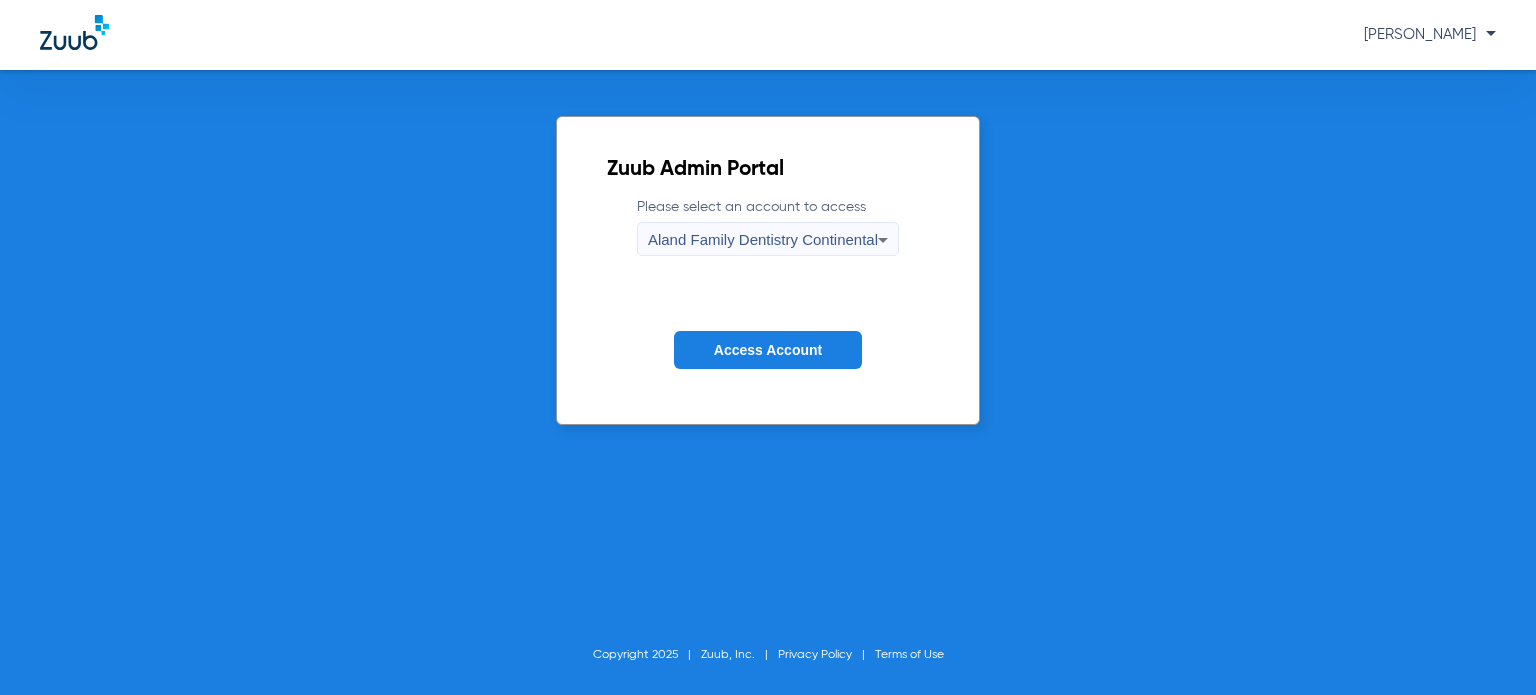 drag, startPoint x: 706, startPoint y: 341, endPoint x: 702, endPoint y: 195, distance: 146.05478 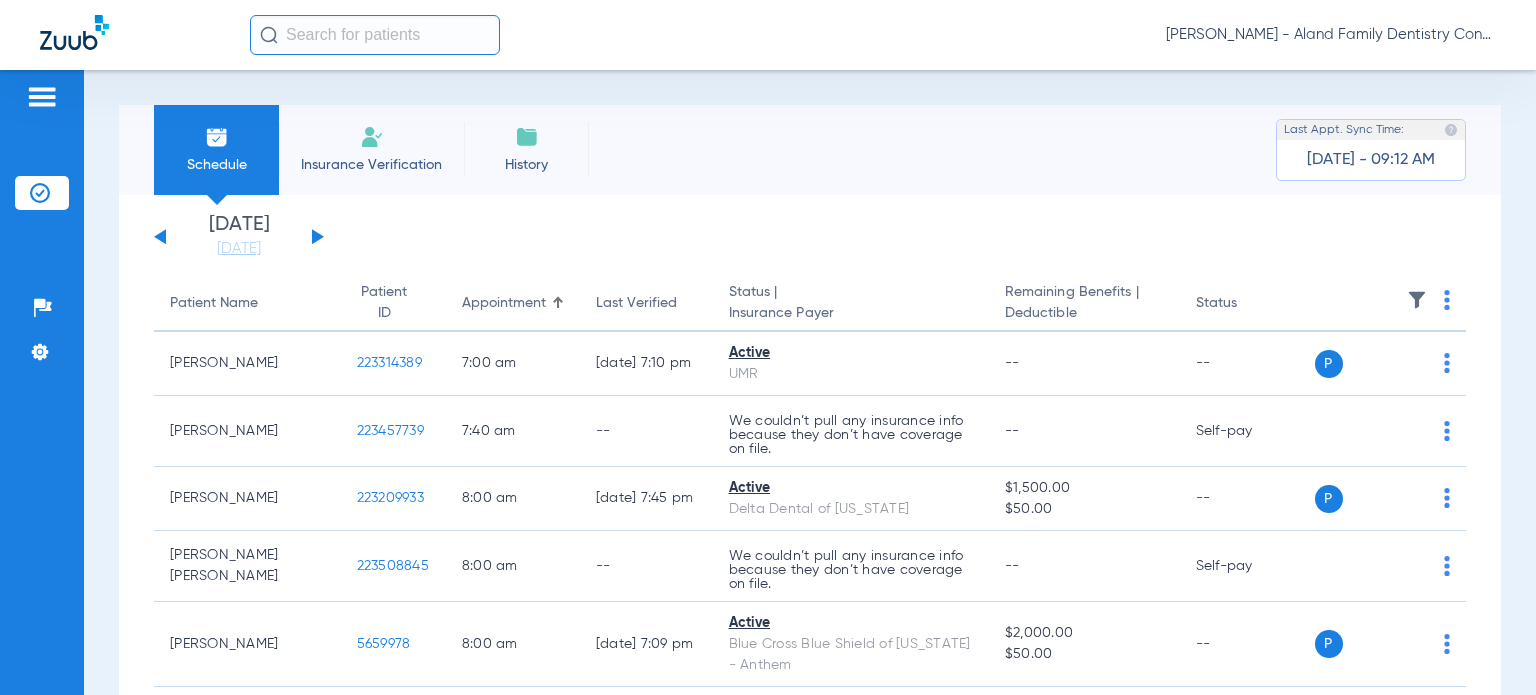 click on "[DATE]   [DATE]   [DATE]   [DATE]   [DATE]   [DATE]   [DATE]   [DATE]   [DATE]   [DATE]   [DATE]   [DATE]   [DATE]   [DATE]   [DATE]   [DATE]   [DATE]   [DATE]   [DATE]   [DATE]   [DATE]   [DATE]   [DATE]   [DATE]   [DATE]   [DATE]   [DATE]   [DATE]   [DATE]   [DATE]   [DATE]   [DATE]   [DATE]   [DATE]   [DATE]   [DATE]   [DATE]   [DATE]   [DATE]   [DATE]   [DATE]   [DATE]   [DATE]   [DATE]   [DATE]" 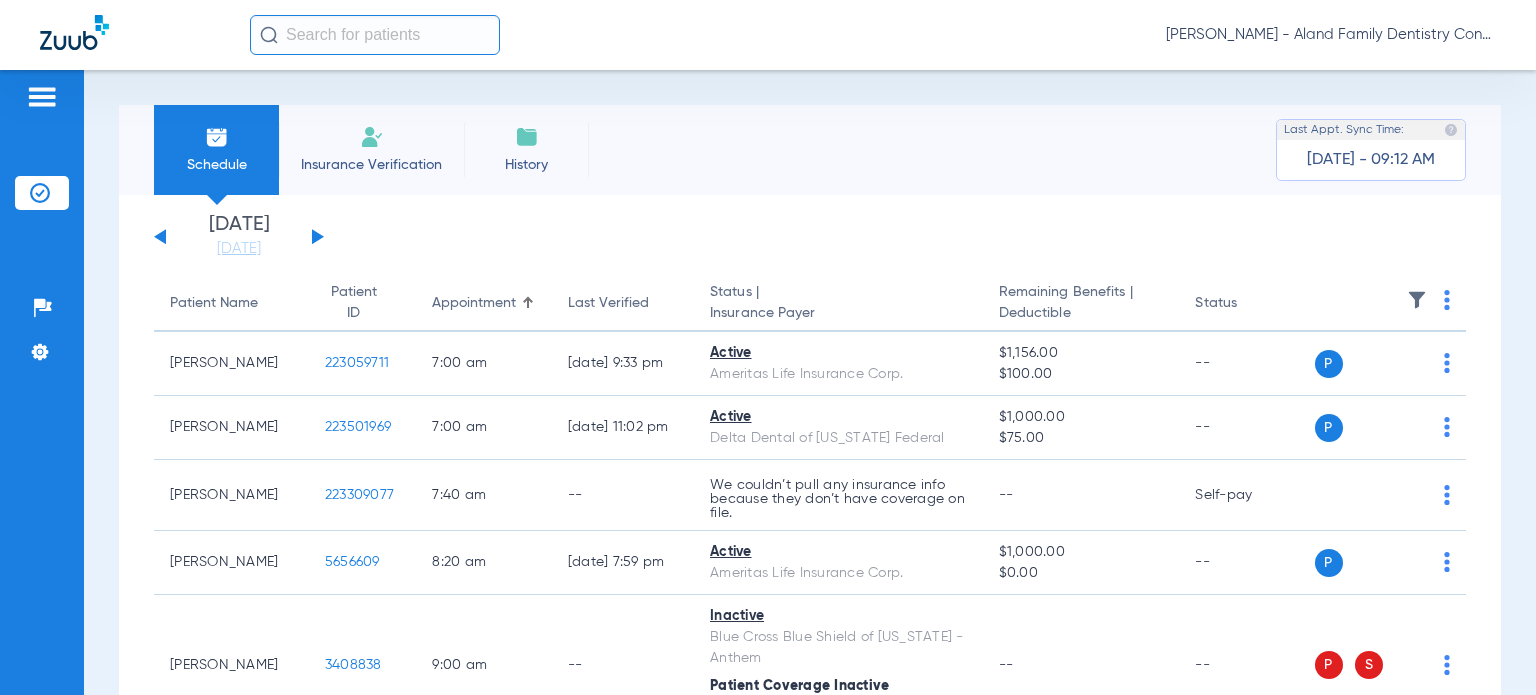 drag, startPoint x: 125, startPoint y: 303, endPoint x: 133, endPoint y: 321, distance: 19.697716 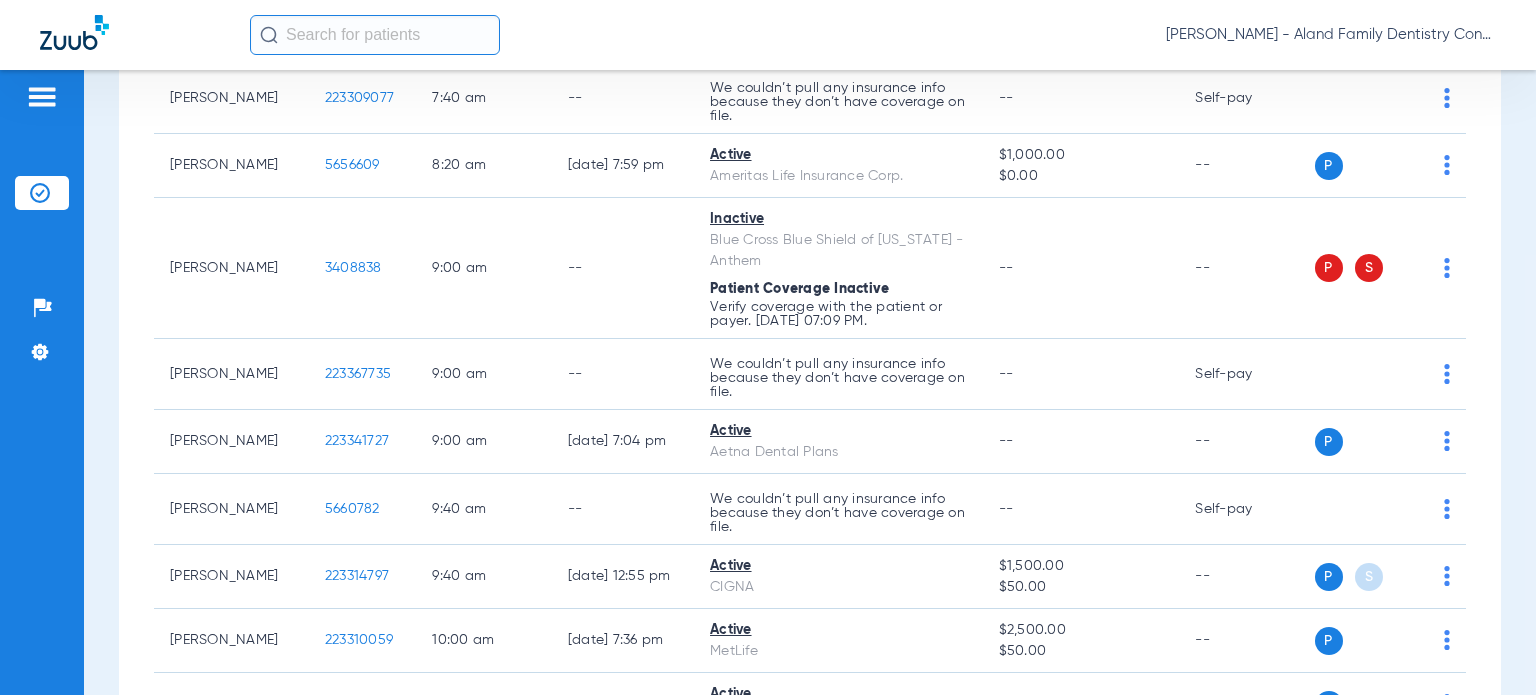 scroll, scrollTop: 400, scrollLeft: 0, axis: vertical 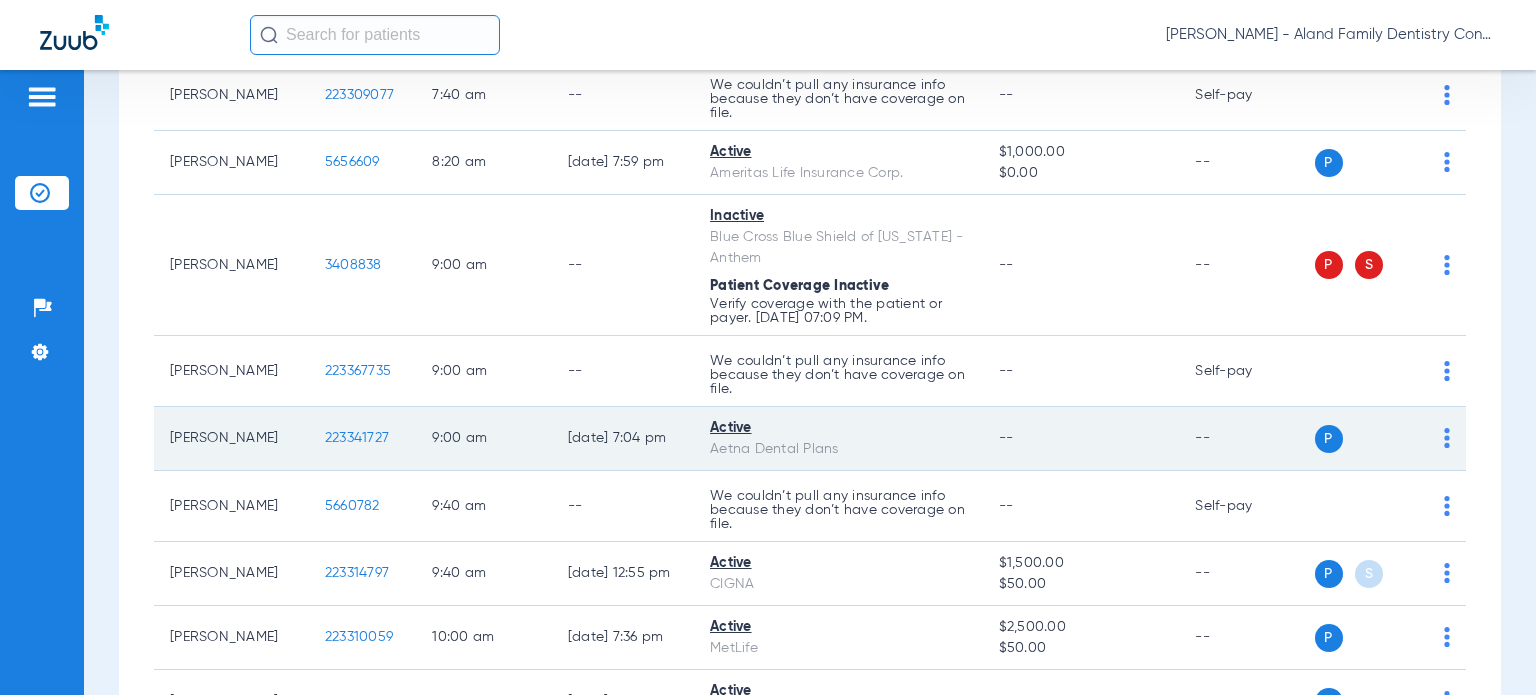 click 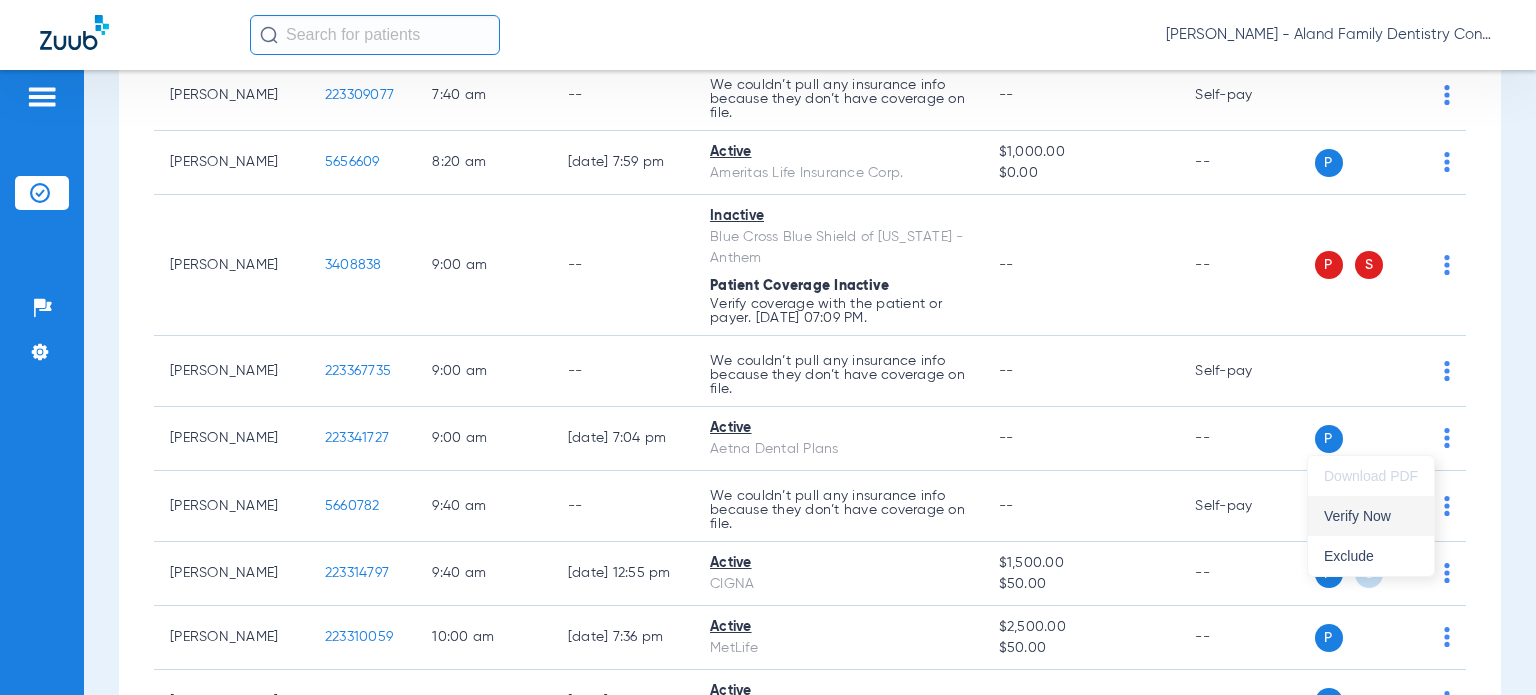 click on "Download PDF   Verify Now   Exclude" at bounding box center [1371, 516] 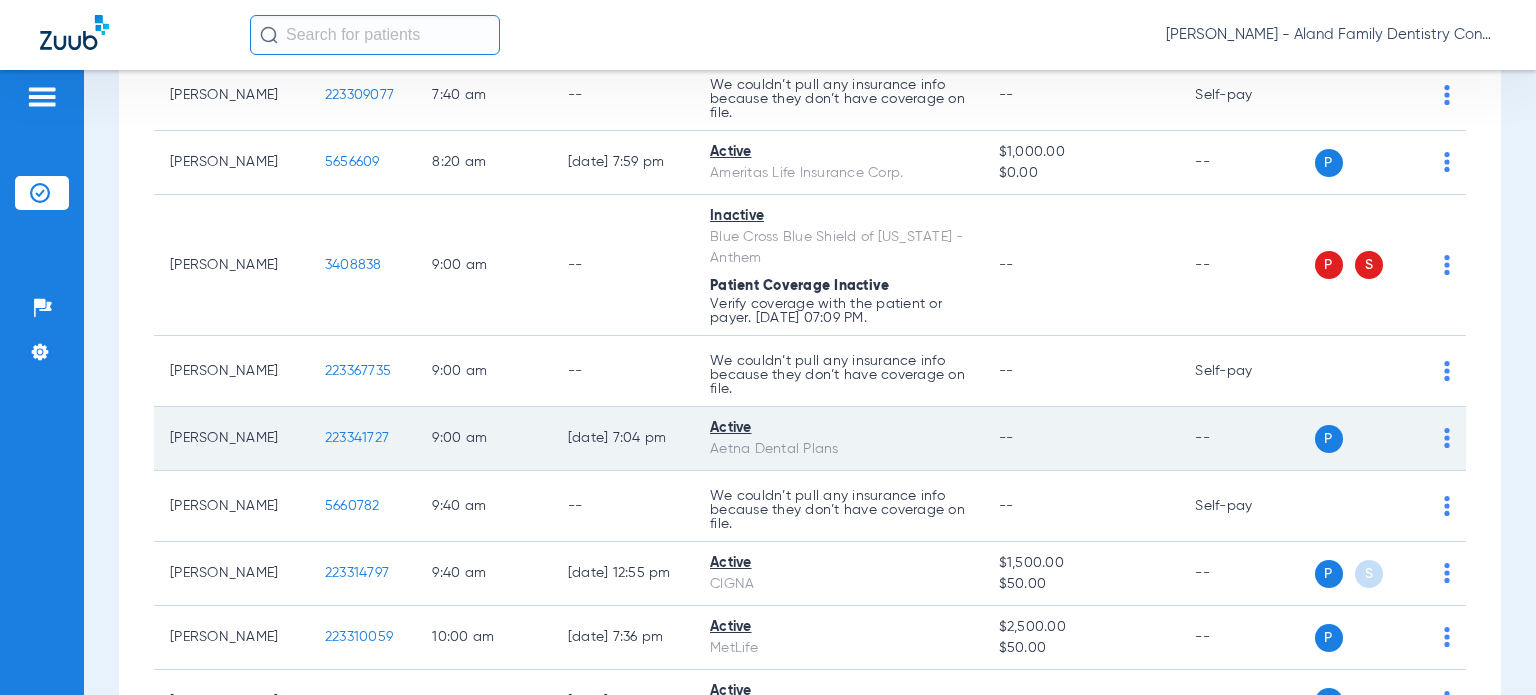 click 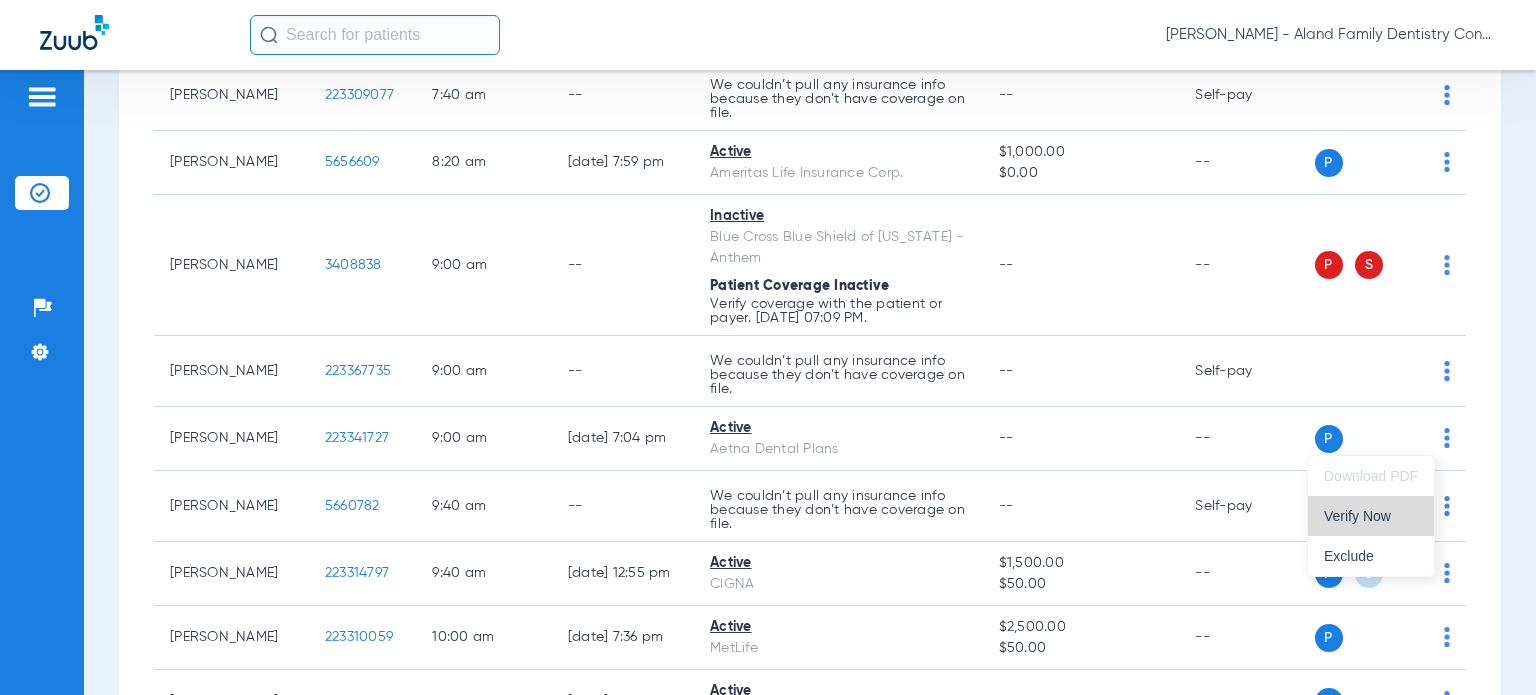 click on "Verify Now" at bounding box center [1371, 516] 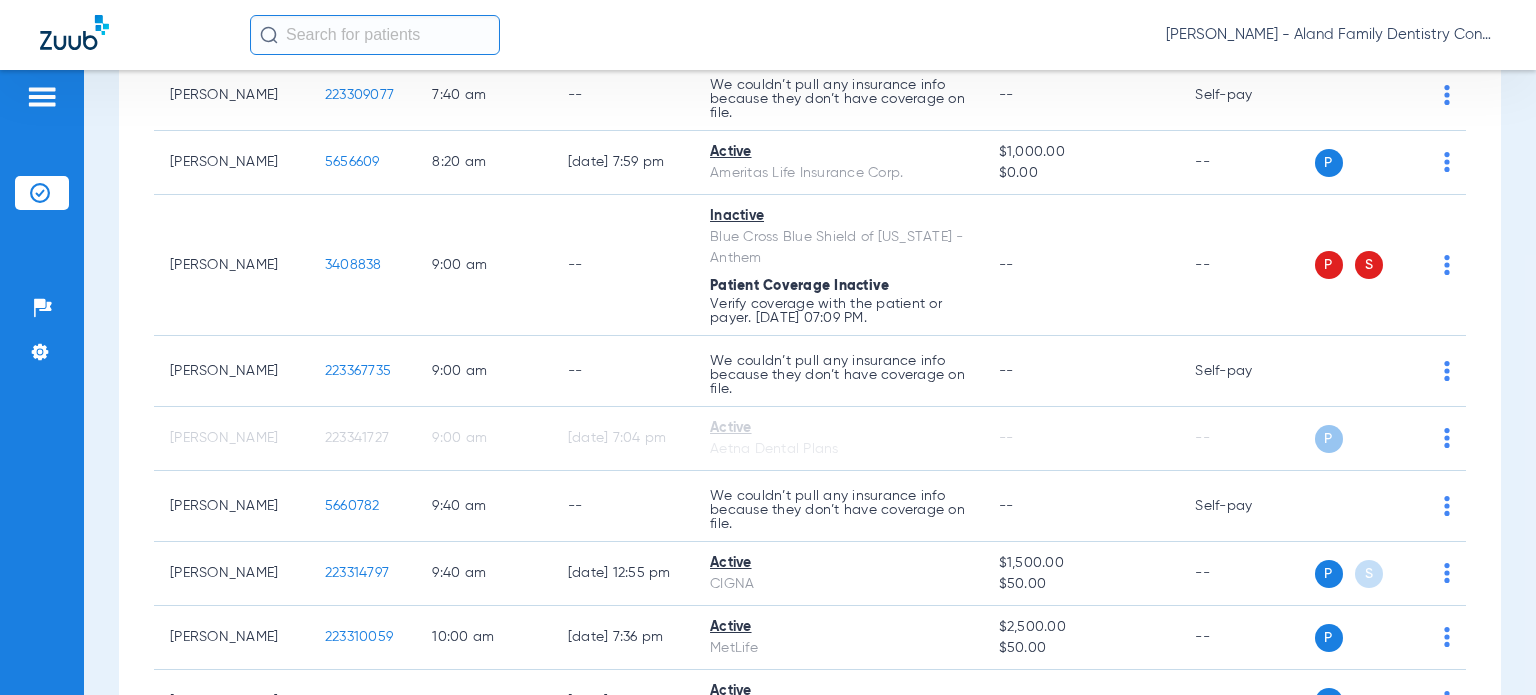click on "[DATE]   [DATE]   [DATE]   [DATE]   [DATE]   [DATE]   [DATE]   [DATE]   [DATE]   [DATE]   [DATE]   [DATE]   [DATE]   [DATE]   [DATE]   [DATE]   [DATE]   [DATE]   [DATE]   [DATE]   [DATE]   [DATE]   [DATE]   [DATE]   [DATE]   [DATE]   [DATE]   [DATE]   [DATE]   [DATE]   [DATE]   [DATE]   [DATE]   [DATE]   [DATE]   [DATE]   [DATE]   [DATE]   [DATE]   [DATE]   [DATE]   [DATE]   [DATE]   [DATE]   [DATE]" 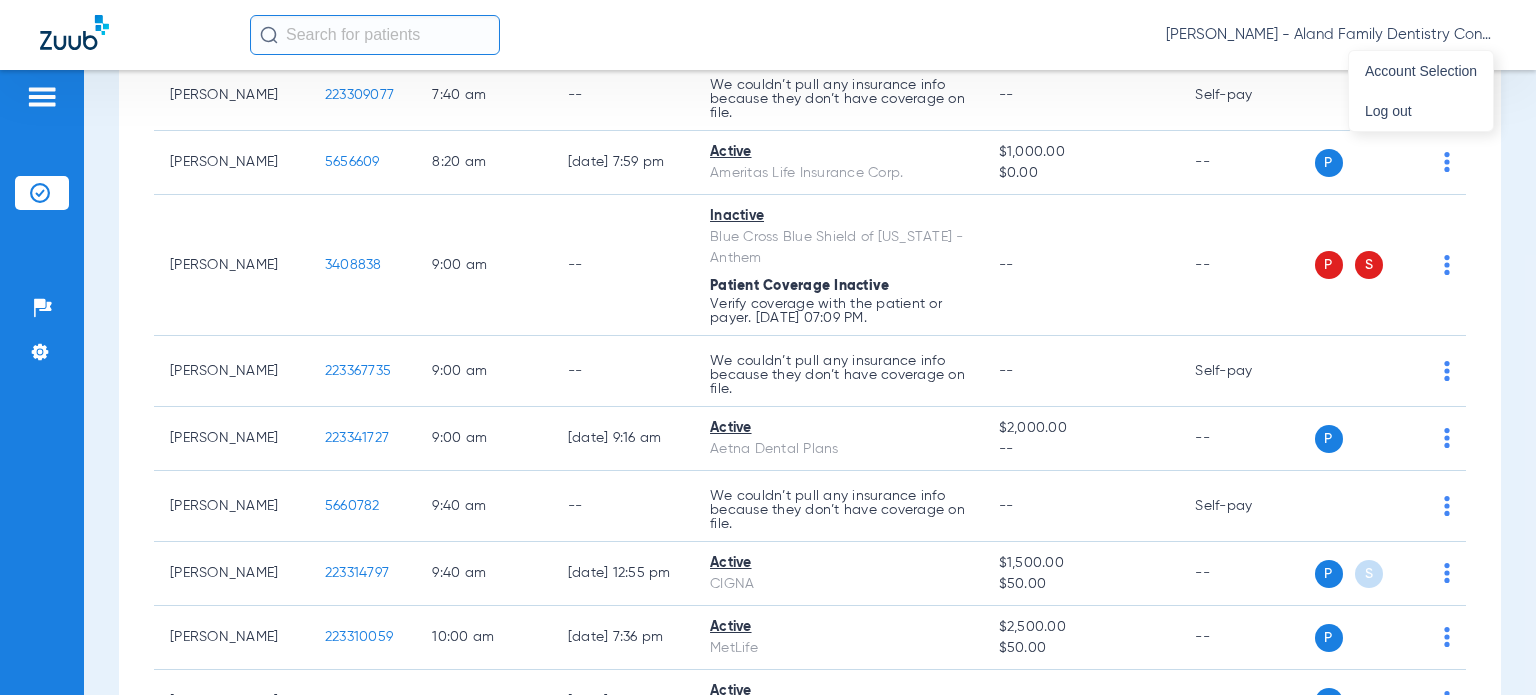 click at bounding box center (768, 347) 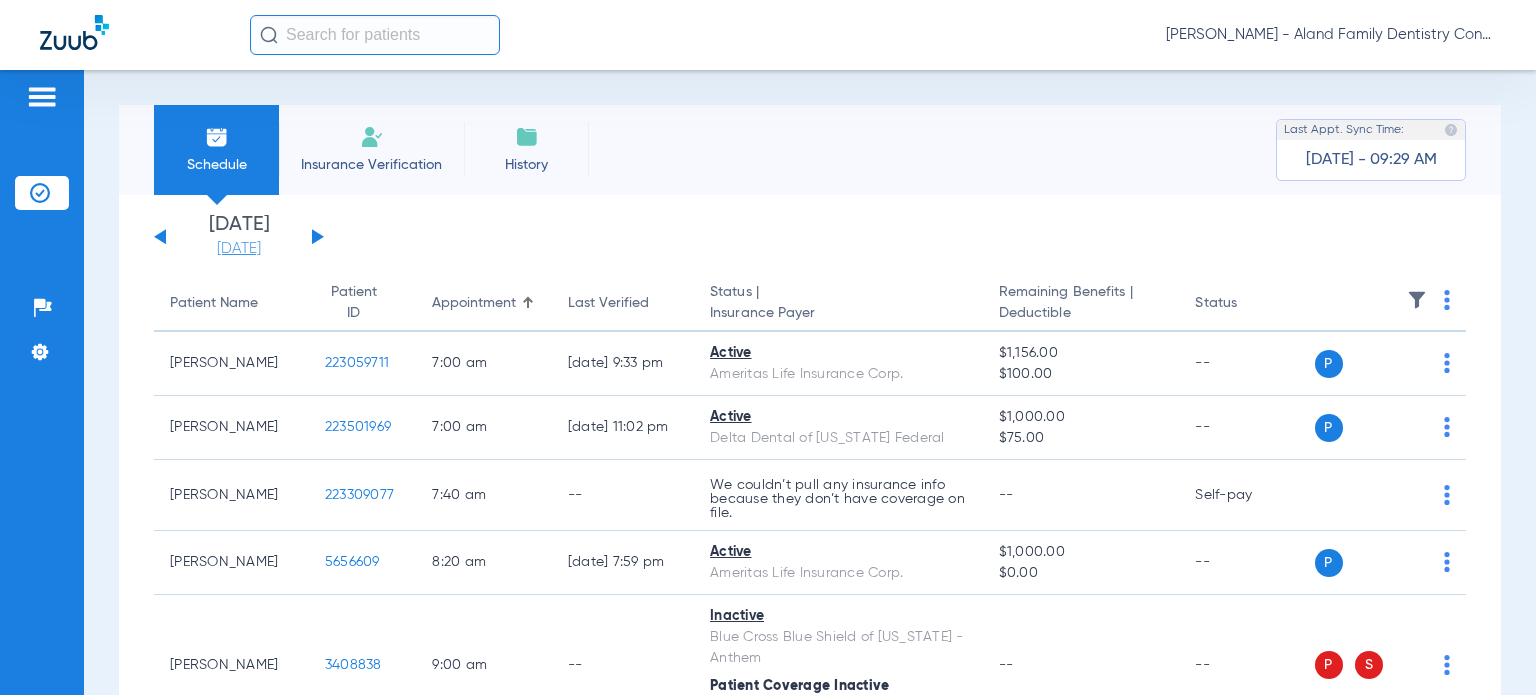 click on "[DATE]" 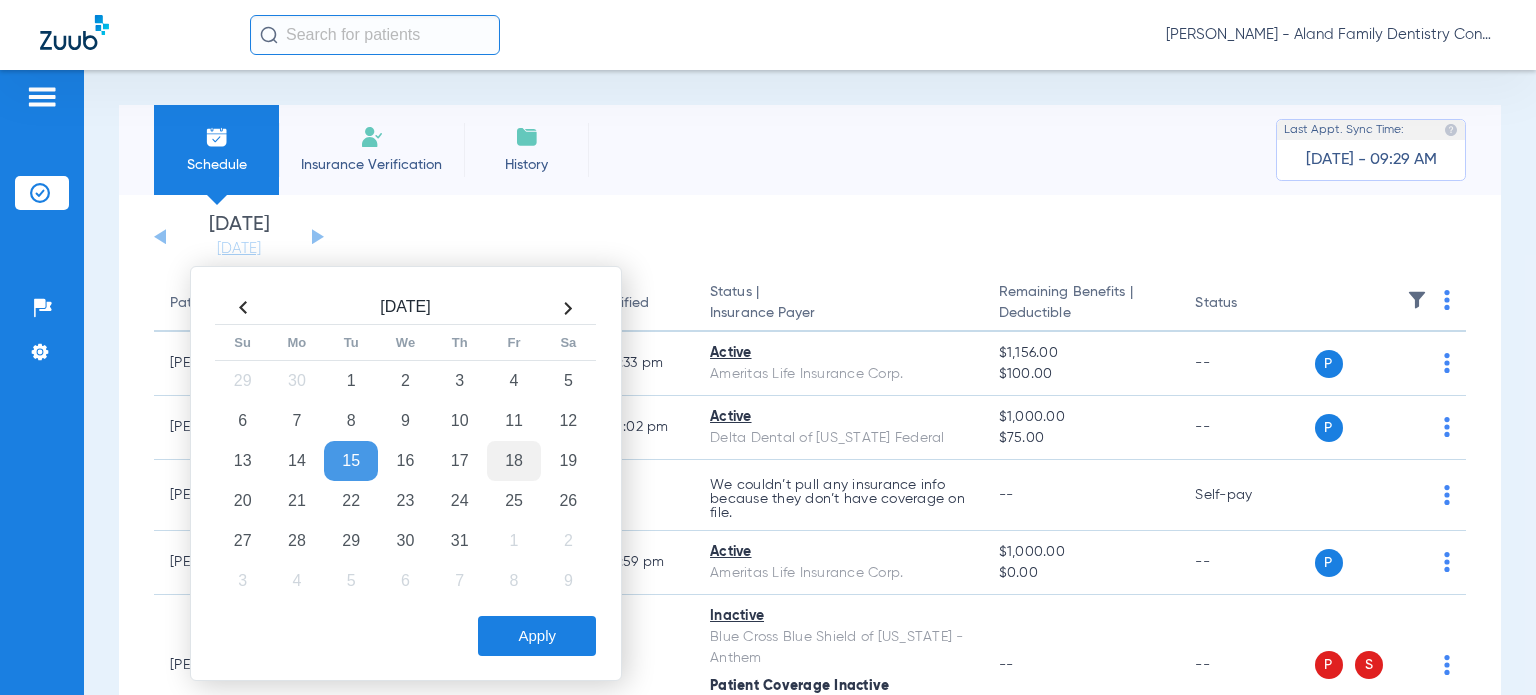 click on "18" 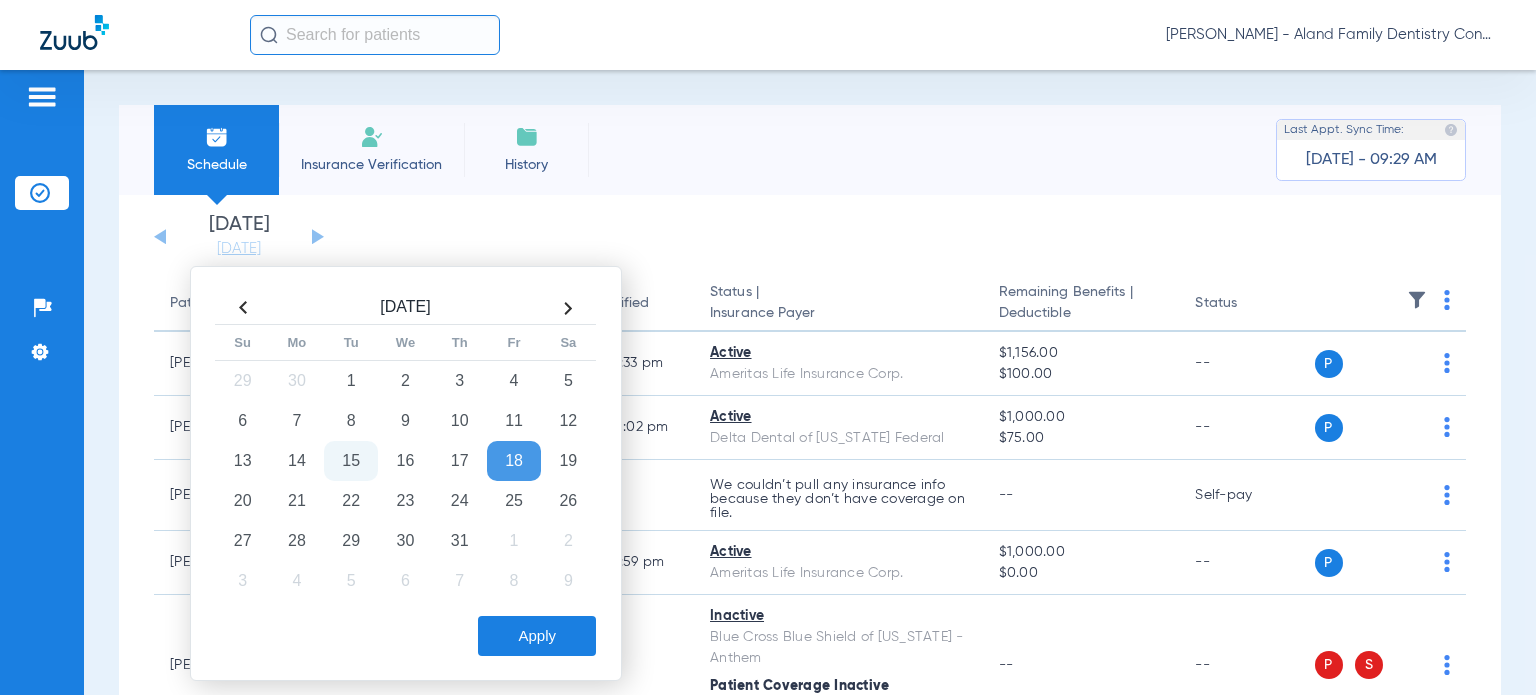 click on "Apply" 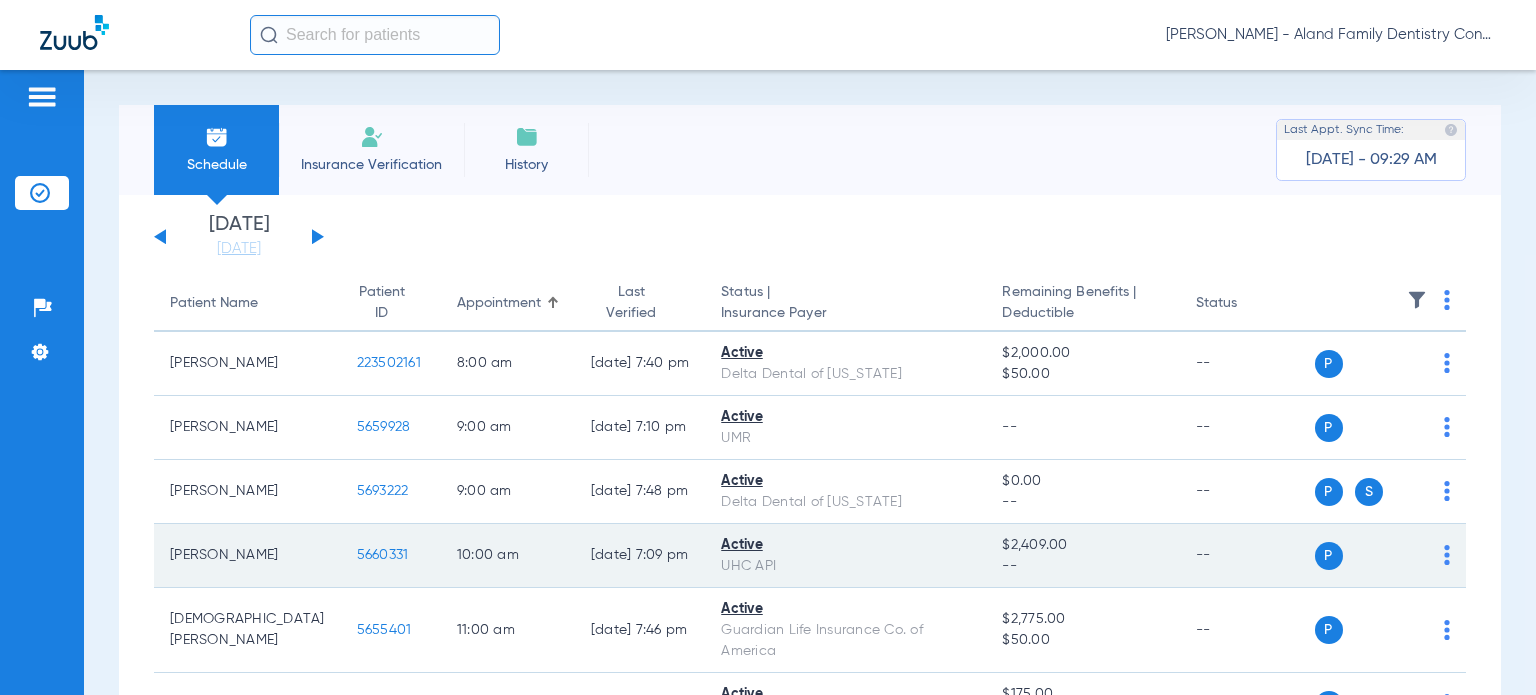 click on "P S" 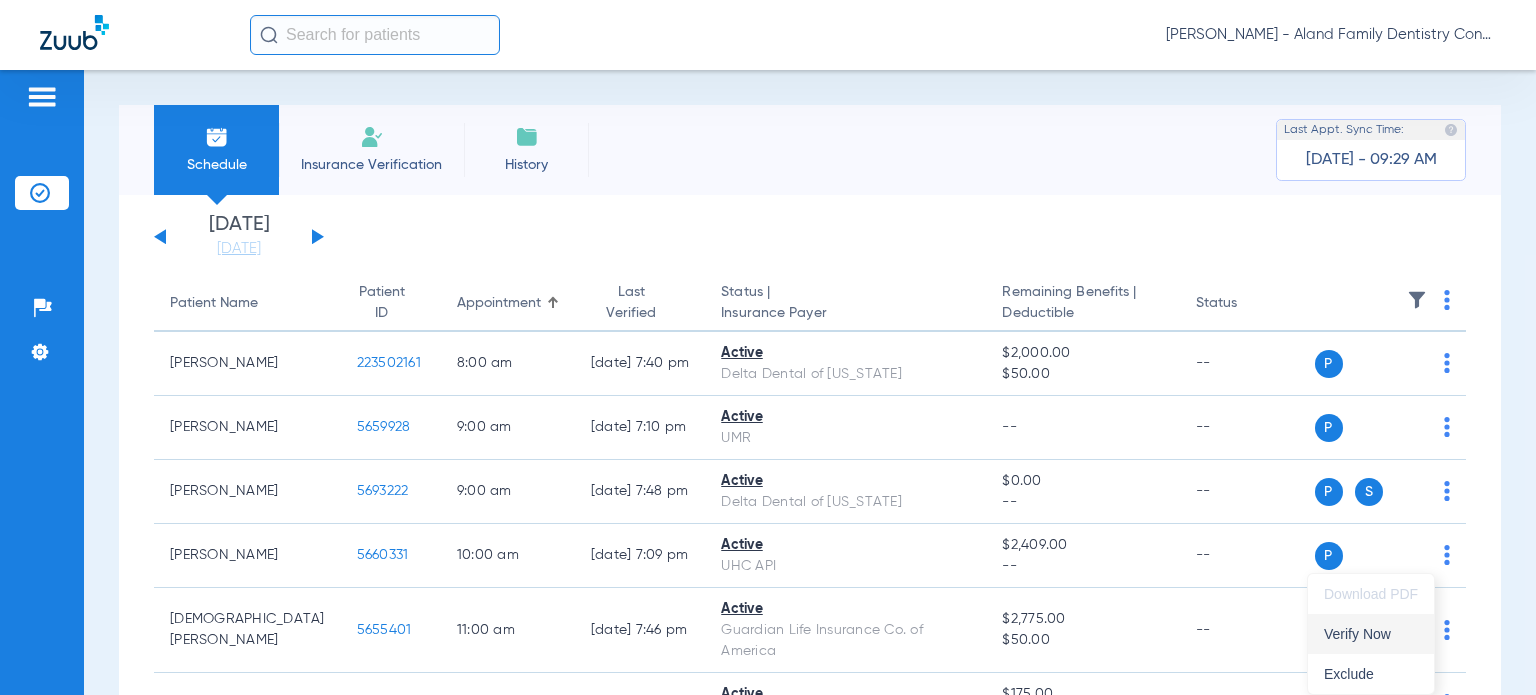 click on "Verify Now" at bounding box center [1371, 634] 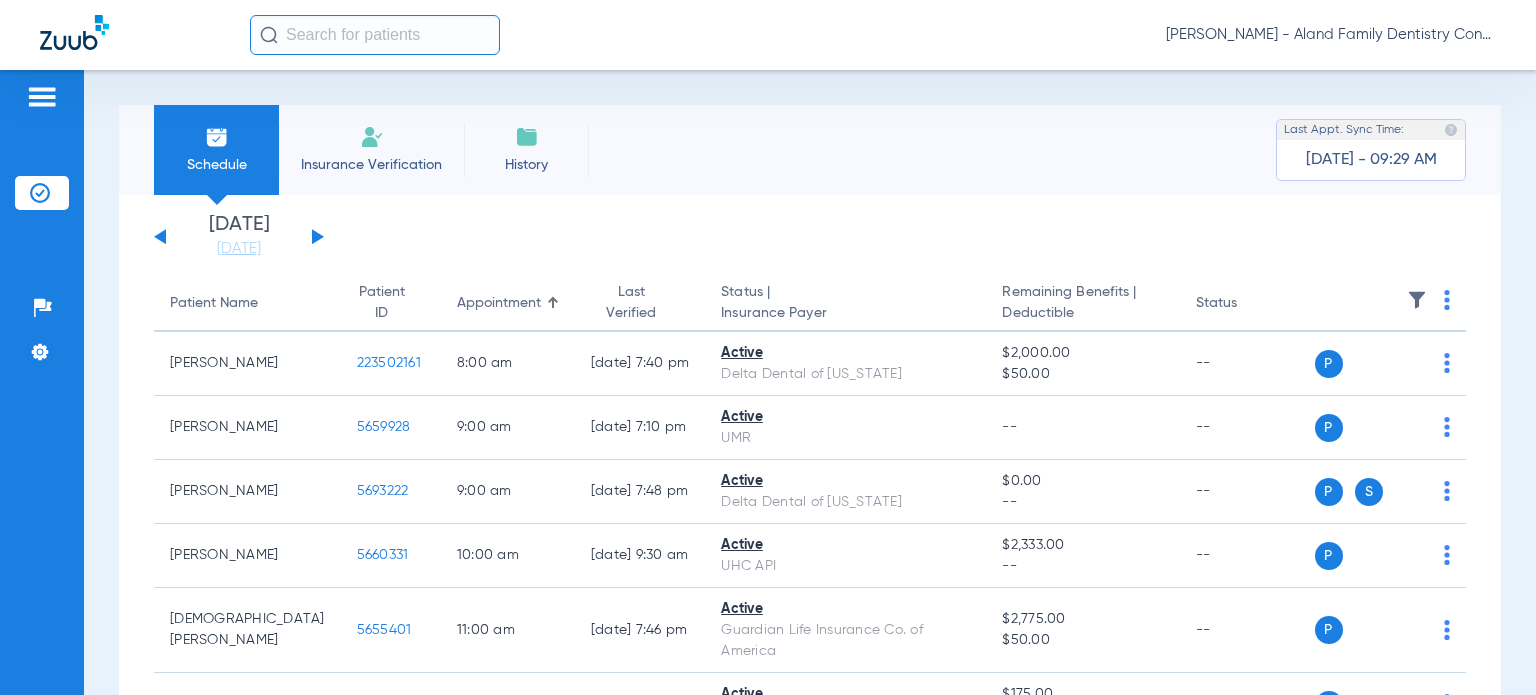 click on "[DATE]   [DATE]   [DATE]   [DATE]   [DATE]   [DATE]   [DATE]   [DATE]   [DATE]   [DATE]   [DATE]   [DATE]   [DATE]   [DATE]   [DATE]   [DATE]   [DATE]   [DATE]   [DATE]   [DATE]   [DATE]   [DATE]   [DATE]   [DATE]   [DATE]   [DATE]   [DATE]   [DATE]   [DATE]   [DATE]   [DATE]   [DATE]   [DATE]   [DATE]   [DATE]   [DATE]   [DATE]   [DATE]   [DATE]   [DATE]   [DATE]   [DATE]   [DATE]   [DATE]   [DATE]" 